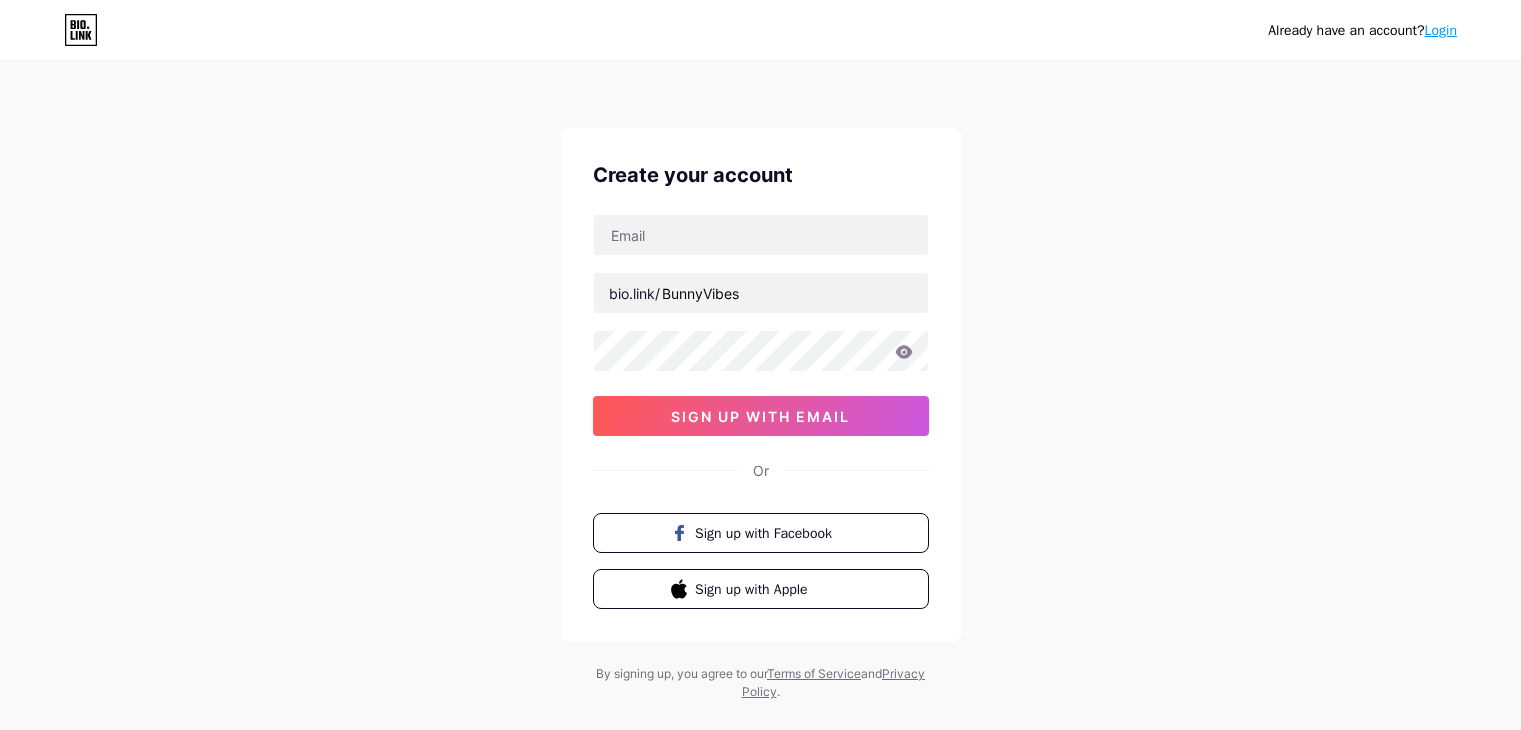 scroll, scrollTop: 0, scrollLeft: 0, axis: both 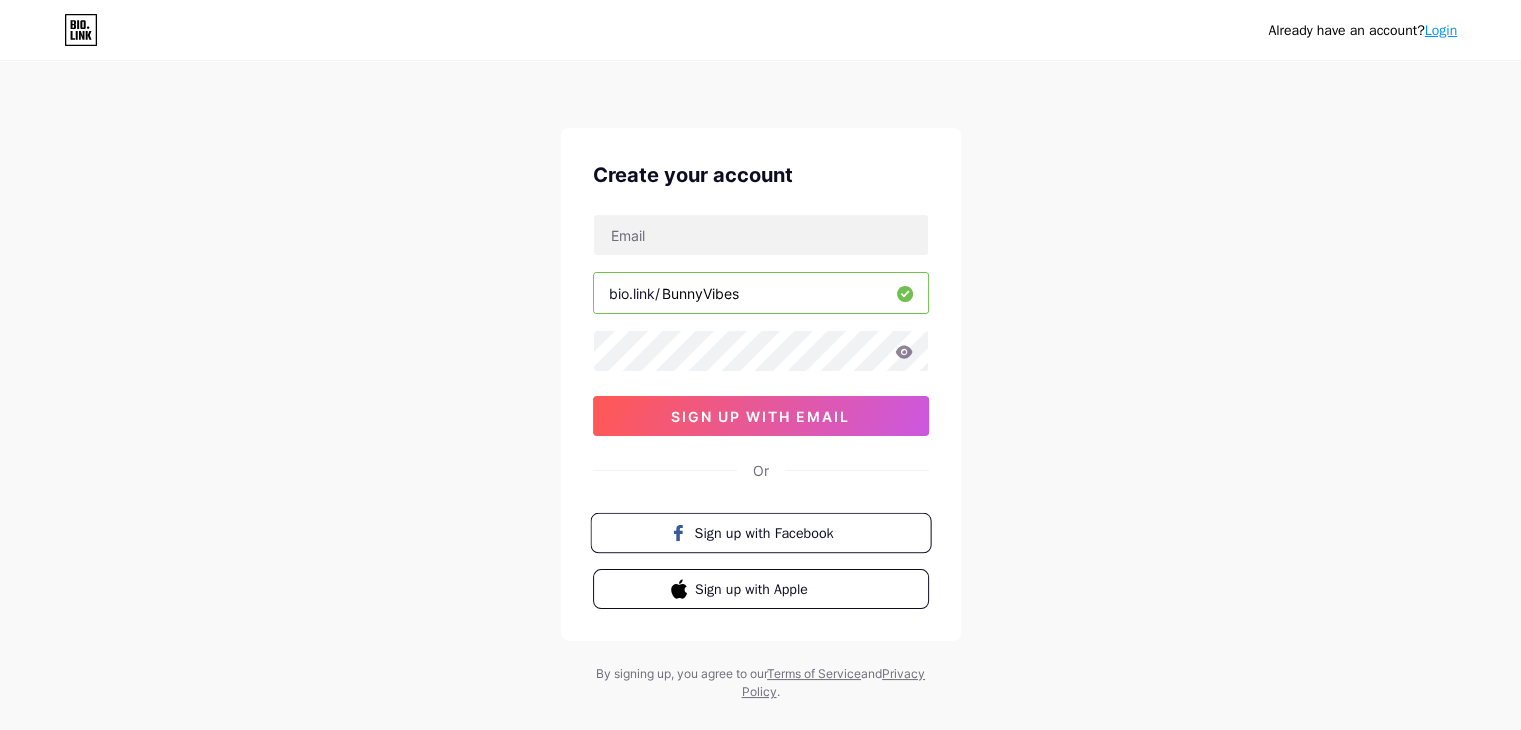 click on "Sign up with Facebook" at bounding box center [760, 533] 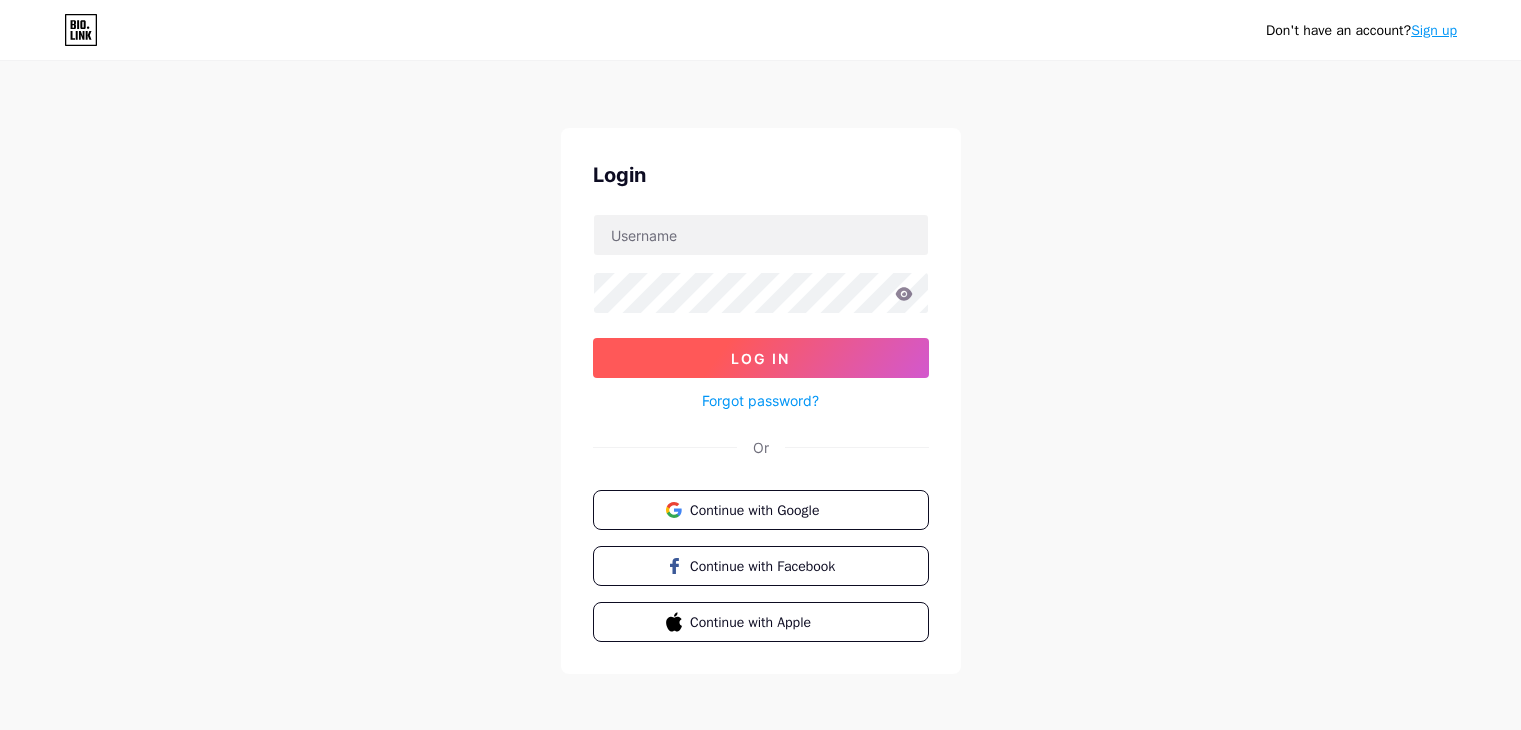 scroll, scrollTop: 0, scrollLeft: 0, axis: both 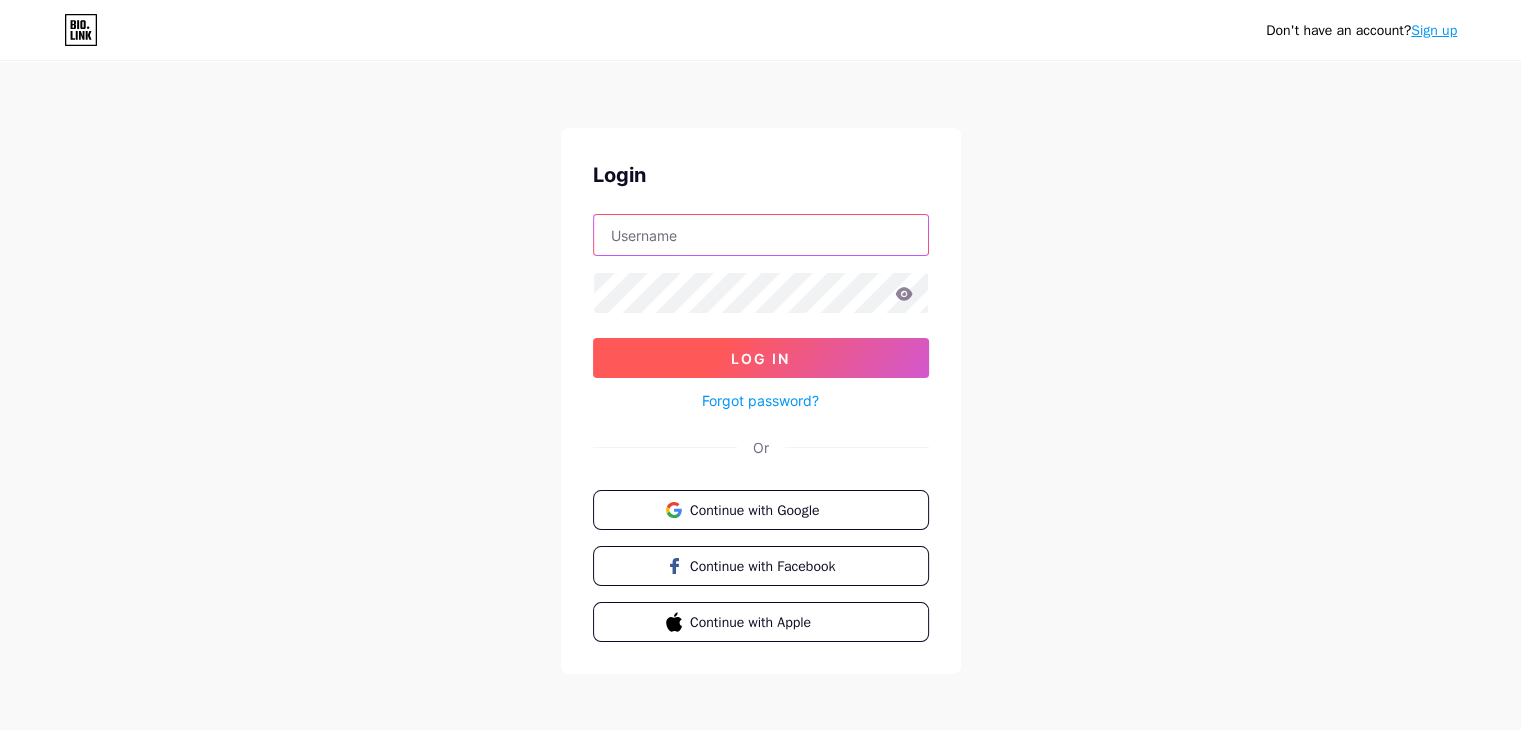 type on "[EMAIL]" 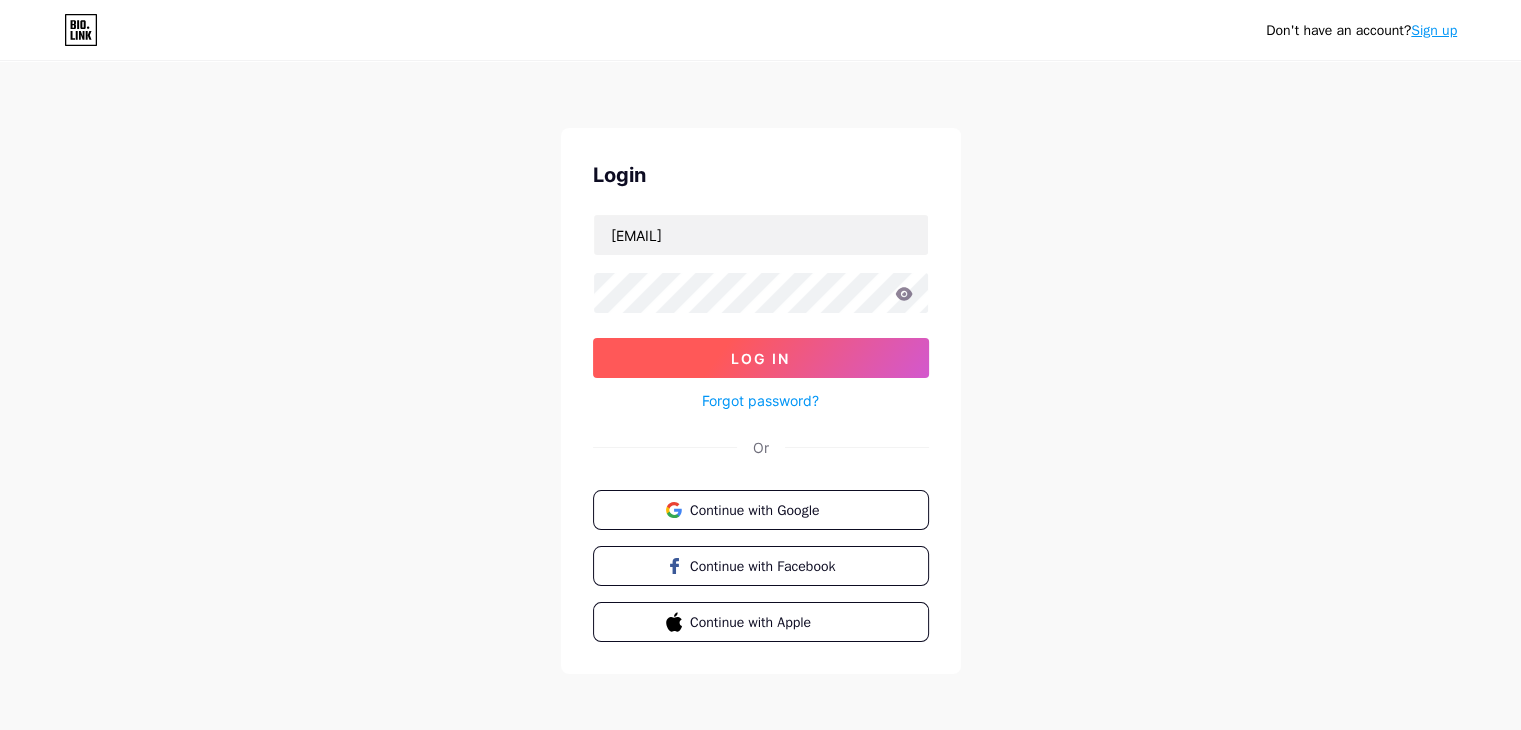 click on "Log In" at bounding box center (761, 358) 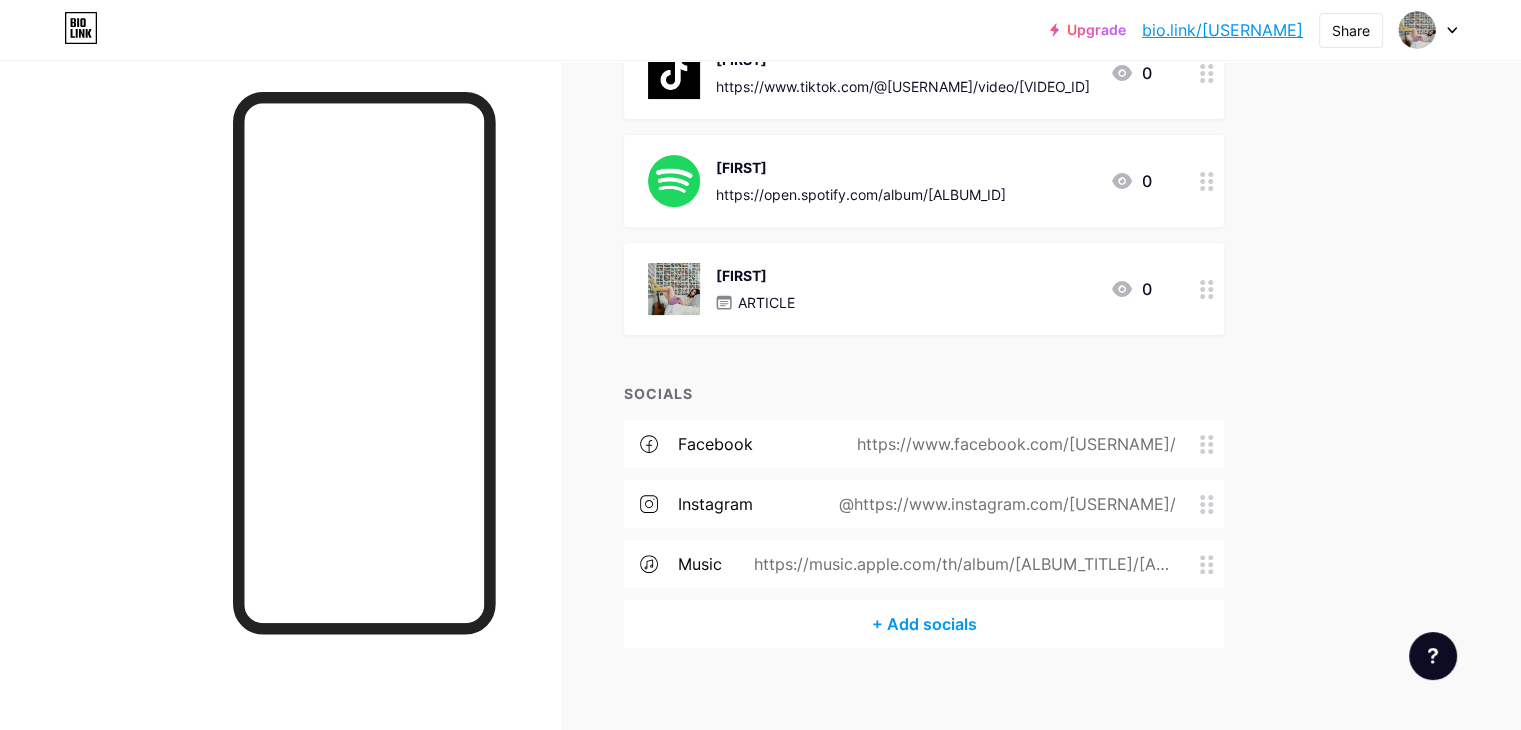 scroll, scrollTop: 412, scrollLeft: 0, axis: vertical 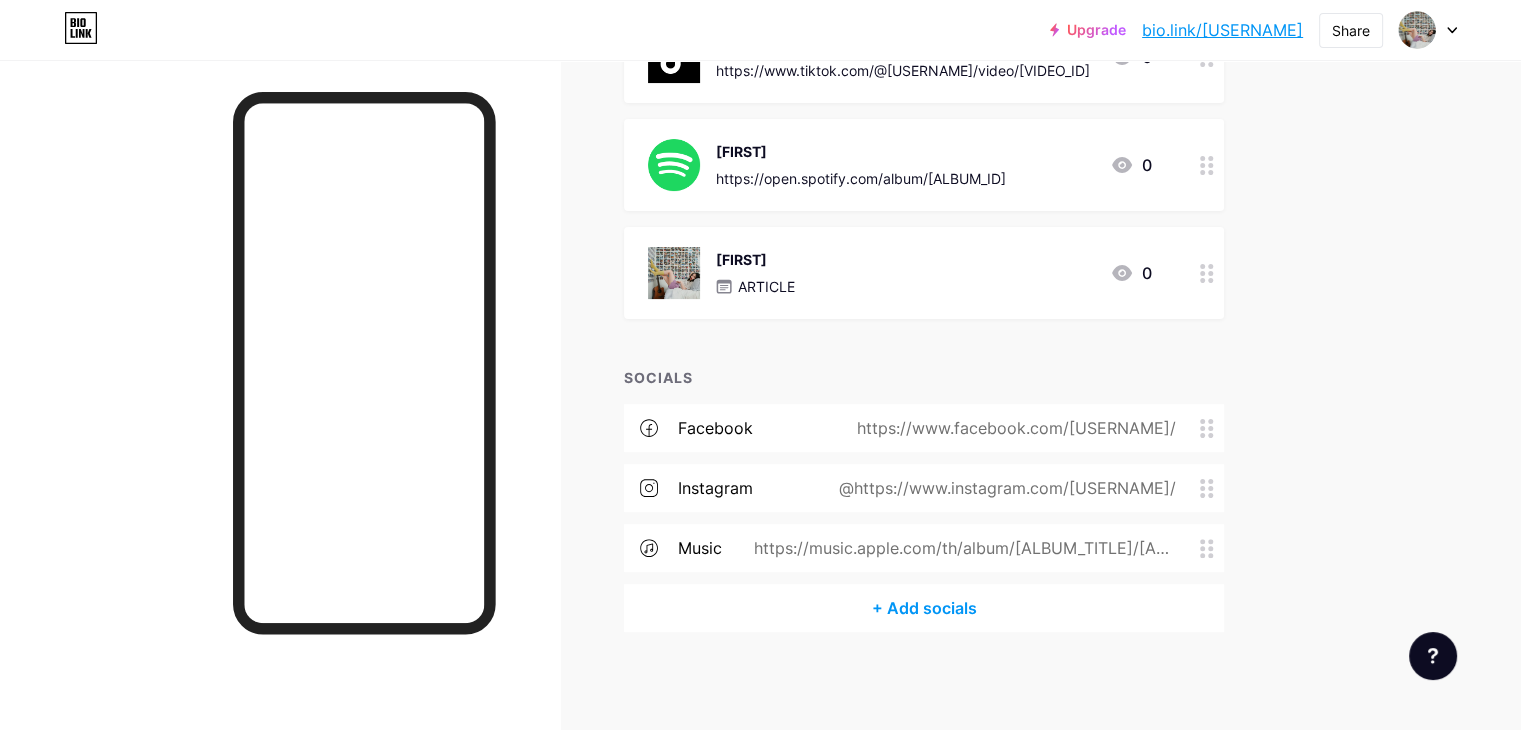 click on "https://www.facebook.com/[USERNAME]/" at bounding box center [1012, 428] 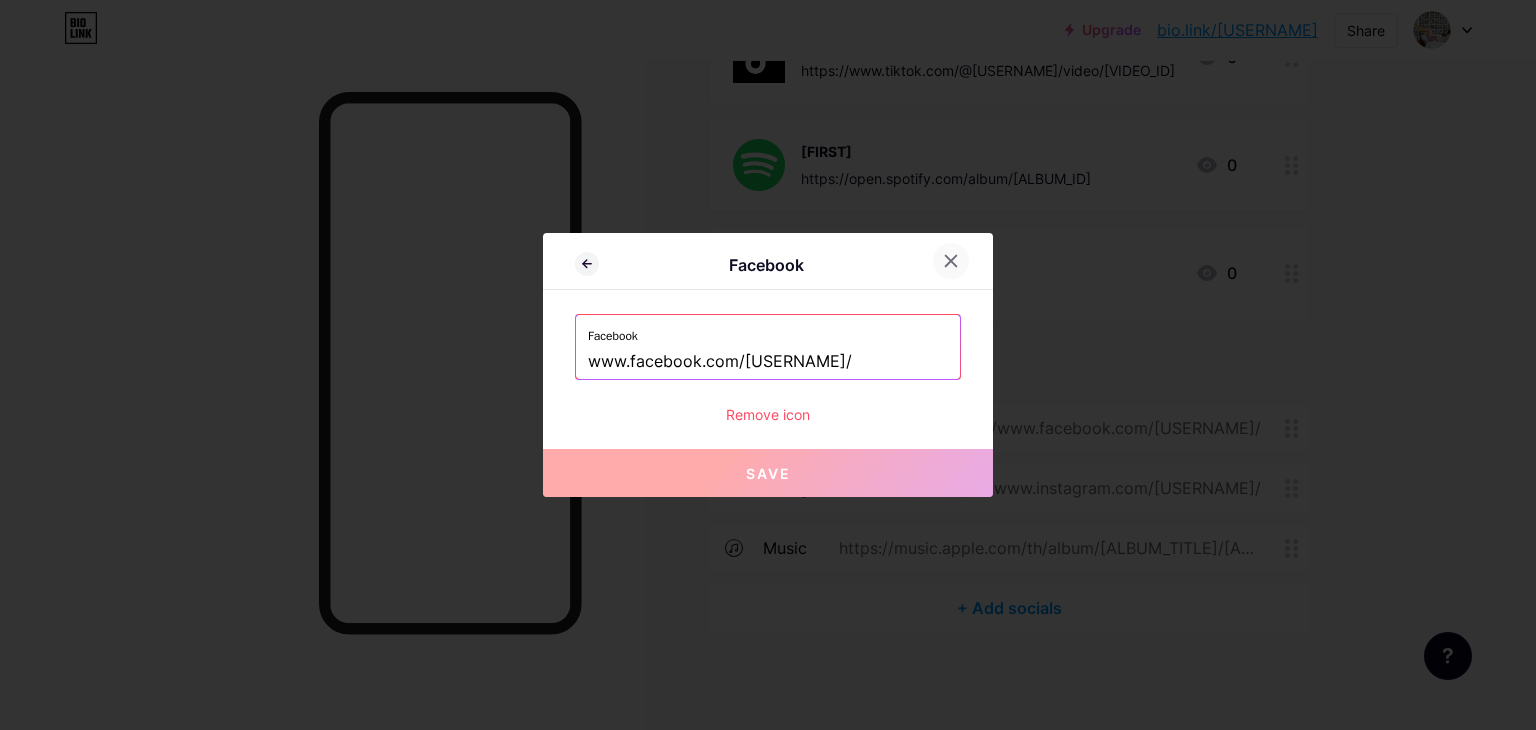 click at bounding box center (963, 261) 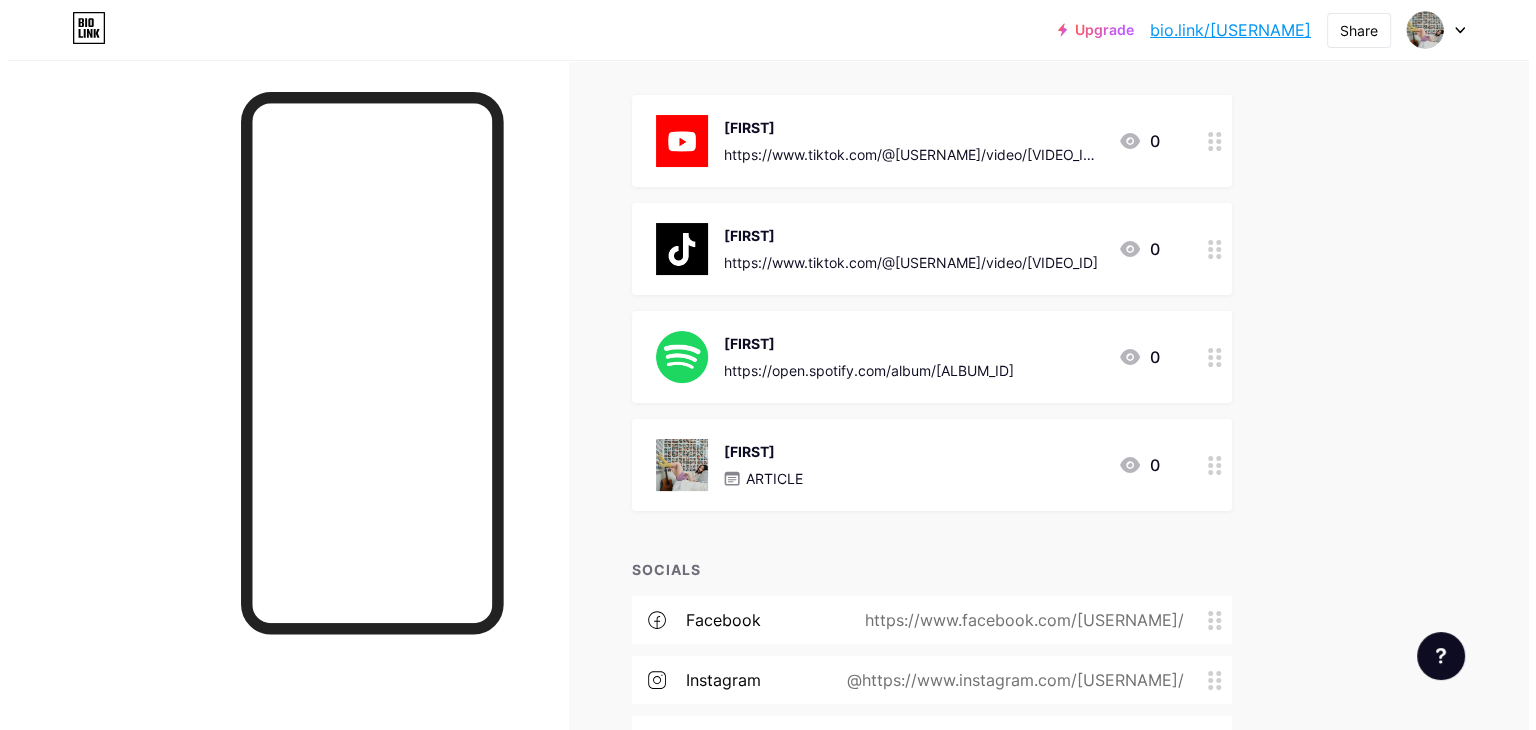 scroll, scrollTop: 212, scrollLeft: 0, axis: vertical 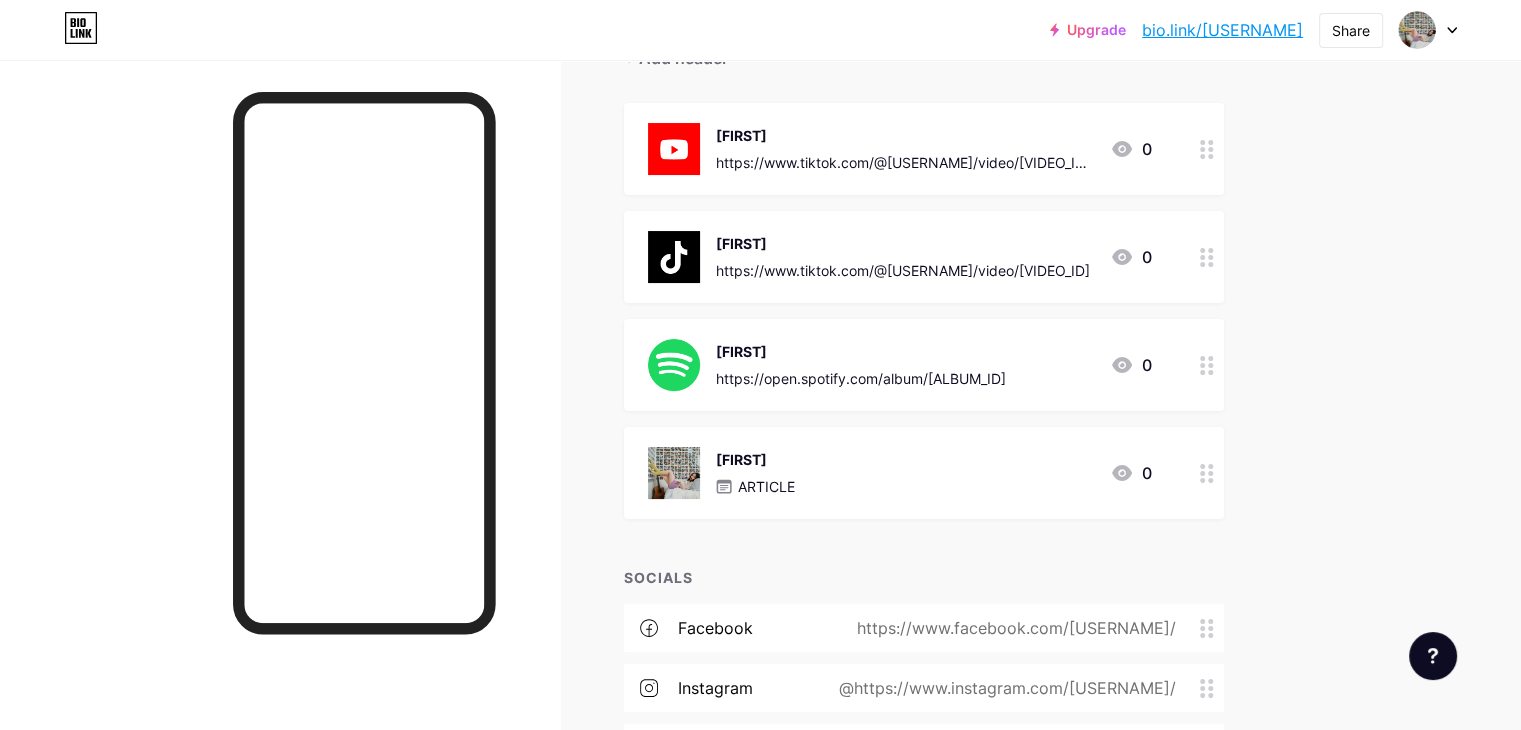 click on "https://open.spotify.com/album/[ALBUM_ID]" at bounding box center (861, 378) 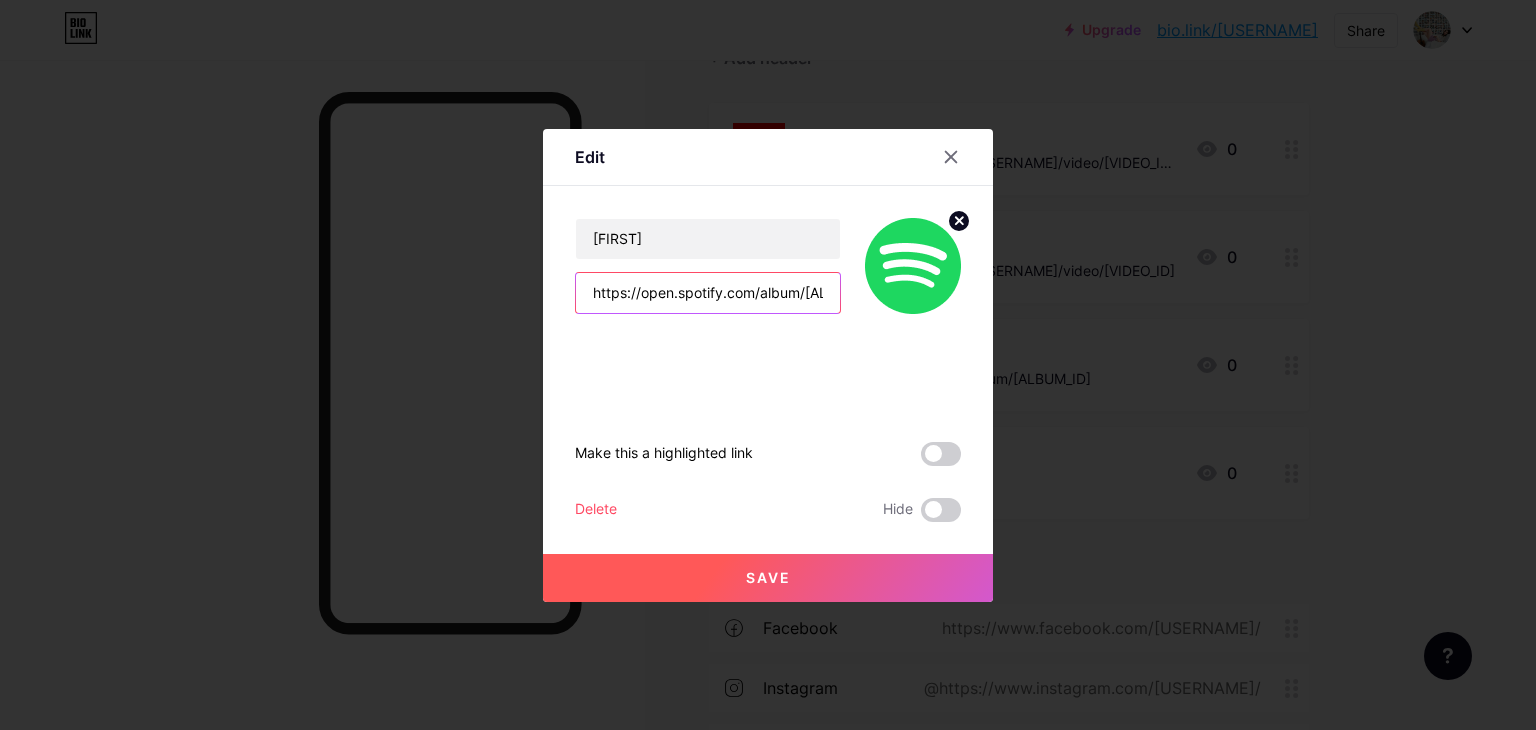 click on "https://open.spotify.com/album/[ALBUM_ID]" at bounding box center [708, 293] 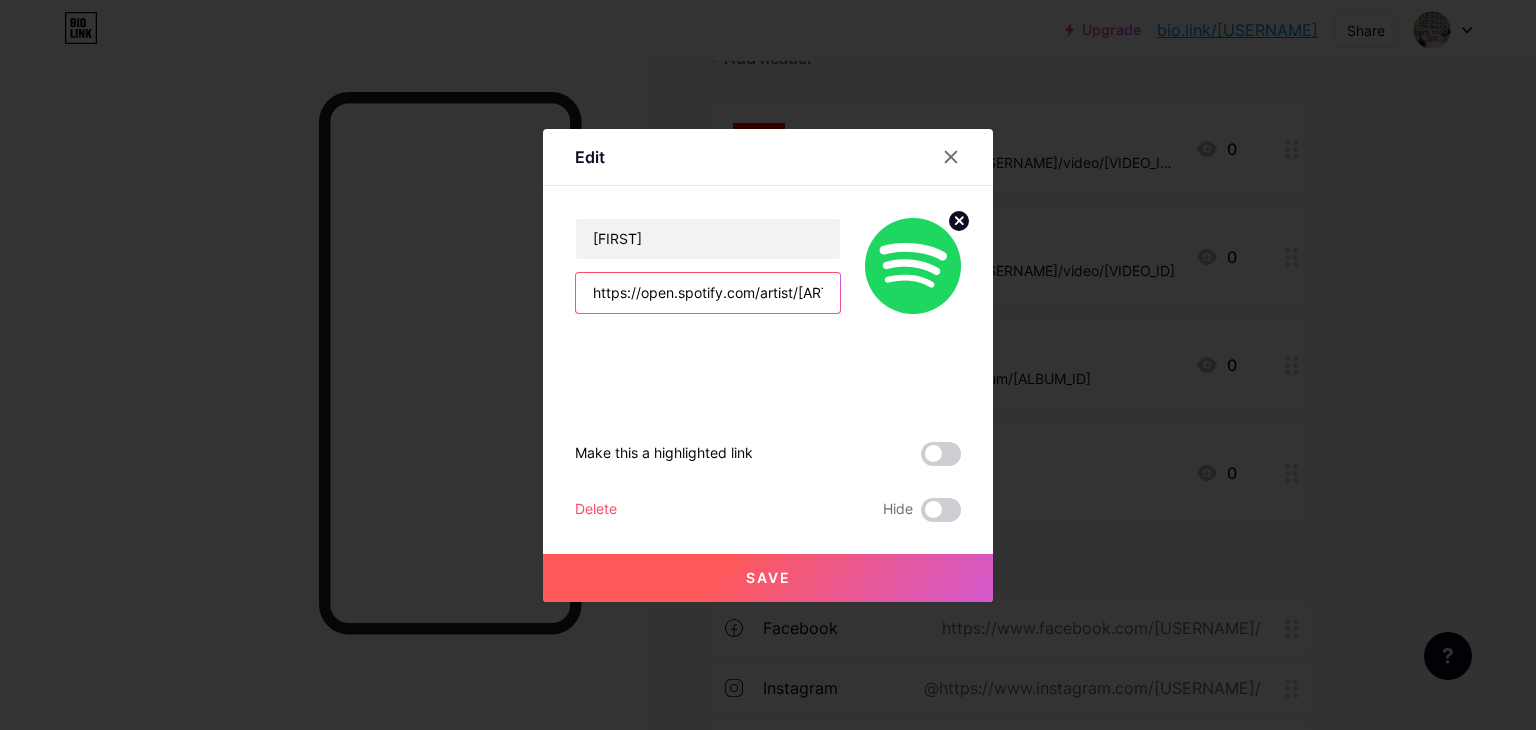 scroll, scrollTop: 0, scrollLeft: 160, axis: horizontal 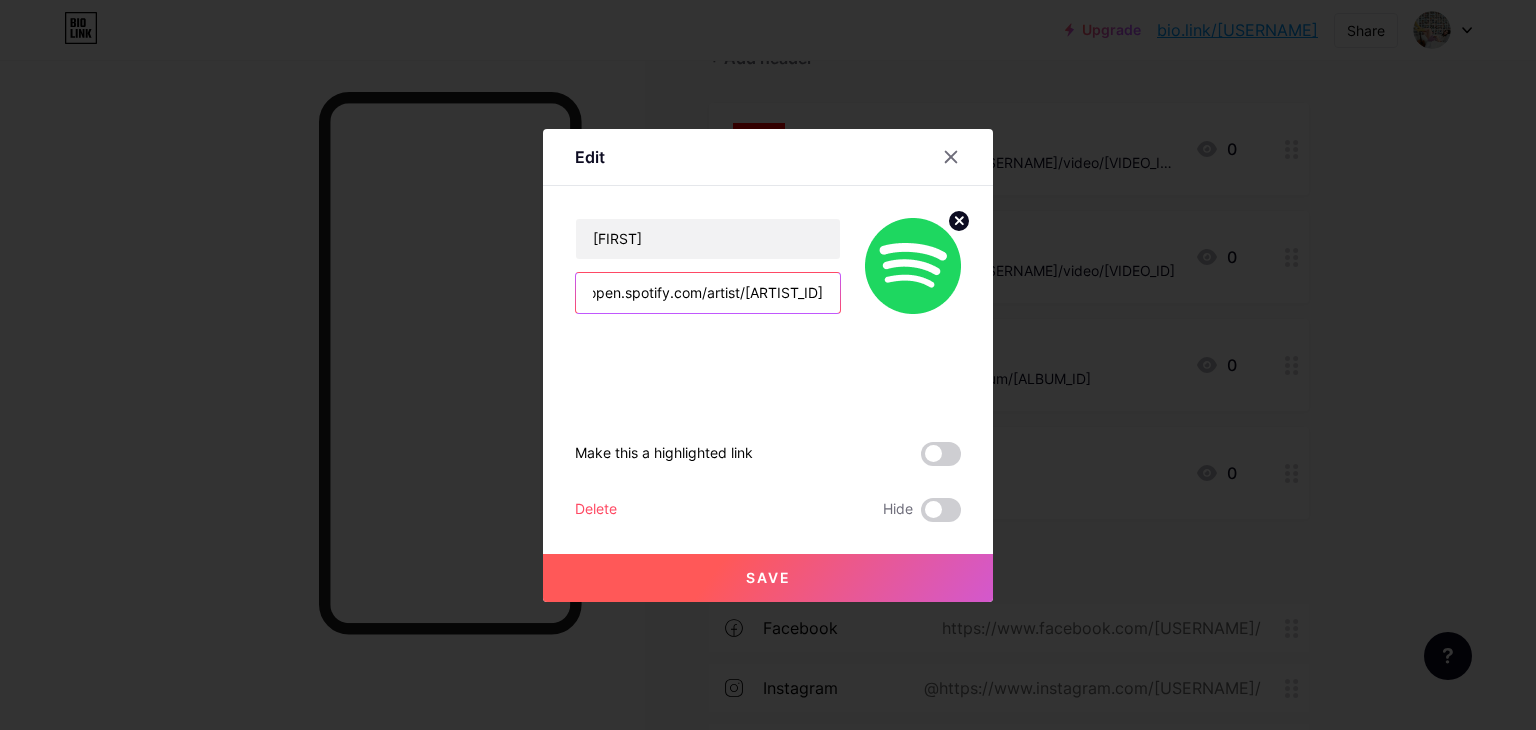 type on "https://open.spotify.com/artist/[ARTIST_ID]" 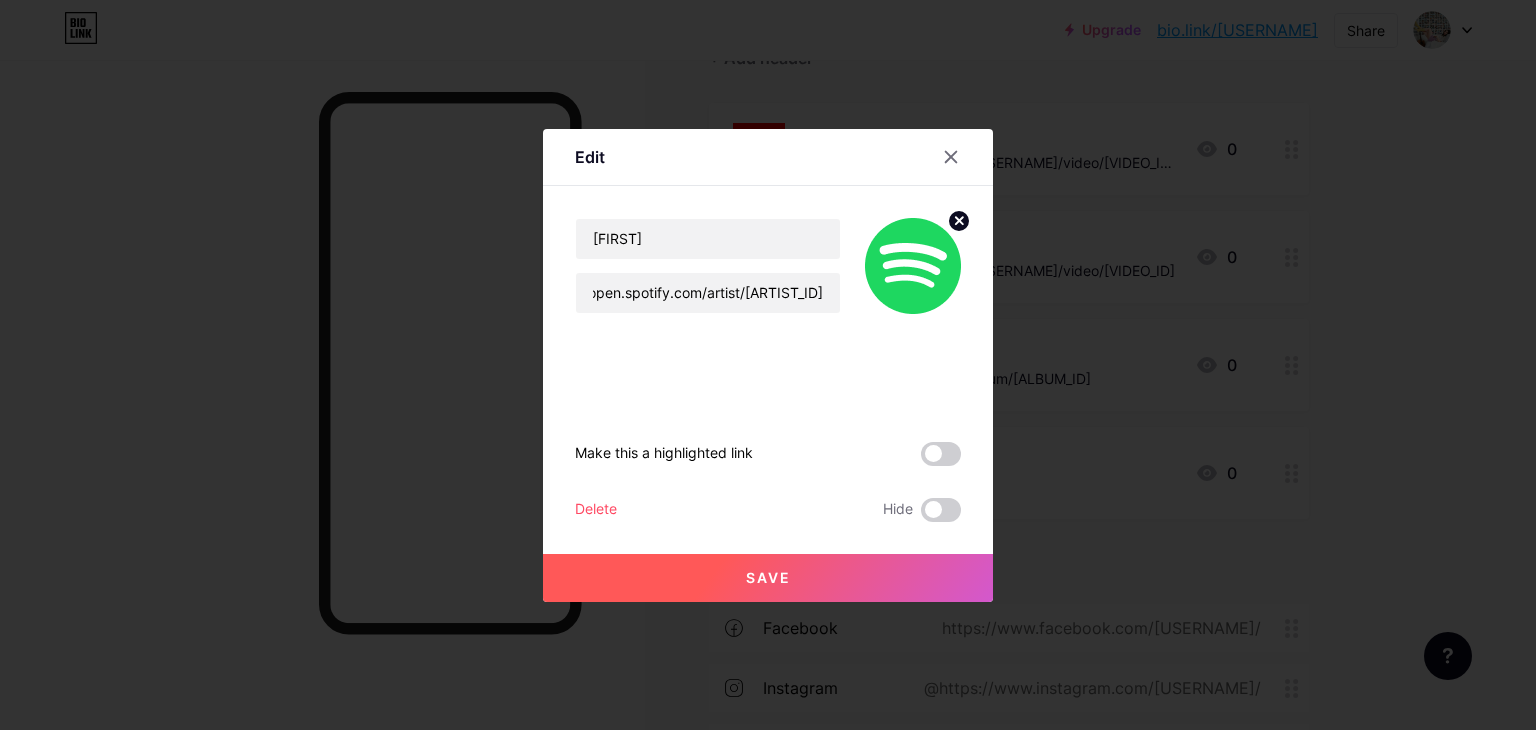 scroll, scrollTop: 0, scrollLeft: 0, axis: both 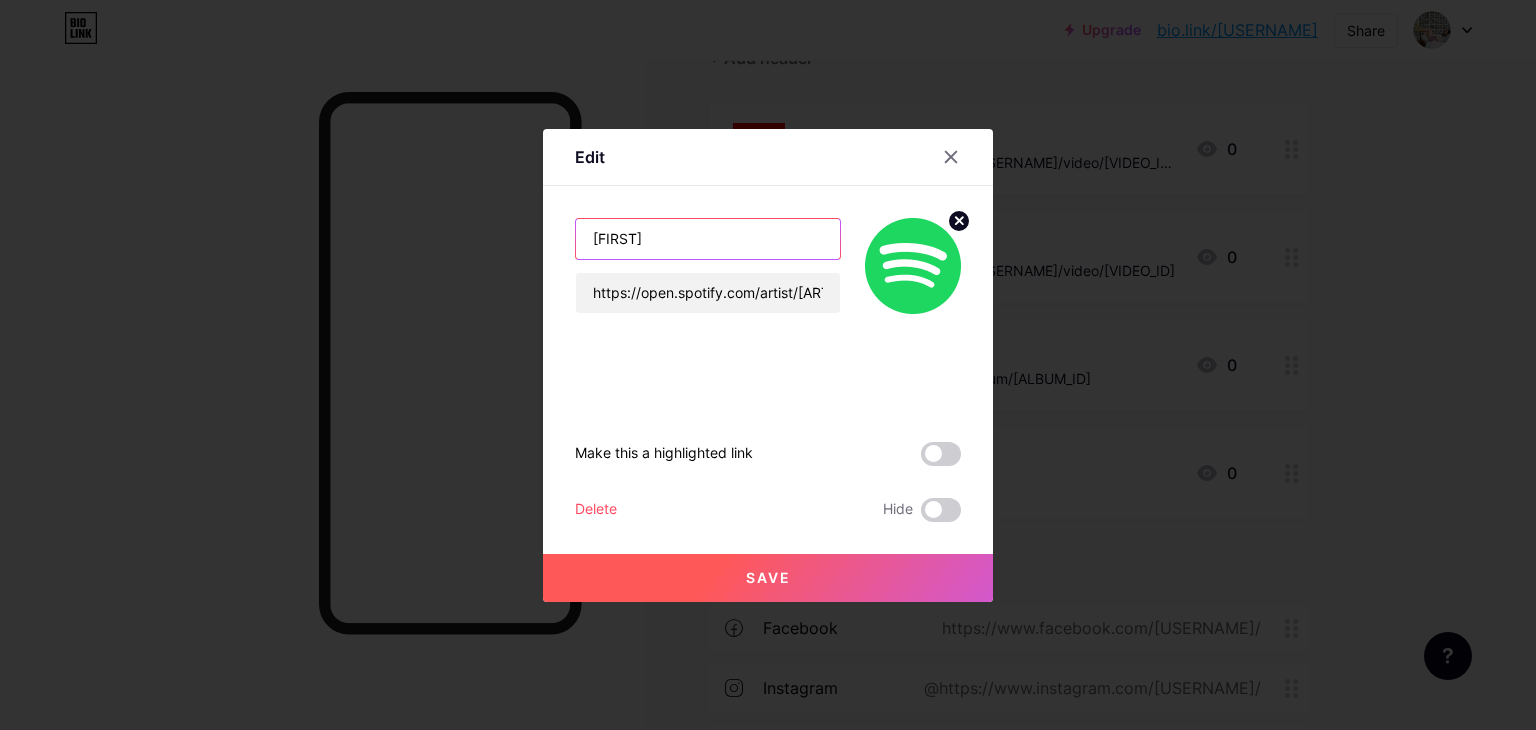 click on "[FIRST]" at bounding box center [708, 239] 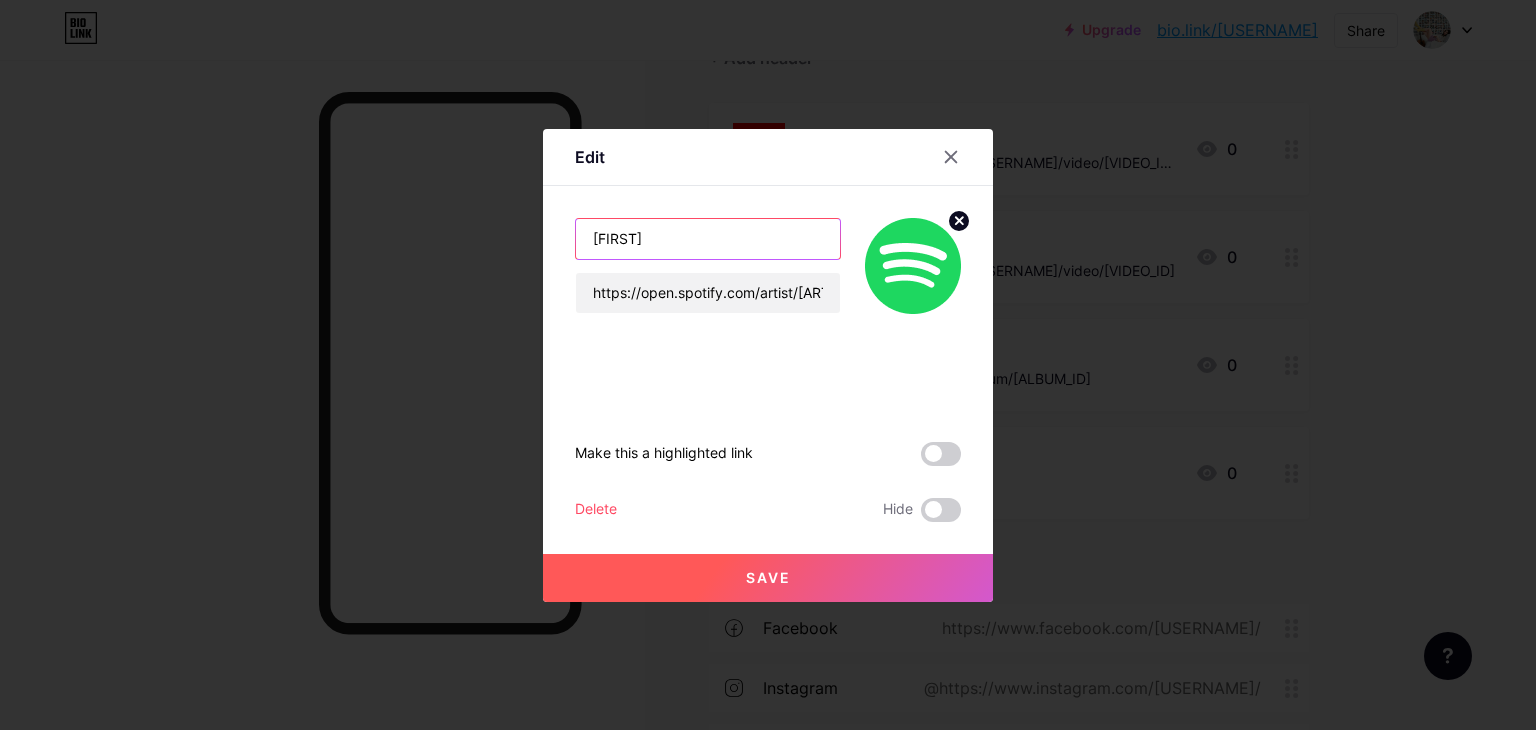 click on "[FIRST]" at bounding box center [708, 239] 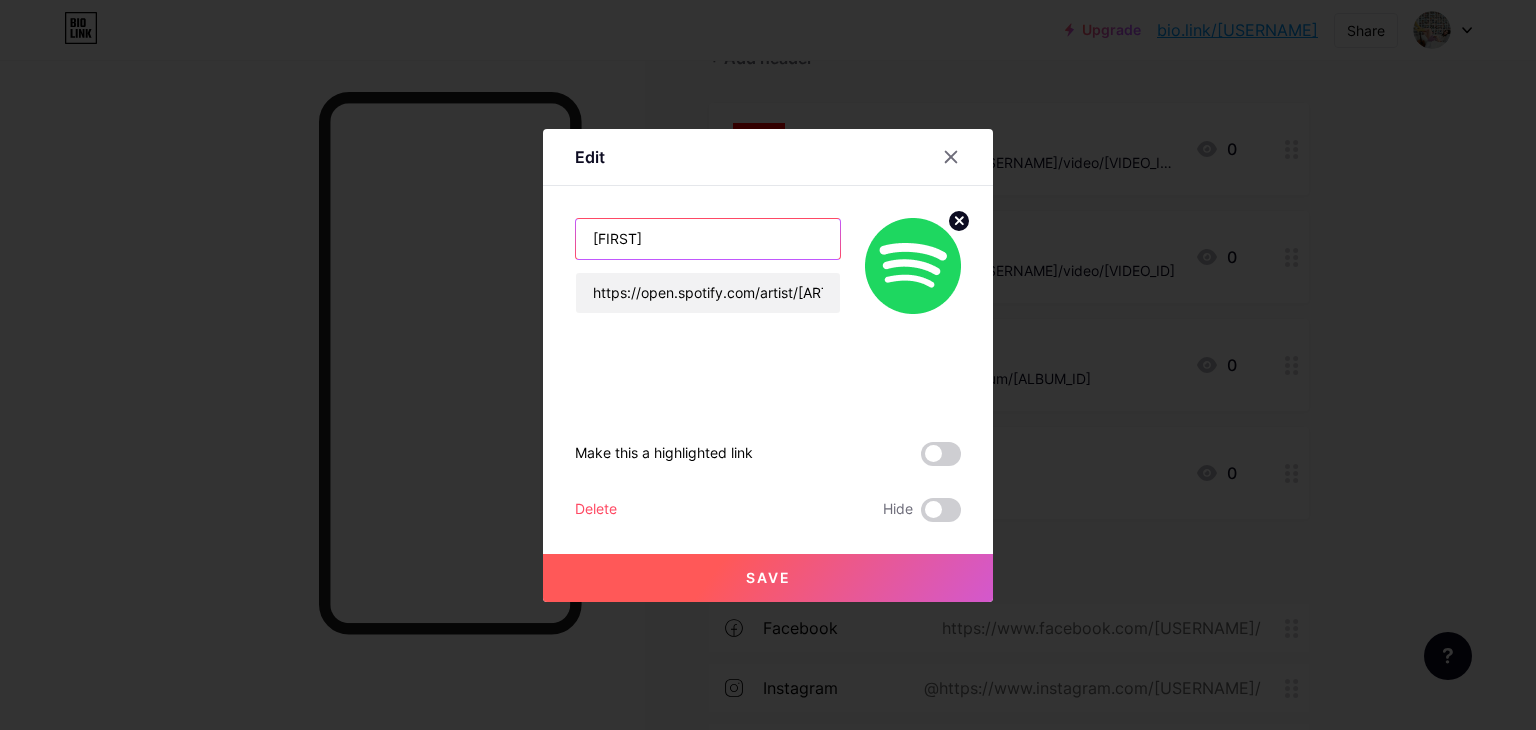 click on "[FIRST]" at bounding box center [708, 239] 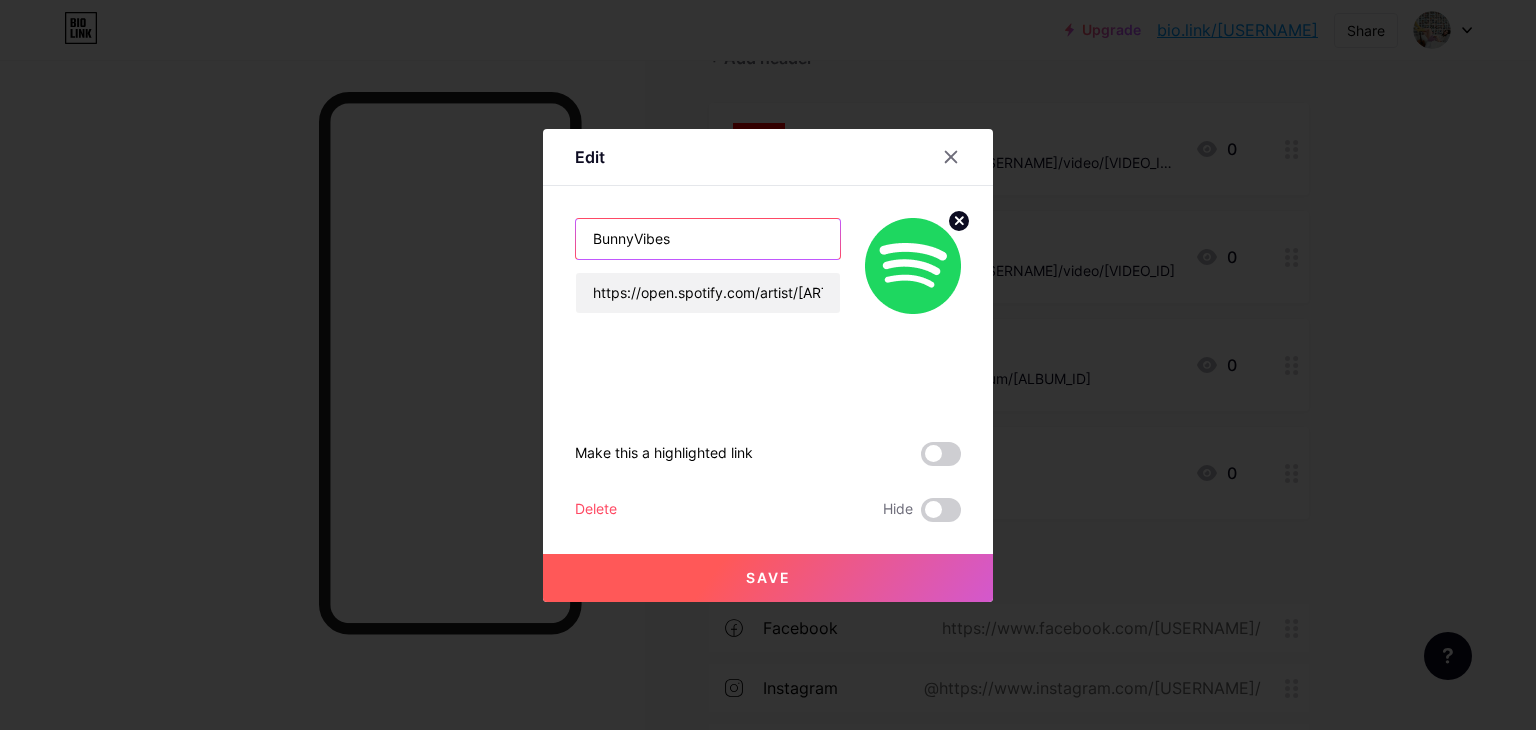 type on "BunnyVibes" 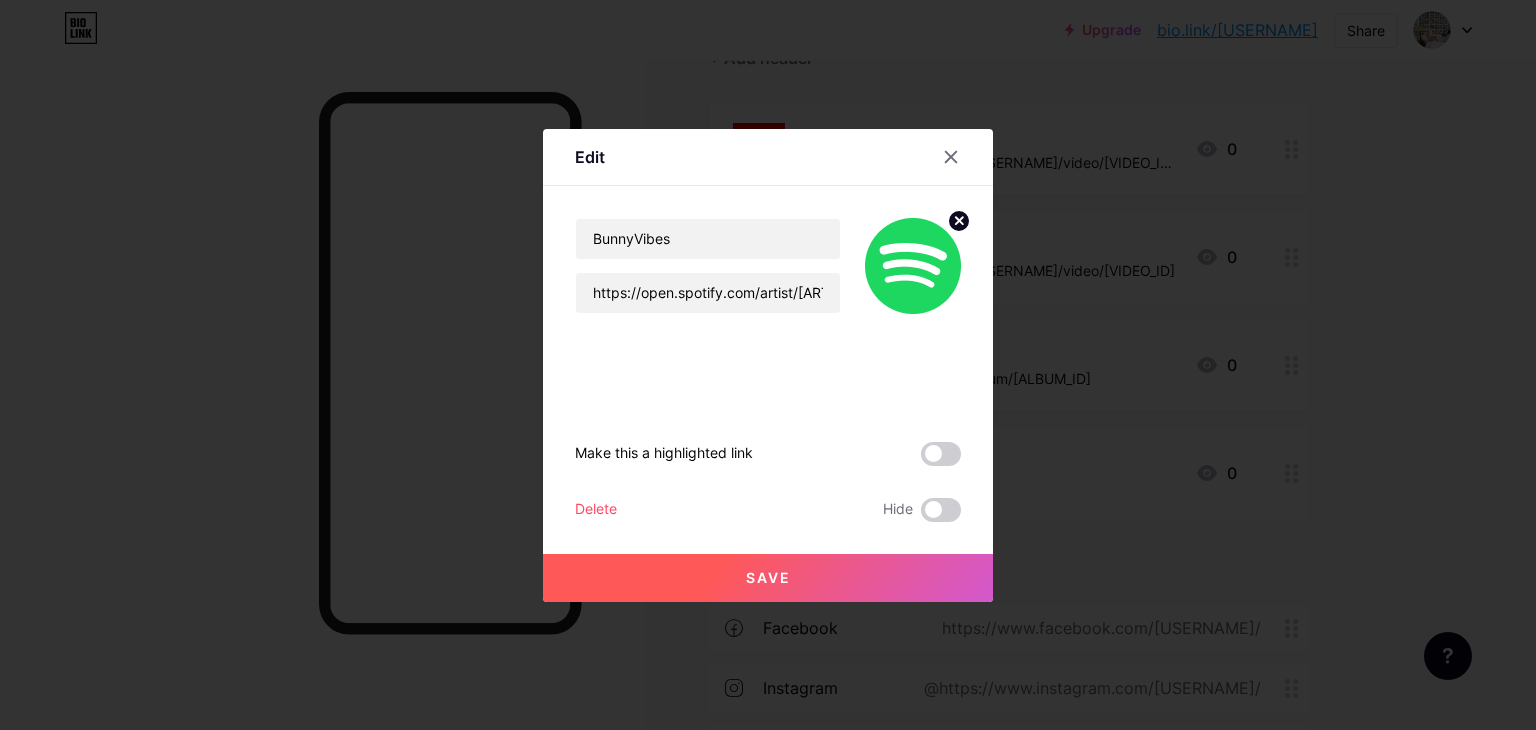 click on "Save" at bounding box center (768, 578) 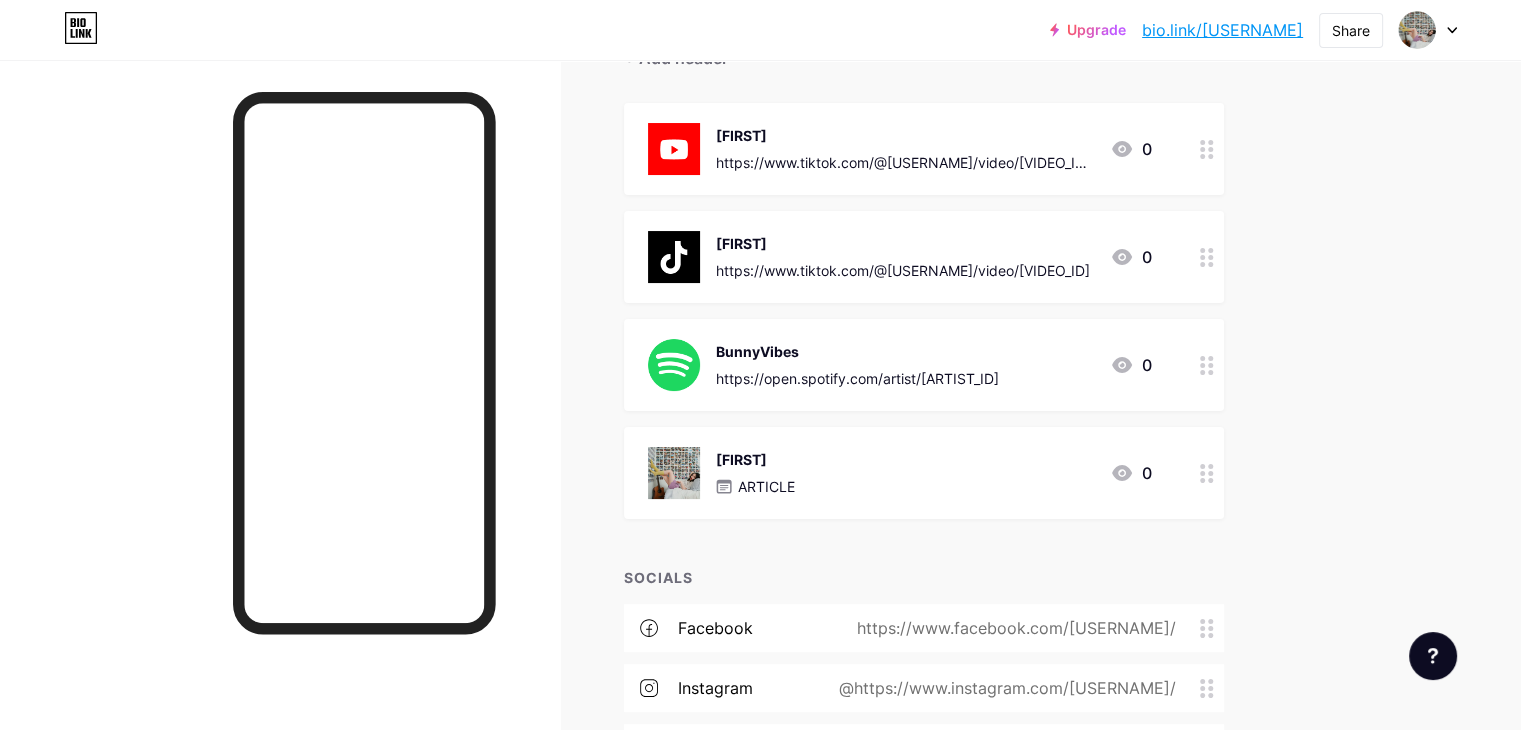 click on "[FIRST]" at bounding box center (903, 243) 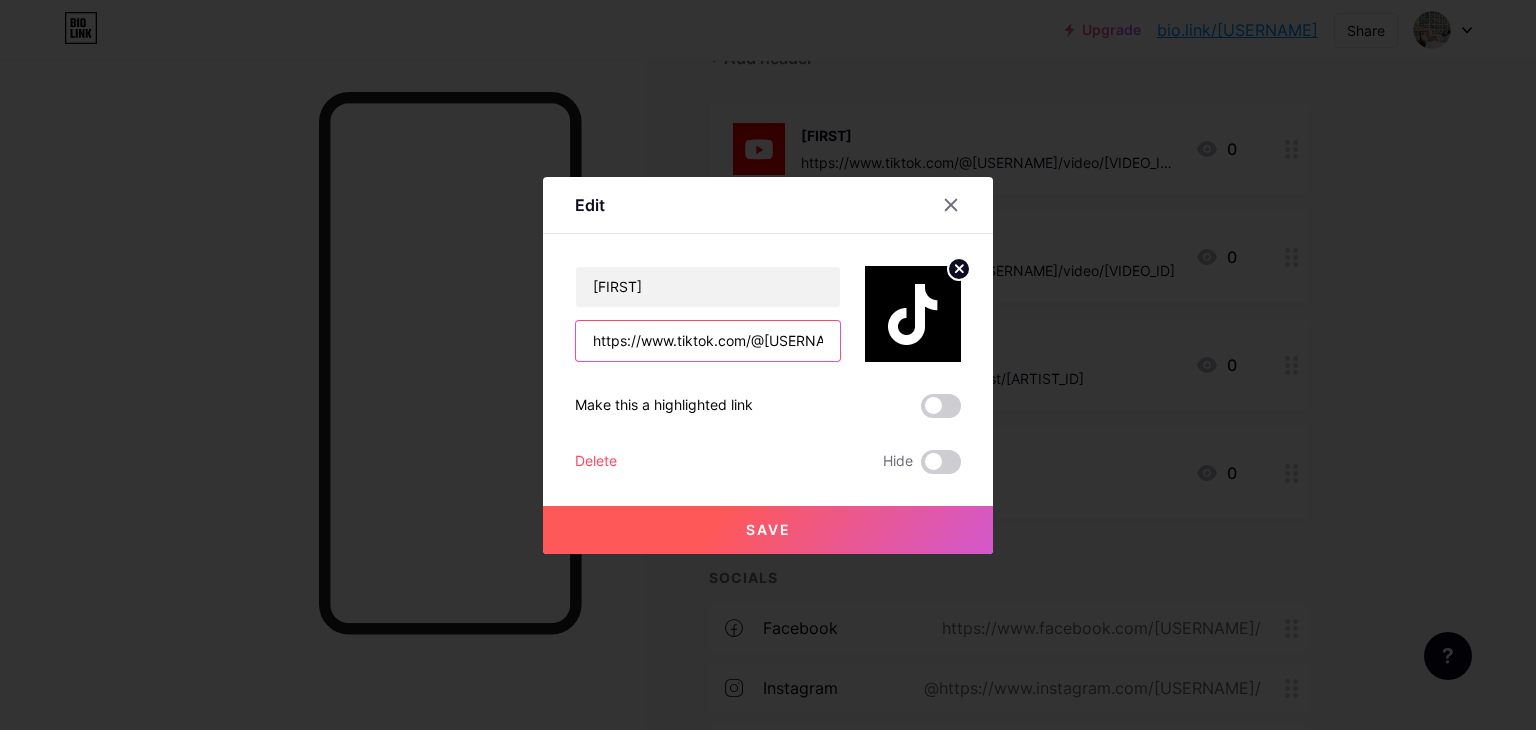 click on "https://www.tiktok.com/@[USERNAME]/video/[VIDEO_ID]" at bounding box center (708, 341) 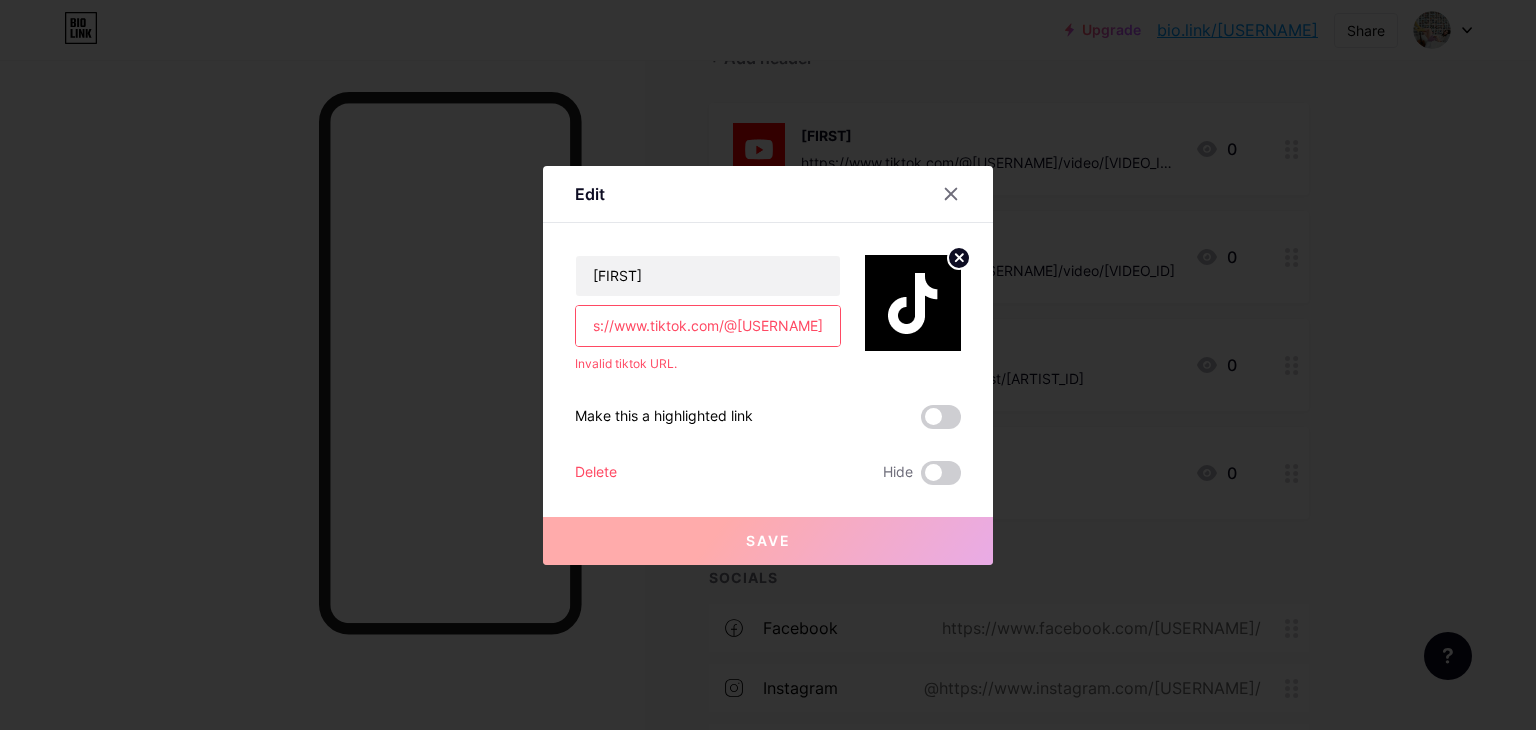 scroll, scrollTop: 0, scrollLeft: 0, axis: both 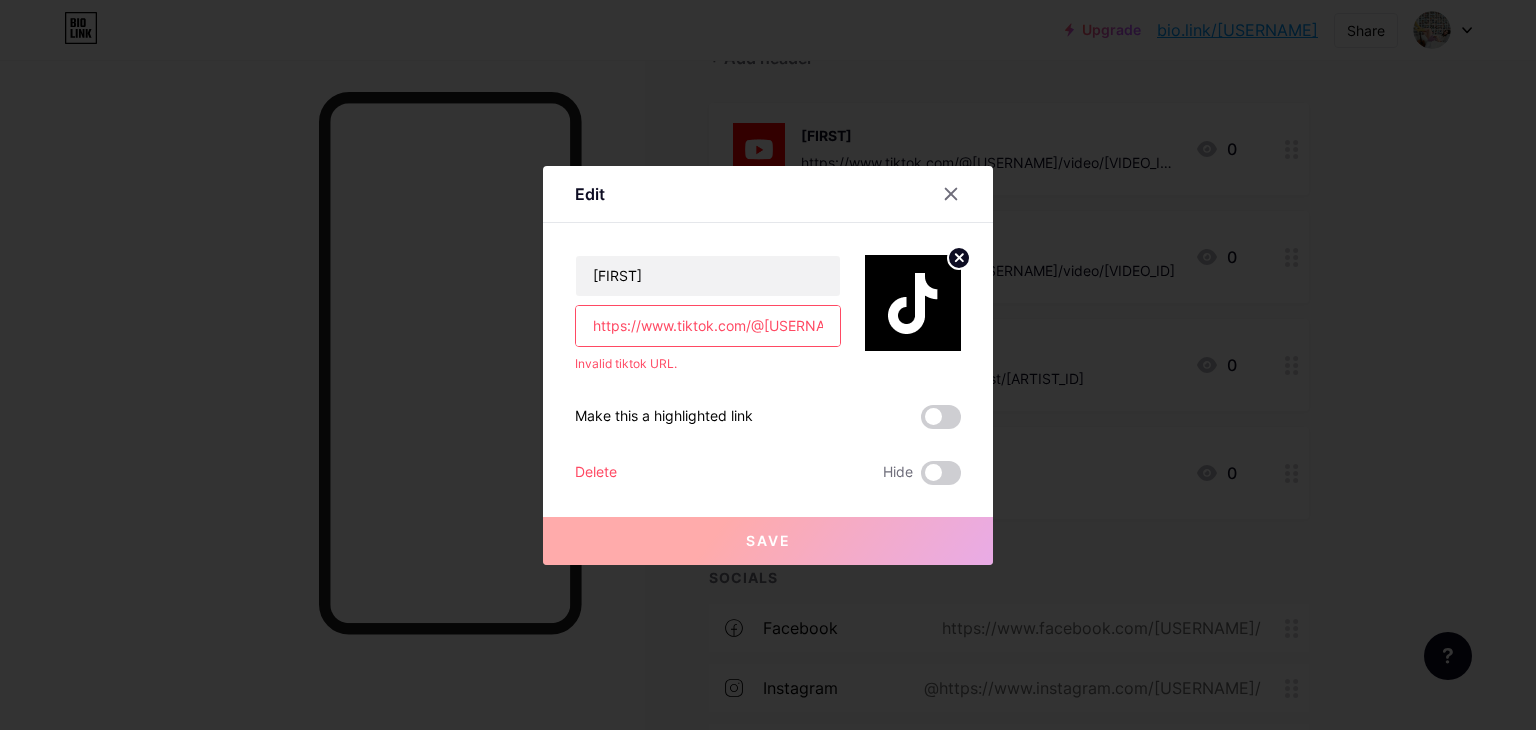 click on "[FIRST] https://www.tiktok.com/@[USERNAME] Invalid tiktok URL. Make this a highlighted link Delete Hide Save" at bounding box center (768, 354) 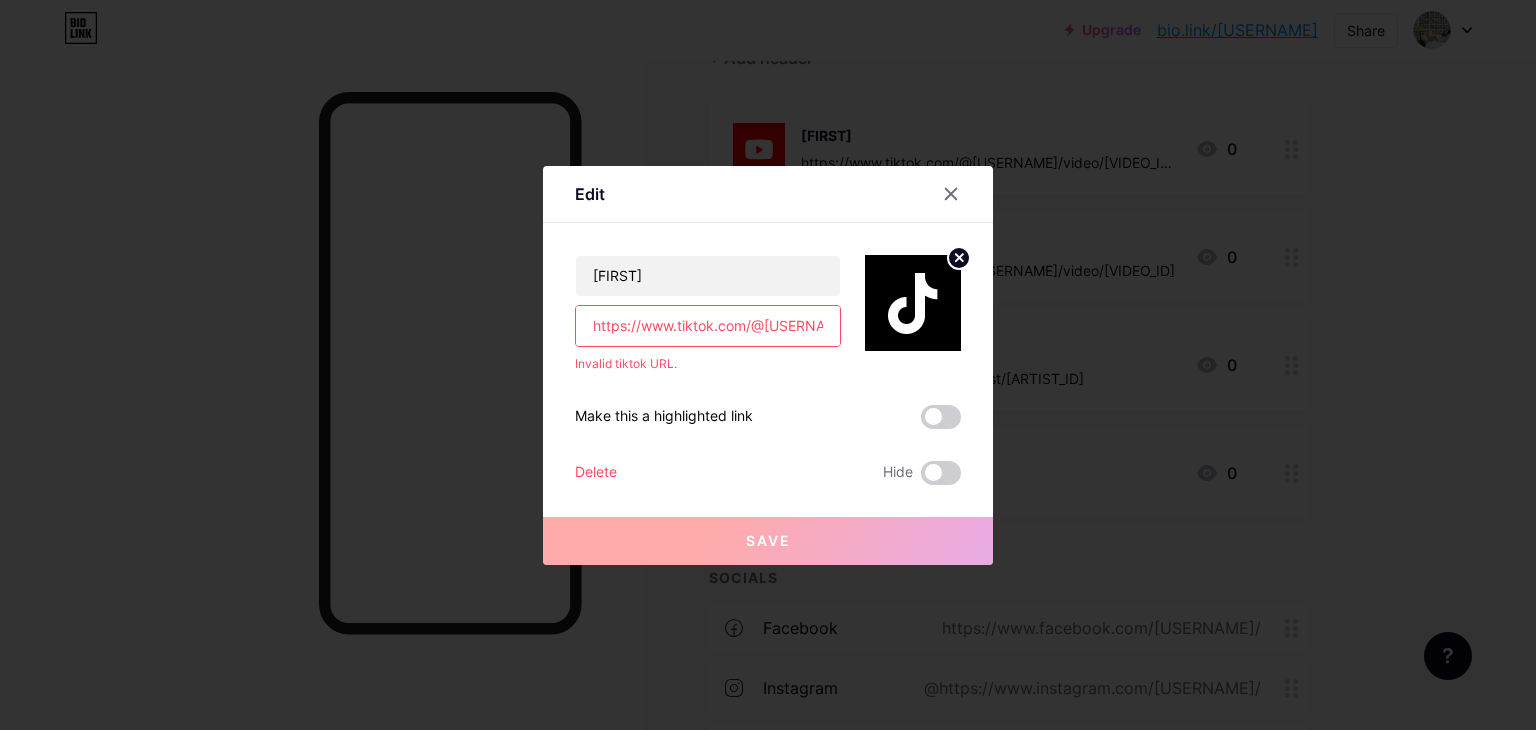 click on "https://www.tiktok.com/@[USERNAME]" at bounding box center [708, 326] 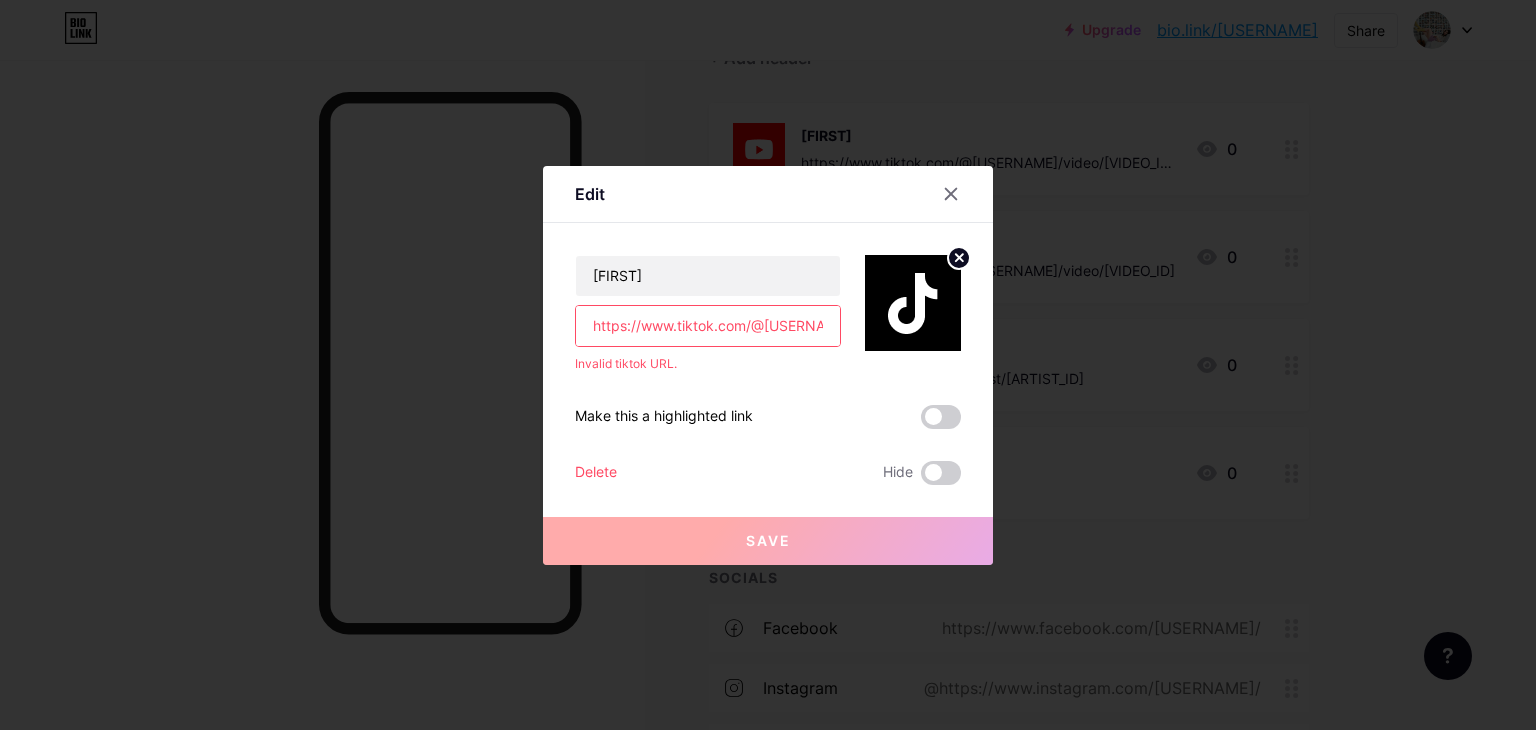 click on "https://www.tiktok.com/@[USERNAME]" at bounding box center (708, 326) 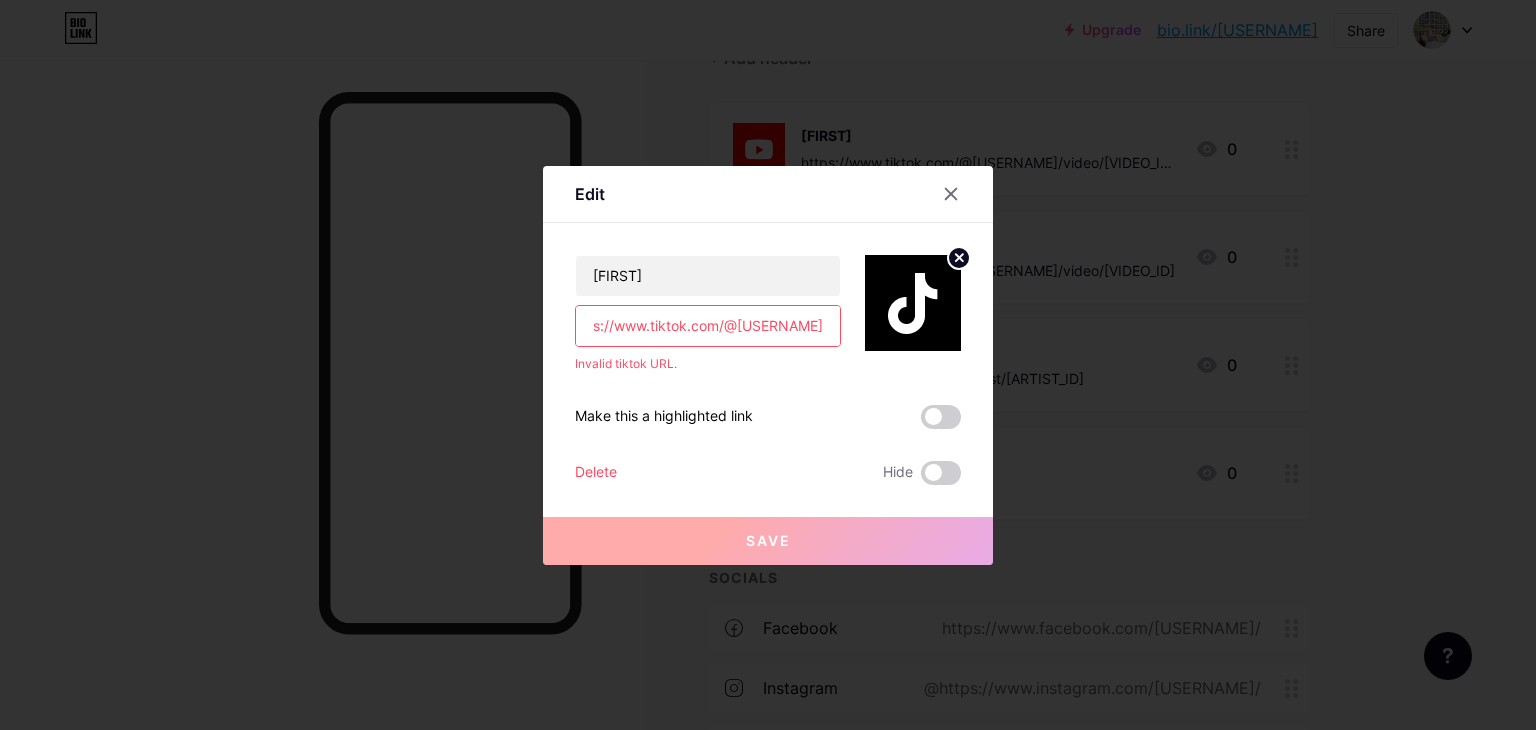 scroll, scrollTop: 0, scrollLeft: 0, axis: both 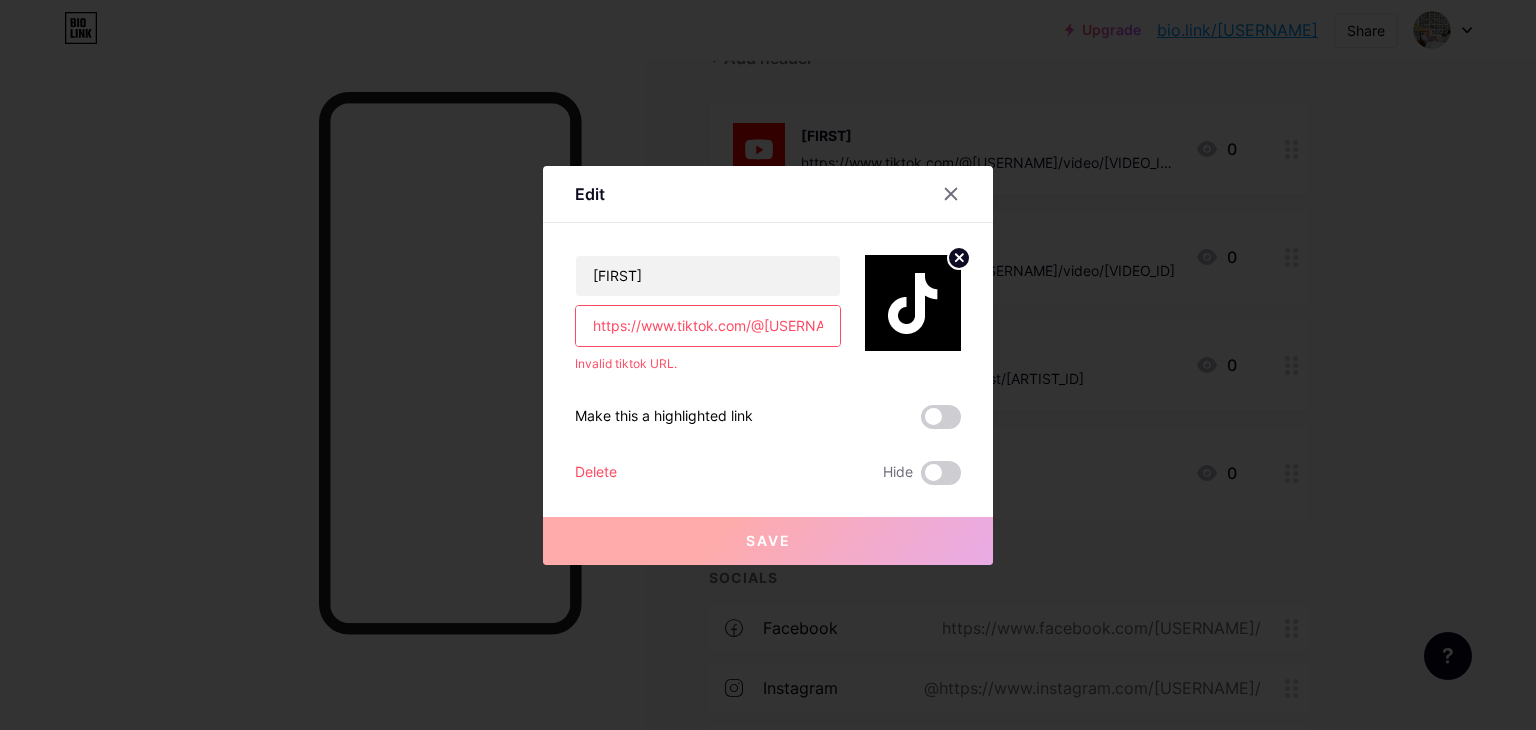 click on "[FIRST] https://www.tiktok.com/@[USERNAME] Invalid tiktok URL. Make this a highlighted link Delete Hide Save" at bounding box center (768, 354) 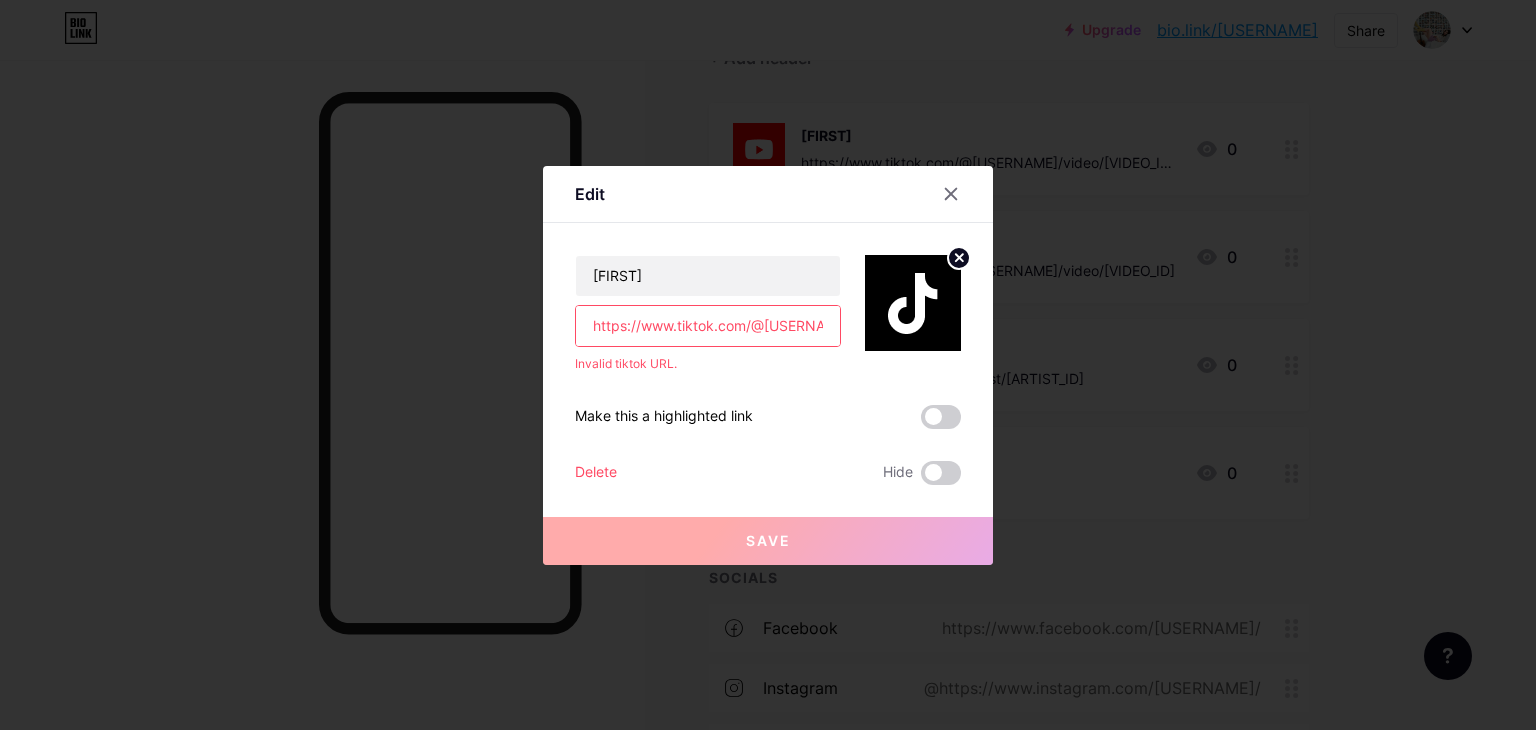 click on "https://www.tiktok.com/@[USERNAME]" at bounding box center (708, 326) 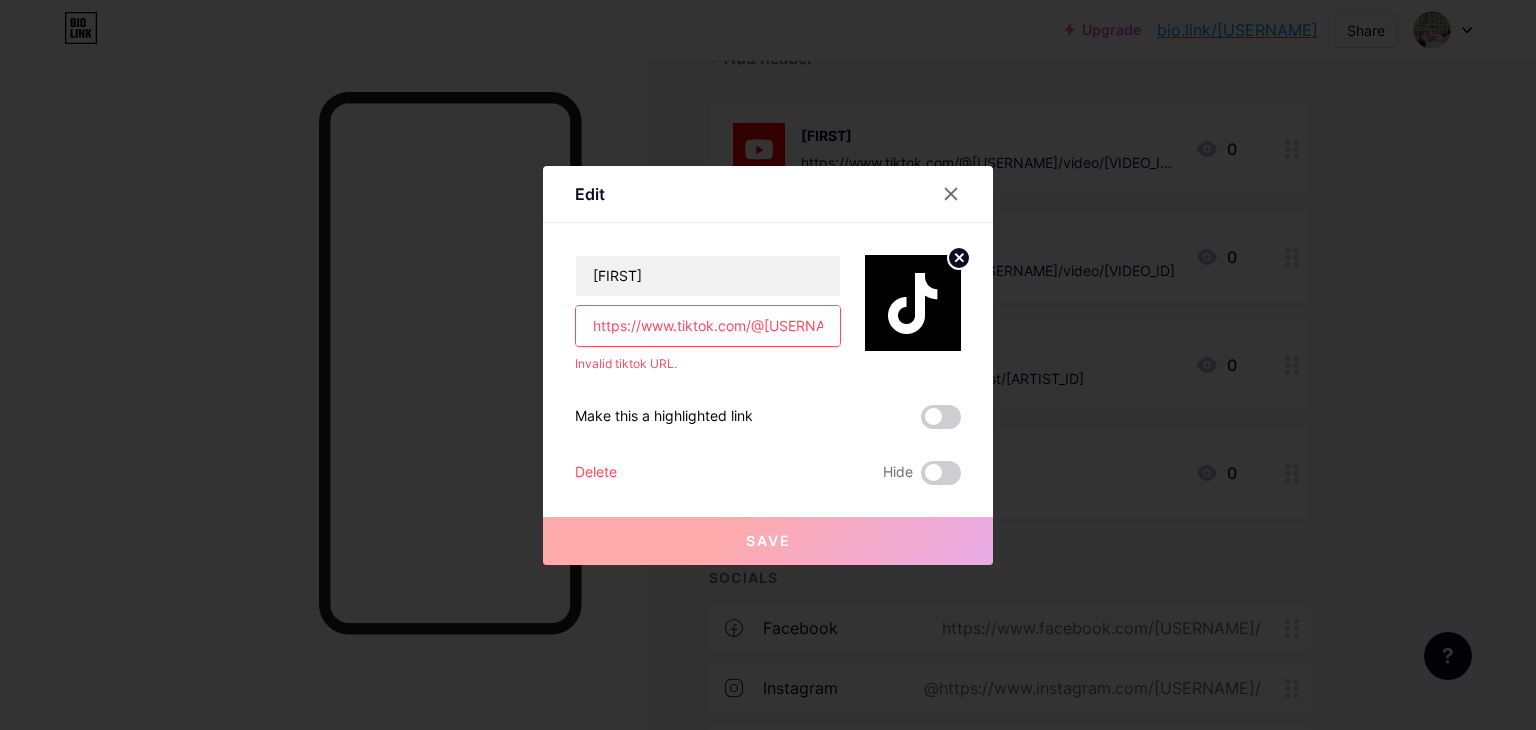 click on "https://www.tiktok.com/@[USERNAME]" at bounding box center (708, 326) 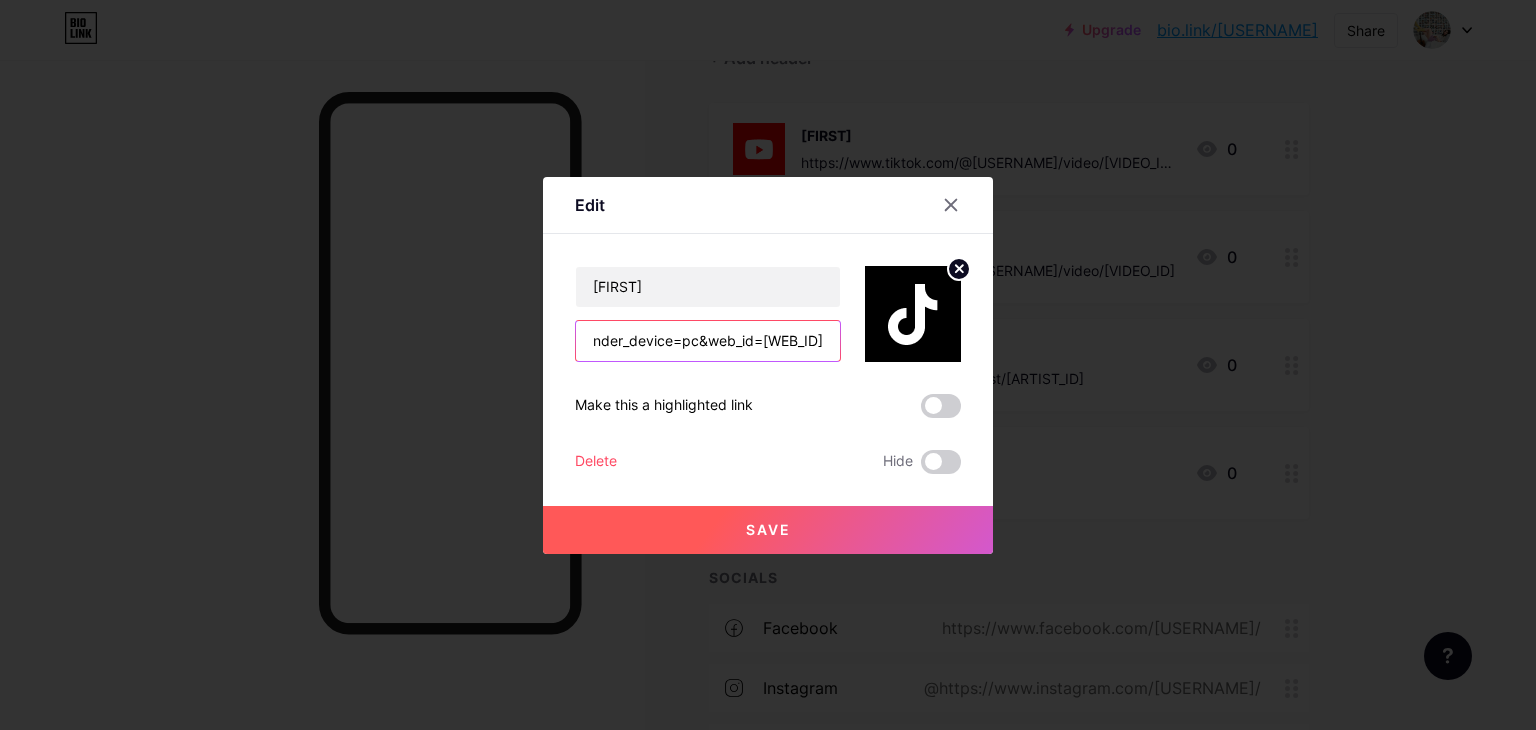 type on "https://www.tiktok.com/@[USERNAME]/video/[VIDEO_ID]?is_from_webapp=1&sender_device=pc&web_id=[WEB_ID]" 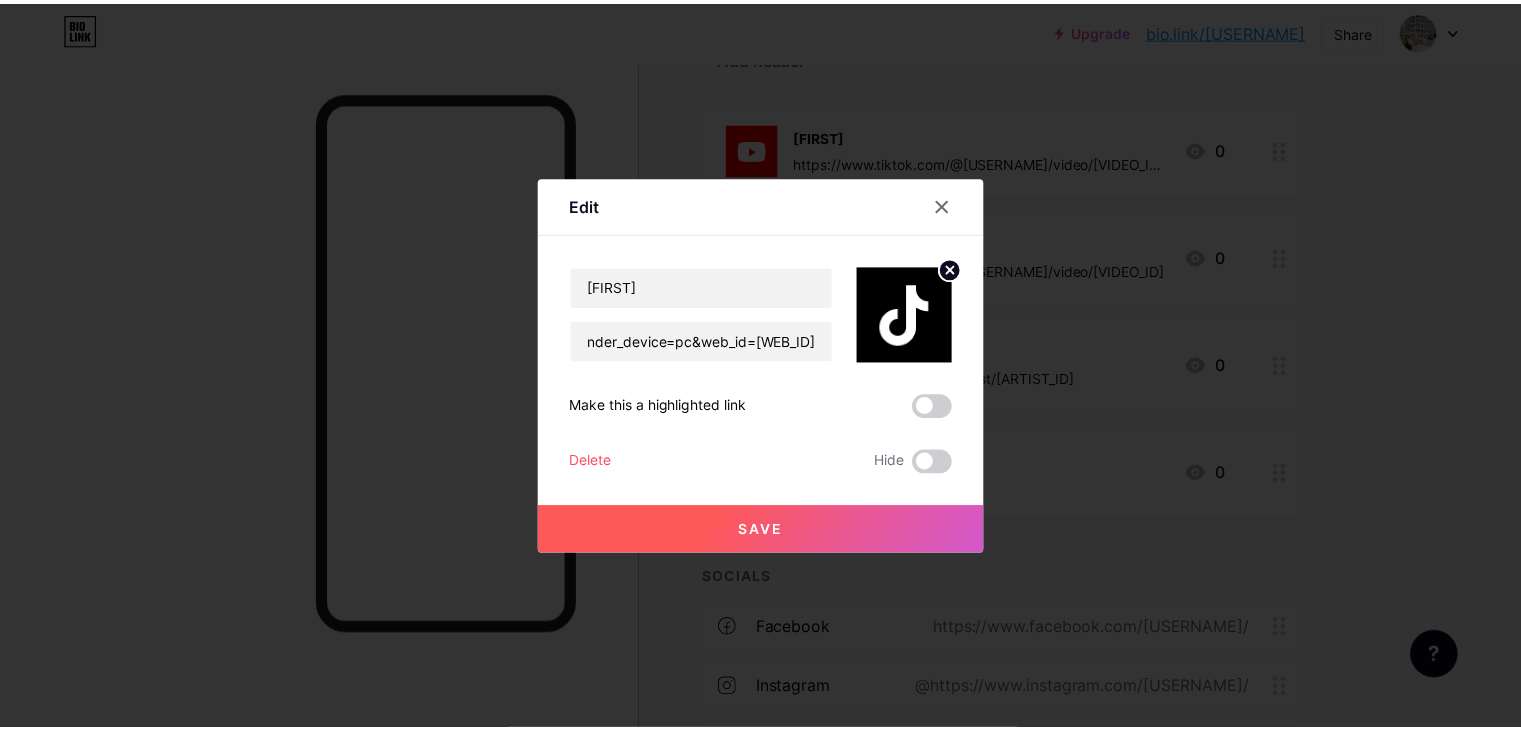 scroll, scrollTop: 0, scrollLeft: 0, axis: both 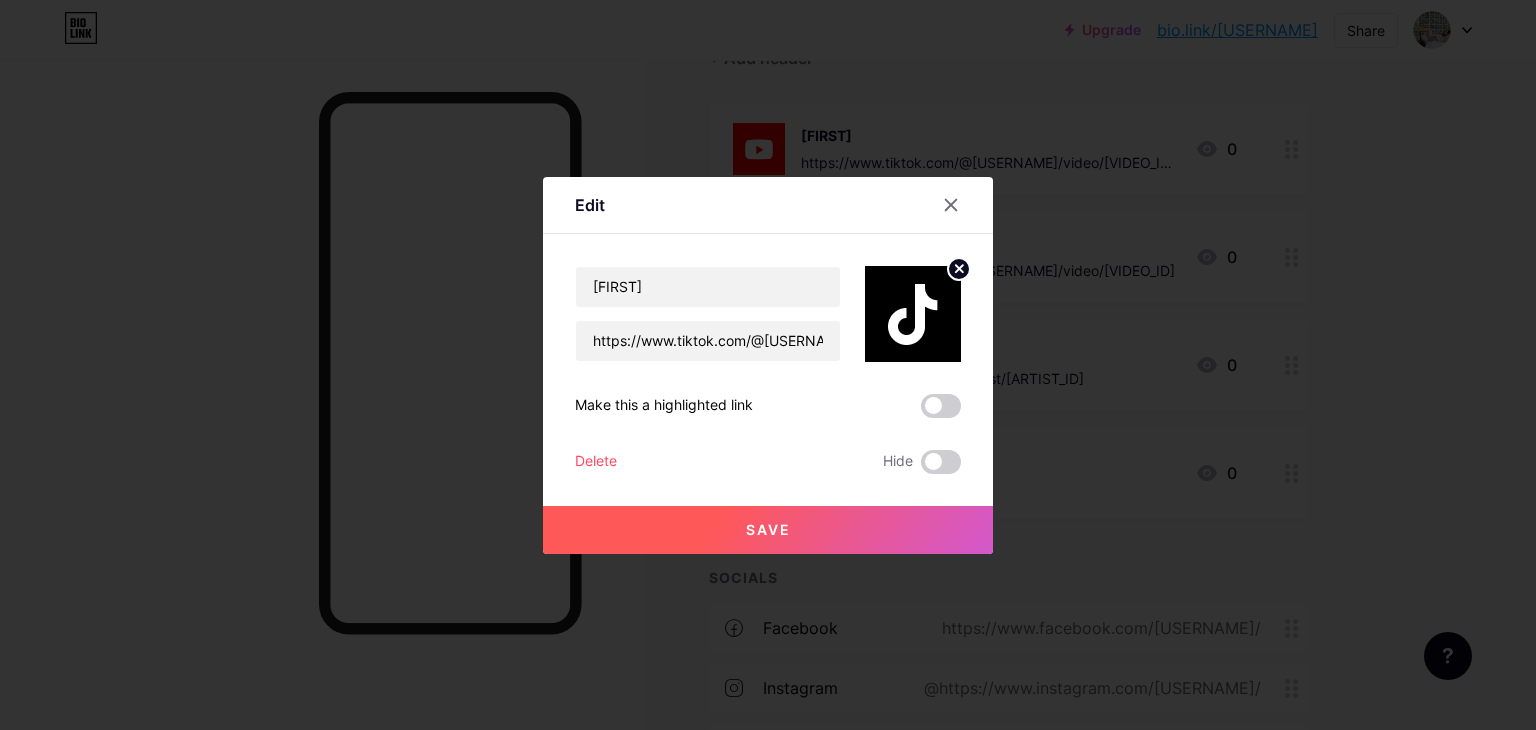 click on "Save" at bounding box center [768, 530] 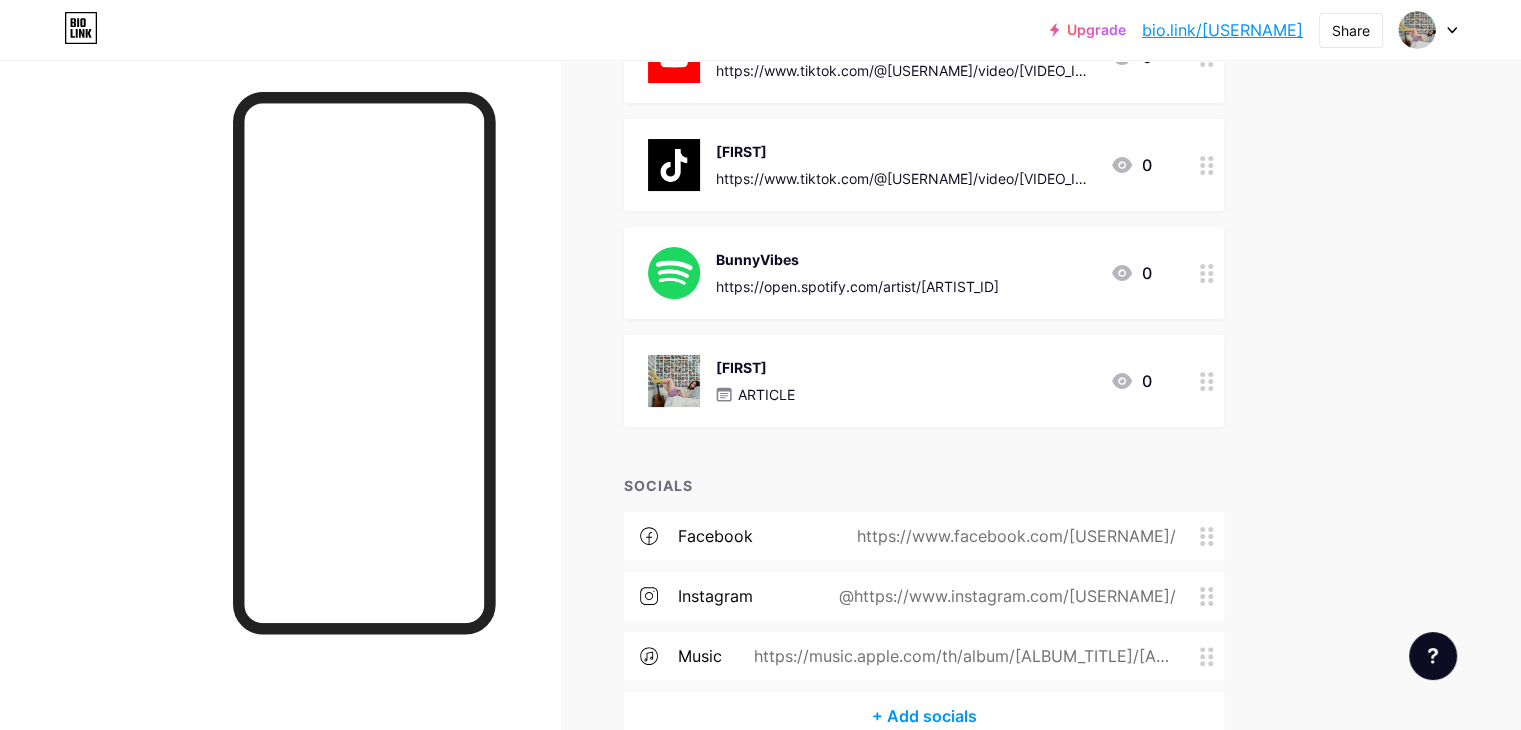 scroll, scrollTop: 312, scrollLeft: 0, axis: vertical 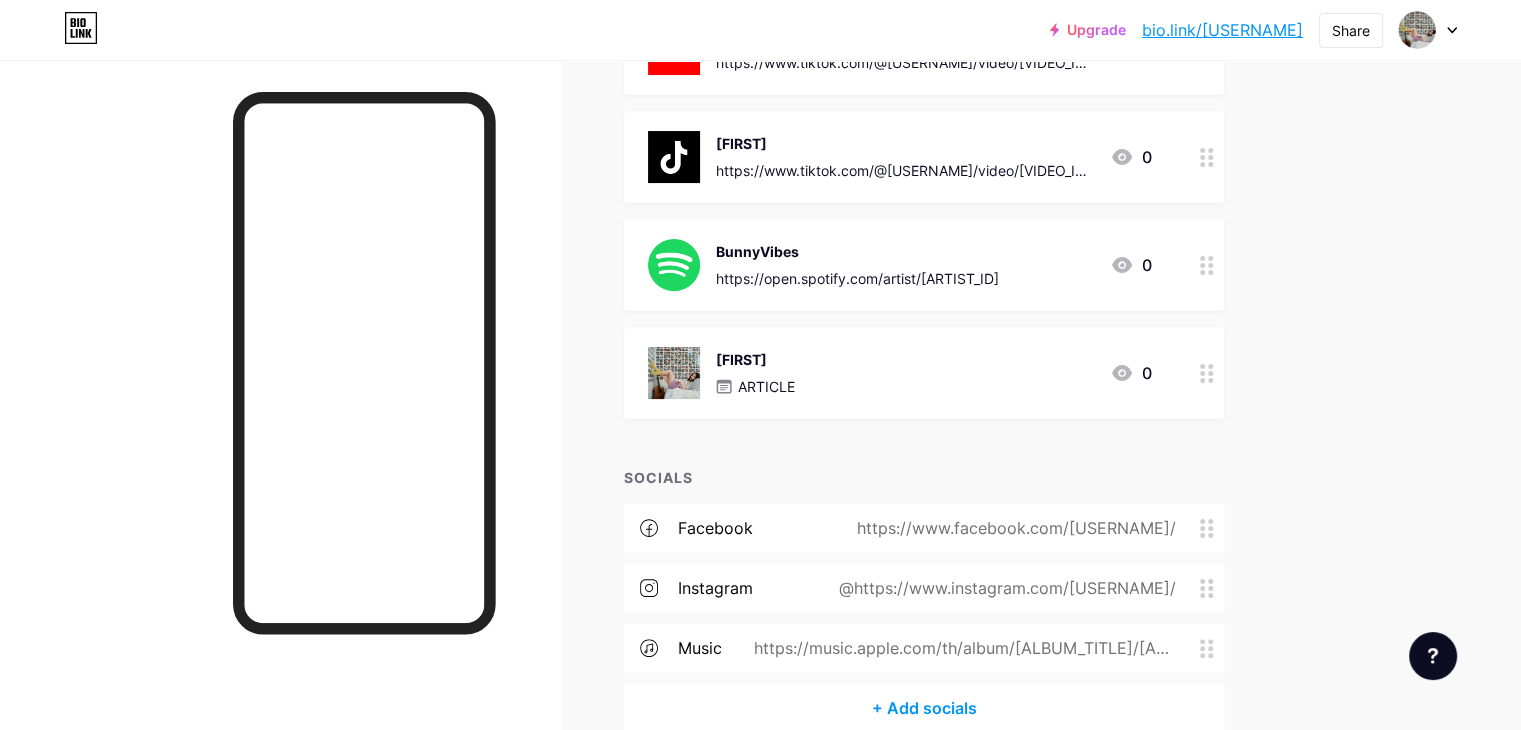 click on "[FIRST]" at bounding box center [905, 143] 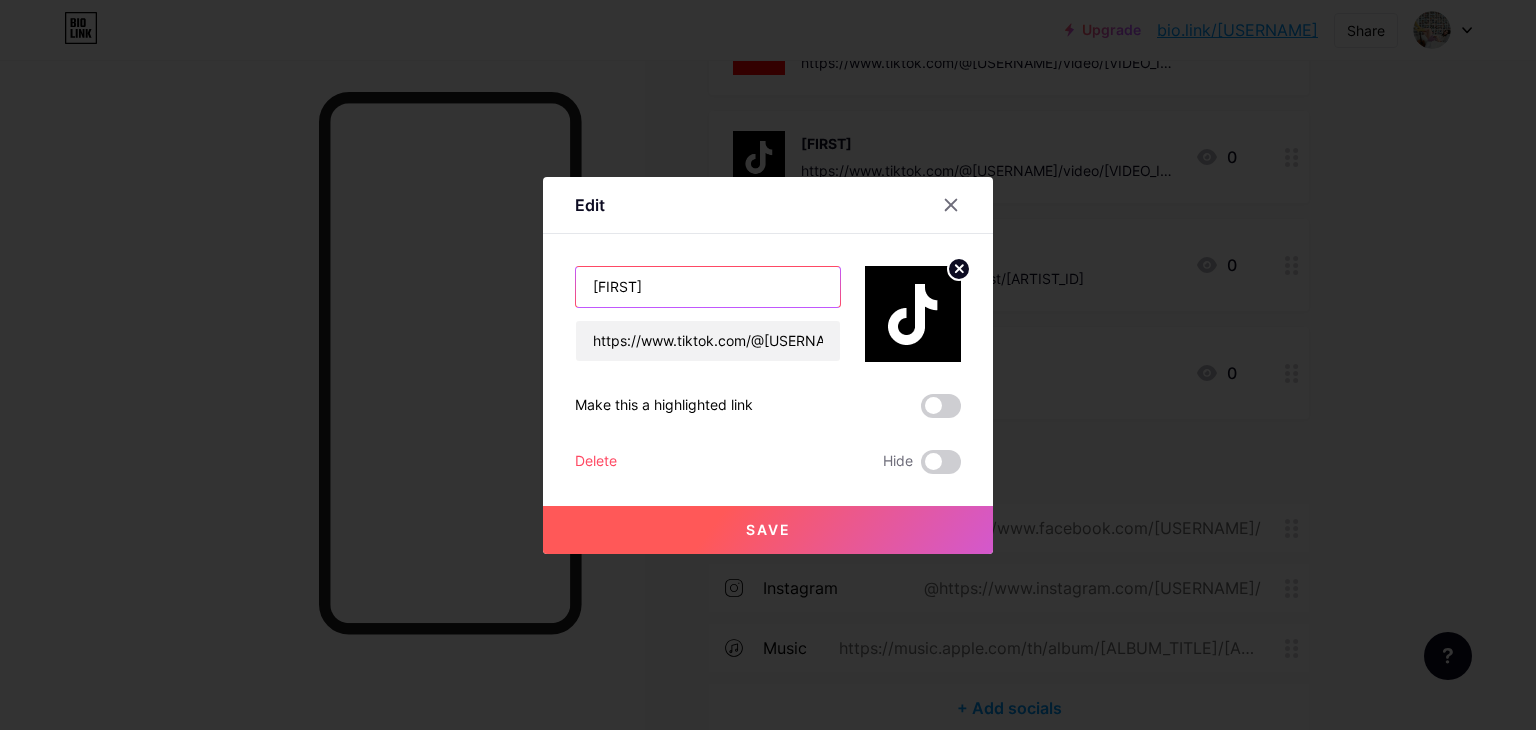 drag, startPoint x: 700, startPoint y: 285, endPoint x: 549, endPoint y: 13, distance: 311.10287 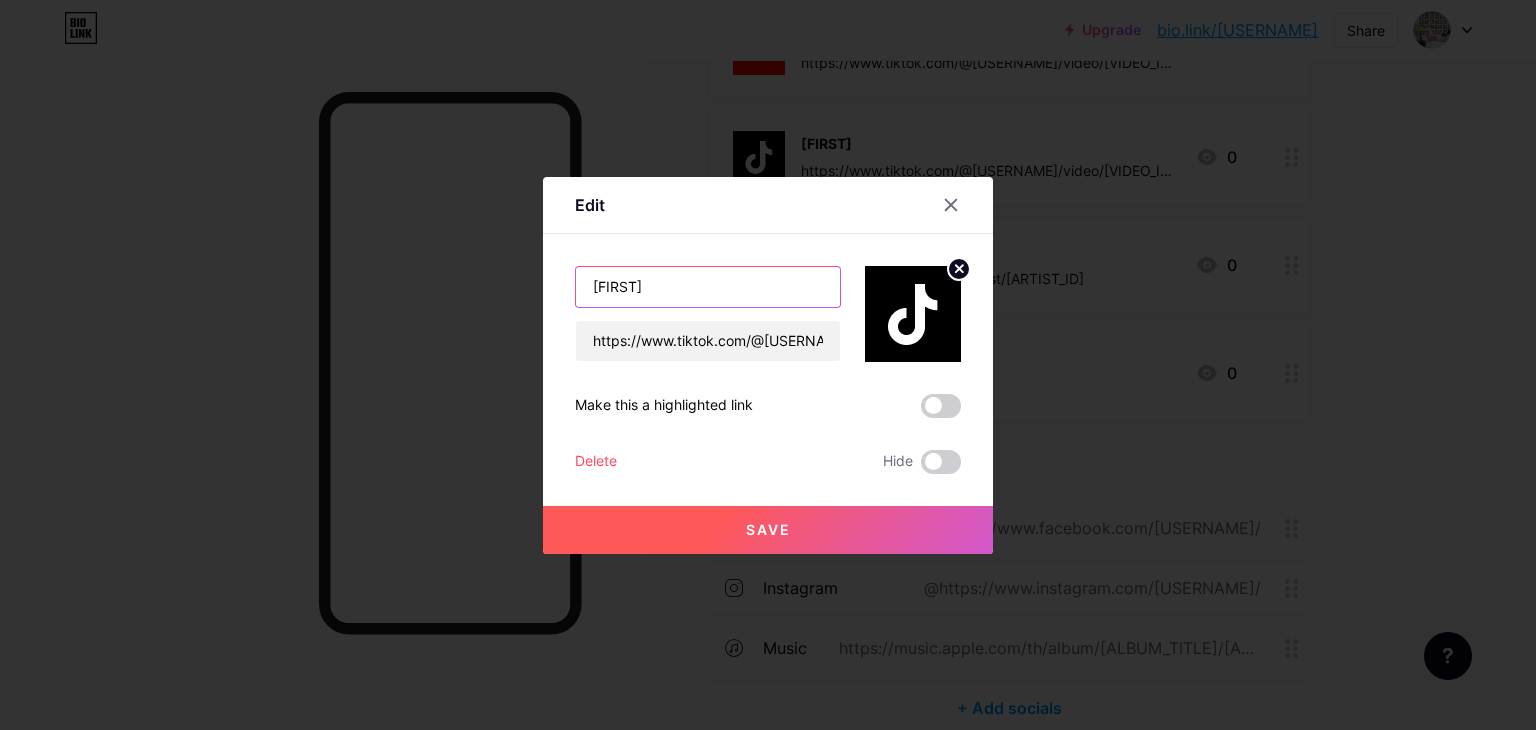 click on "[FIRST]" at bounding box center (708, 287) 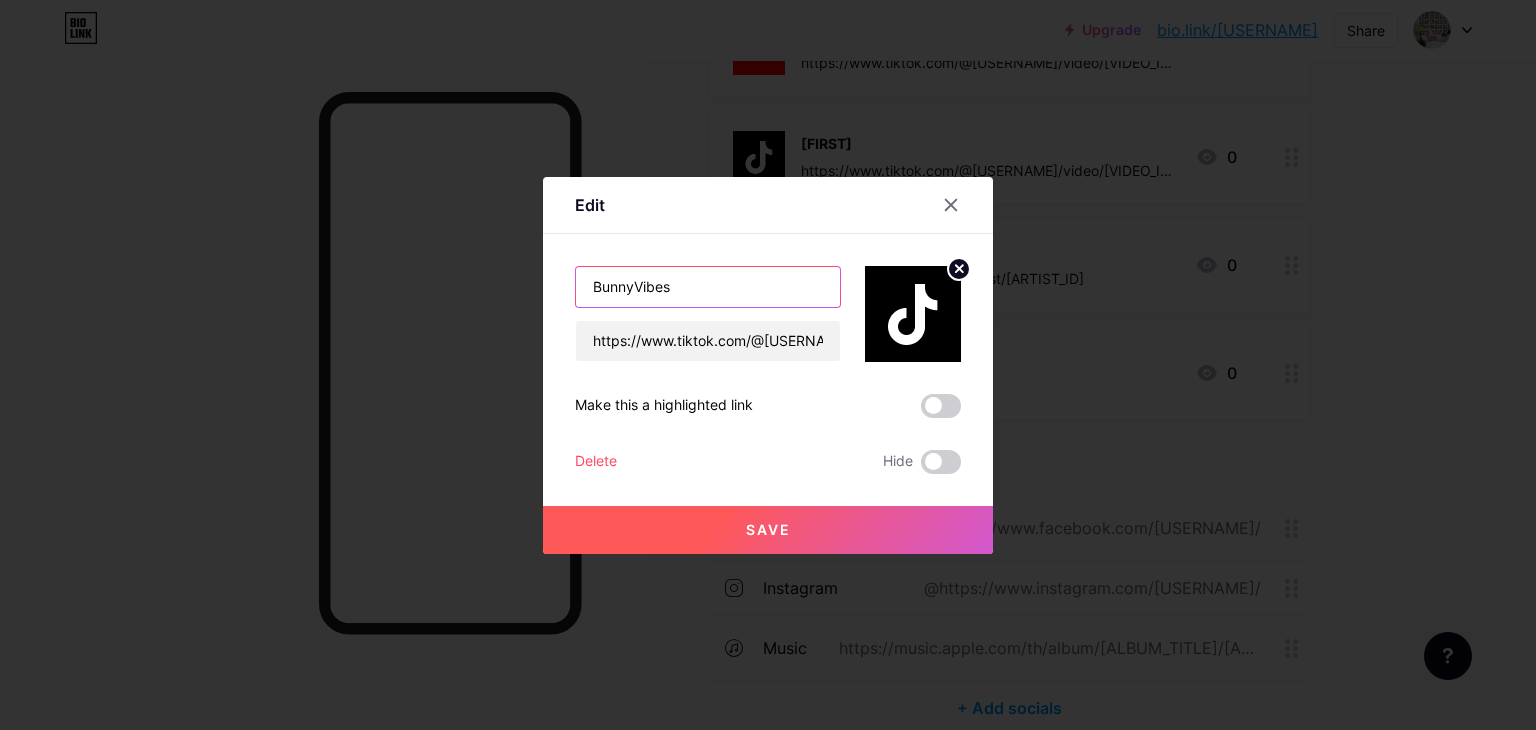 type on "BunnyVibes" 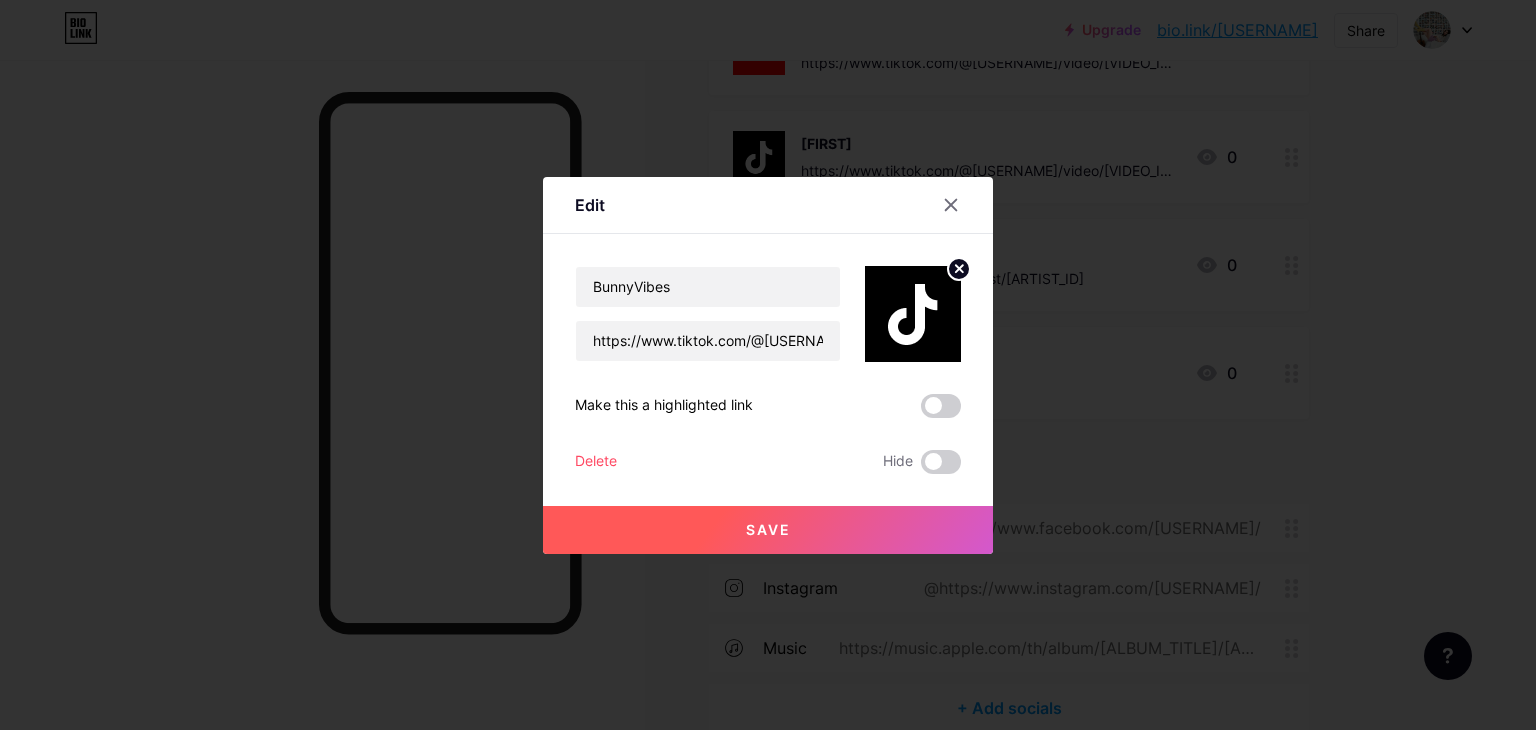 click on "Save" at bounding box center [768, 530] 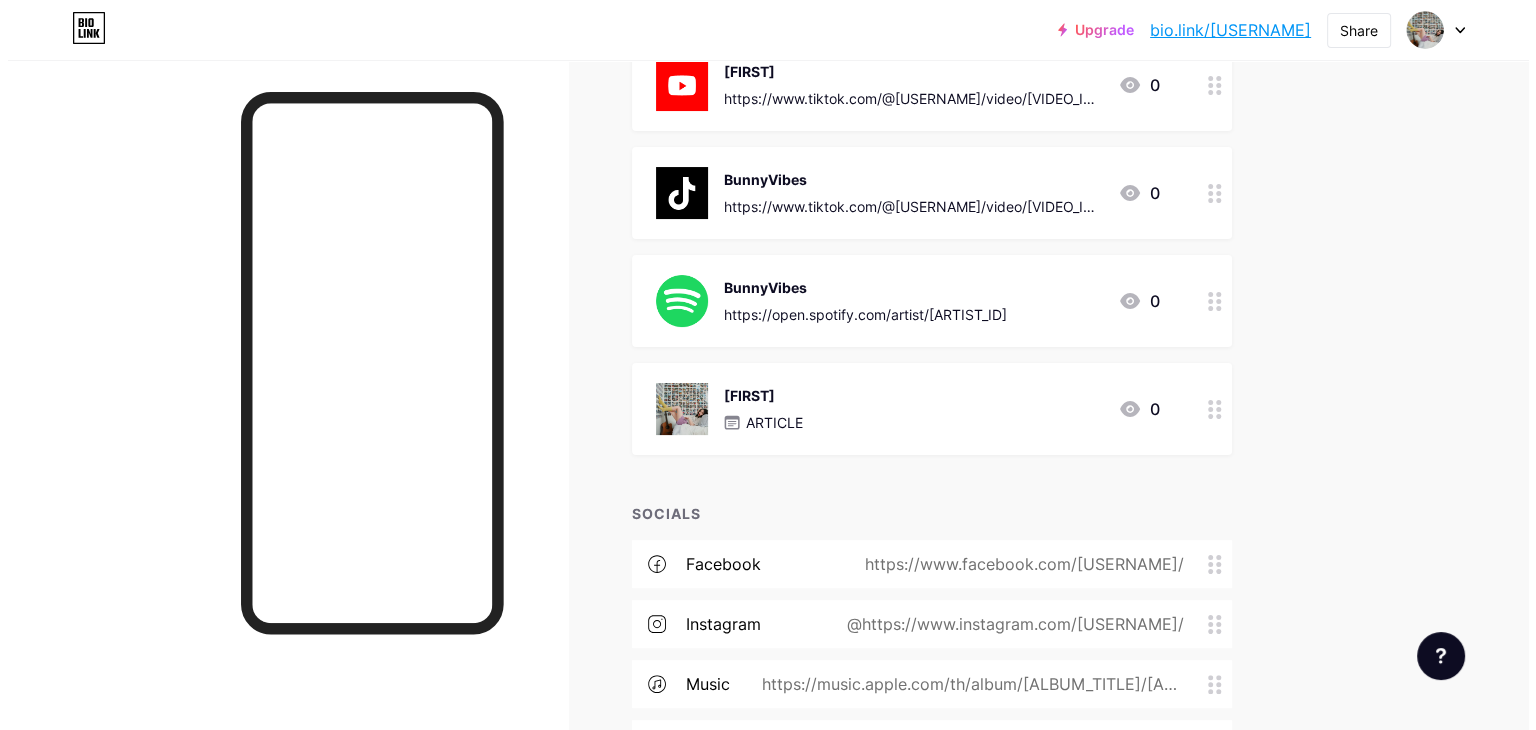 scroll, scrollTop: 212, scrollLeft: 0, axis: vertical 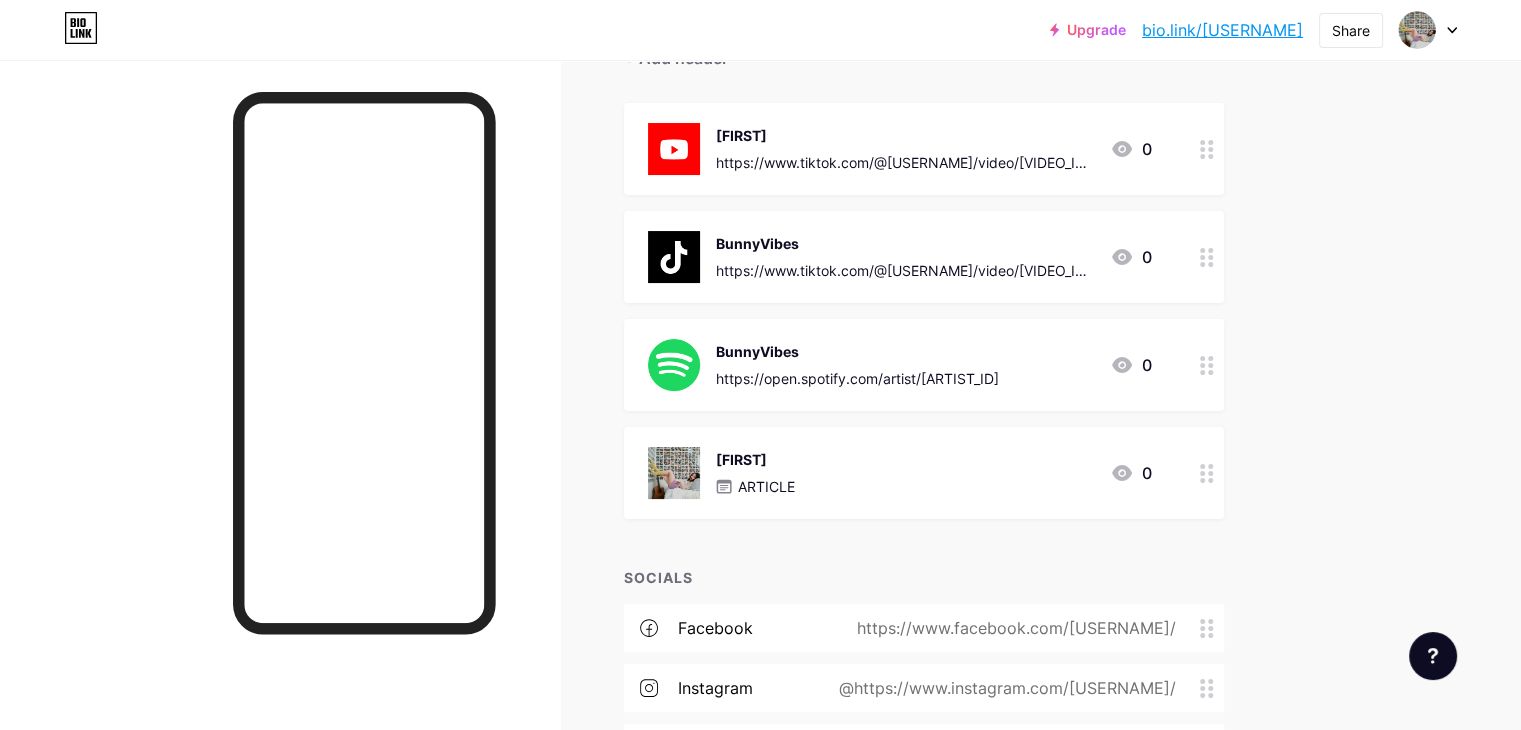 click on "[FIRST]
https://youtu.be/[VIDEO_ID]?si=[SIGNATURE]" at bounding box center (905, 149) 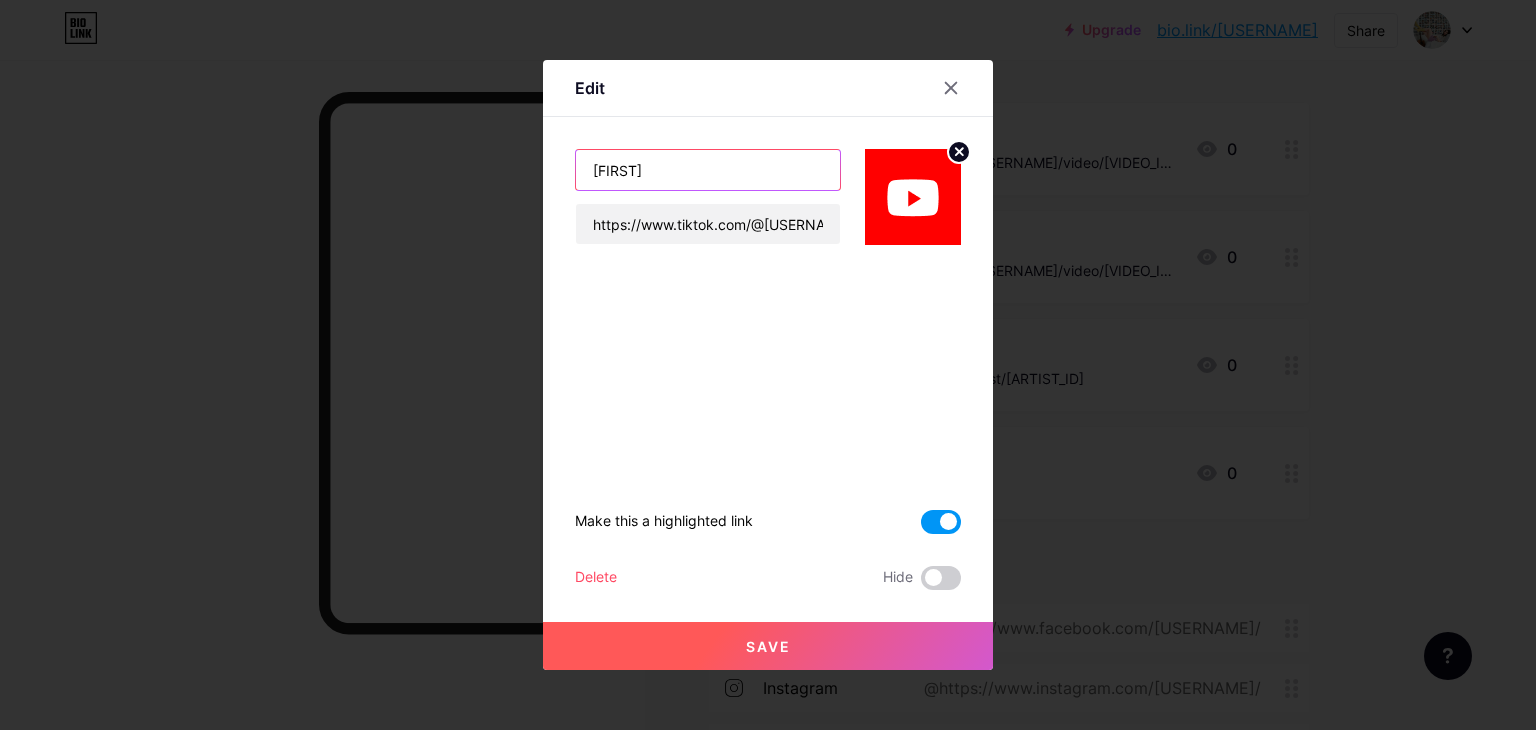 click on "[FIRST]" at bounding box center (708, 170) 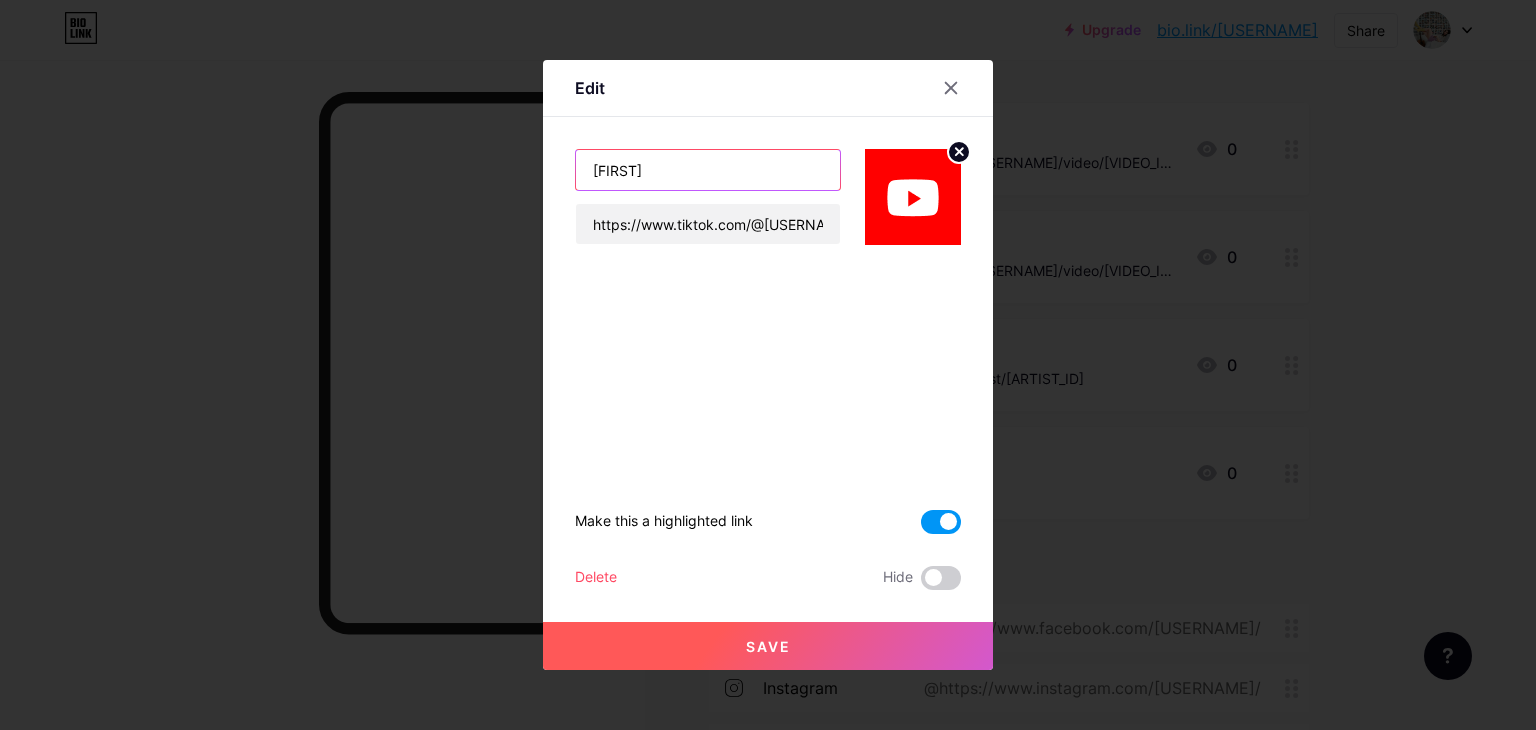 paste on "BunnyVibes" 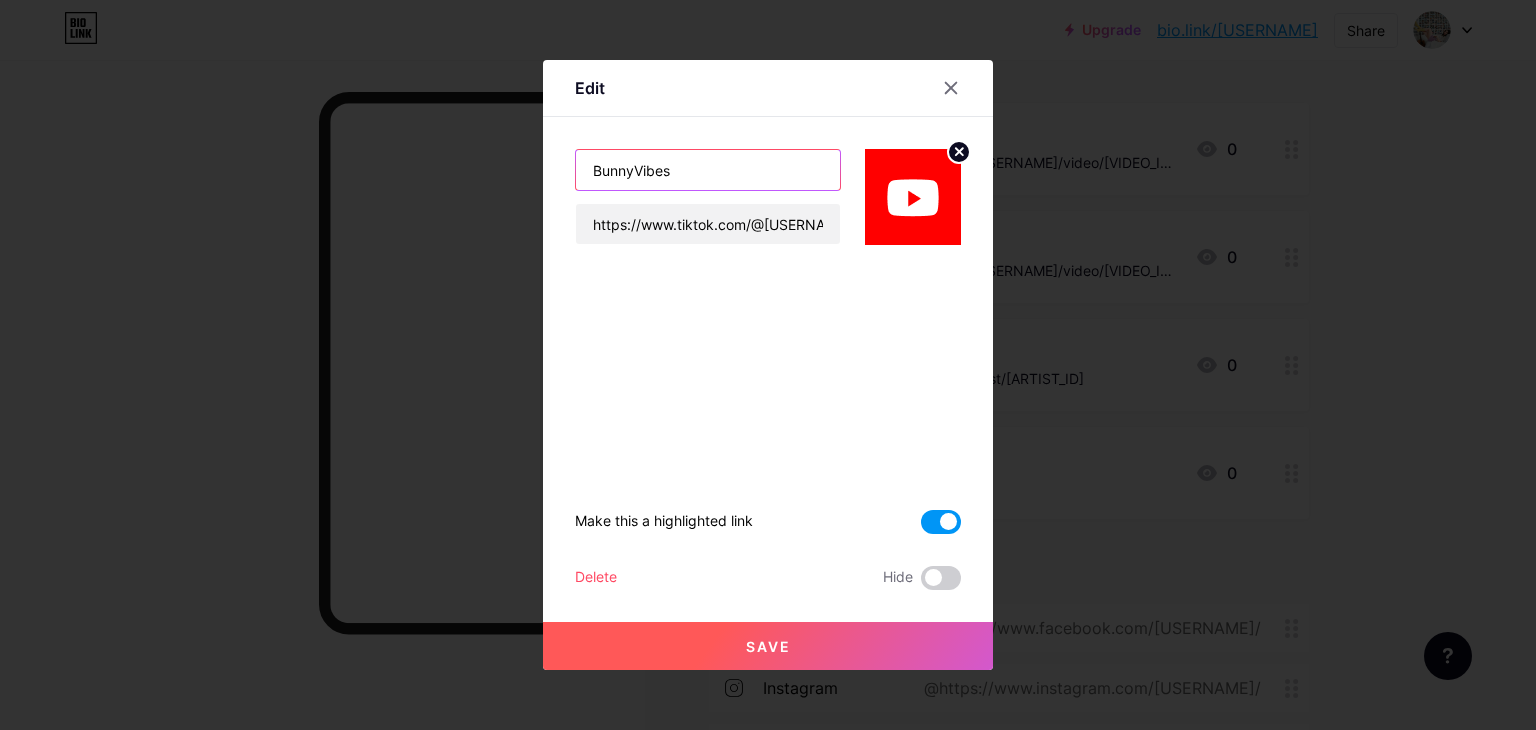 type on "BunnyVibes" 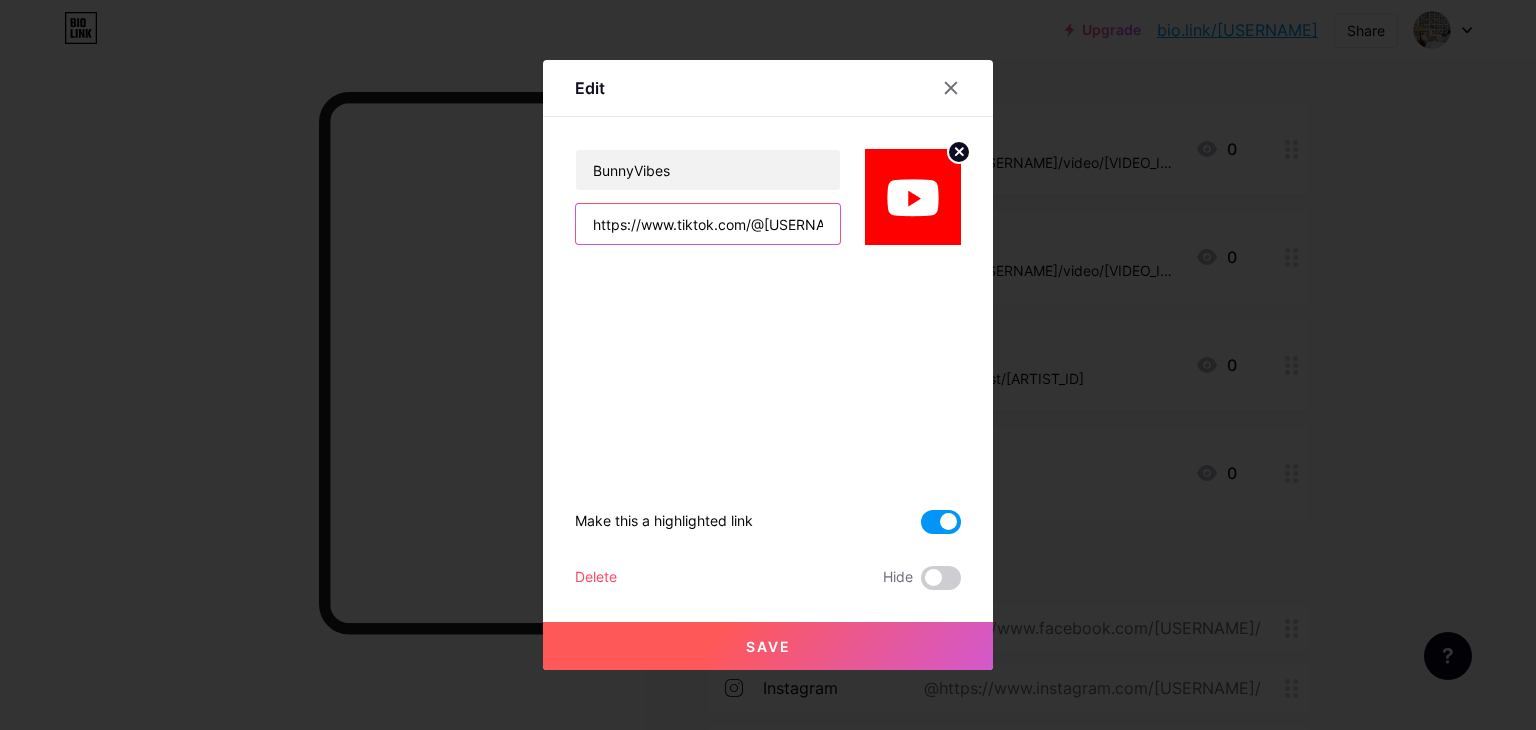click on "https://www.tiktok.com/@[USERNAME]/video/[VIDEO_ID]?is_from_webapp=1&sender_device=pc&web_id=[WEB_ID]" at bounding box center [708, 224] 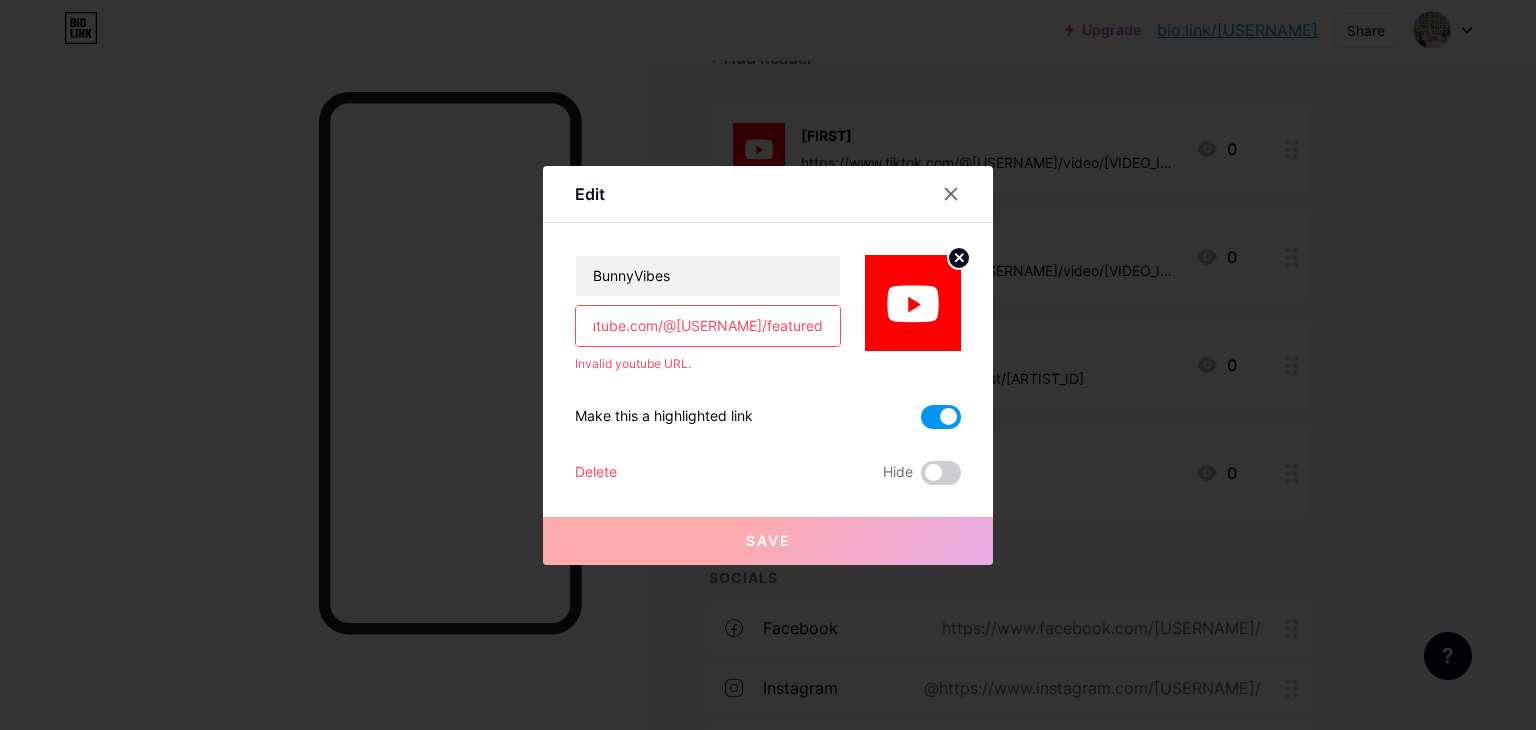 scroll, scrollTop: 0, scrollLeft: 0, axis: both 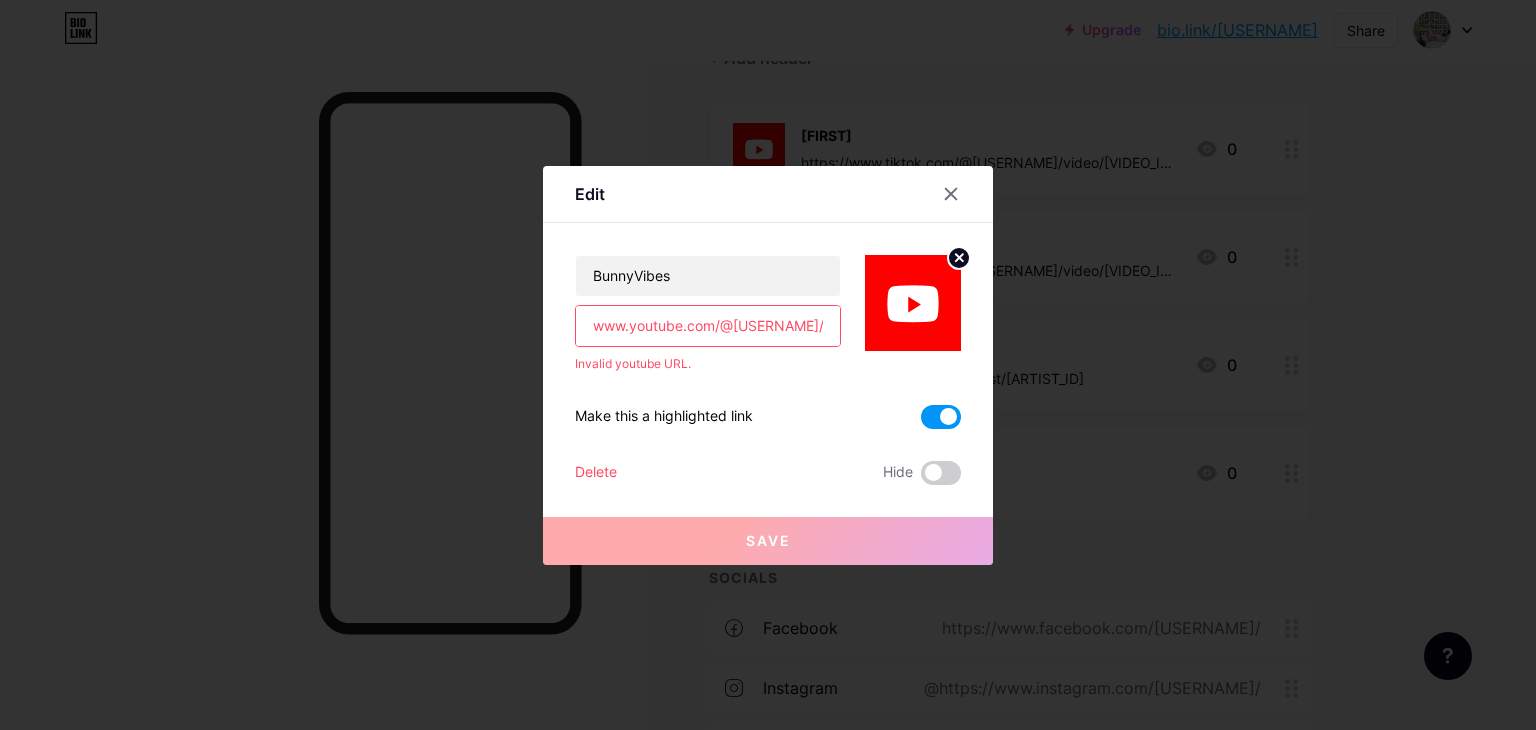 click on "www.youtube.com/@[USERNAME]/featured" at bounding box center (708, 326) 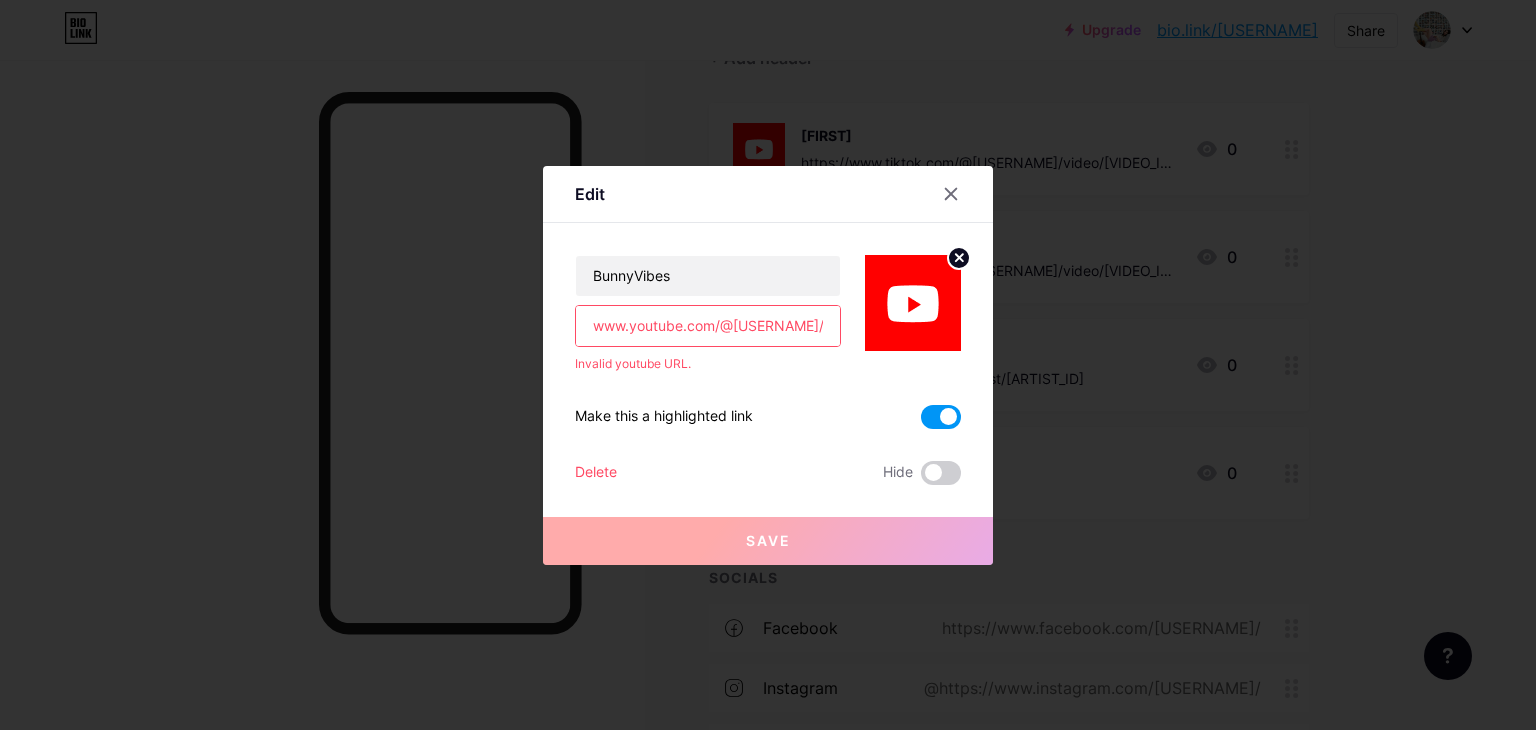 click on "www.youtube.com/@[USERNAME]/featured" at bounding box center [708, 326] 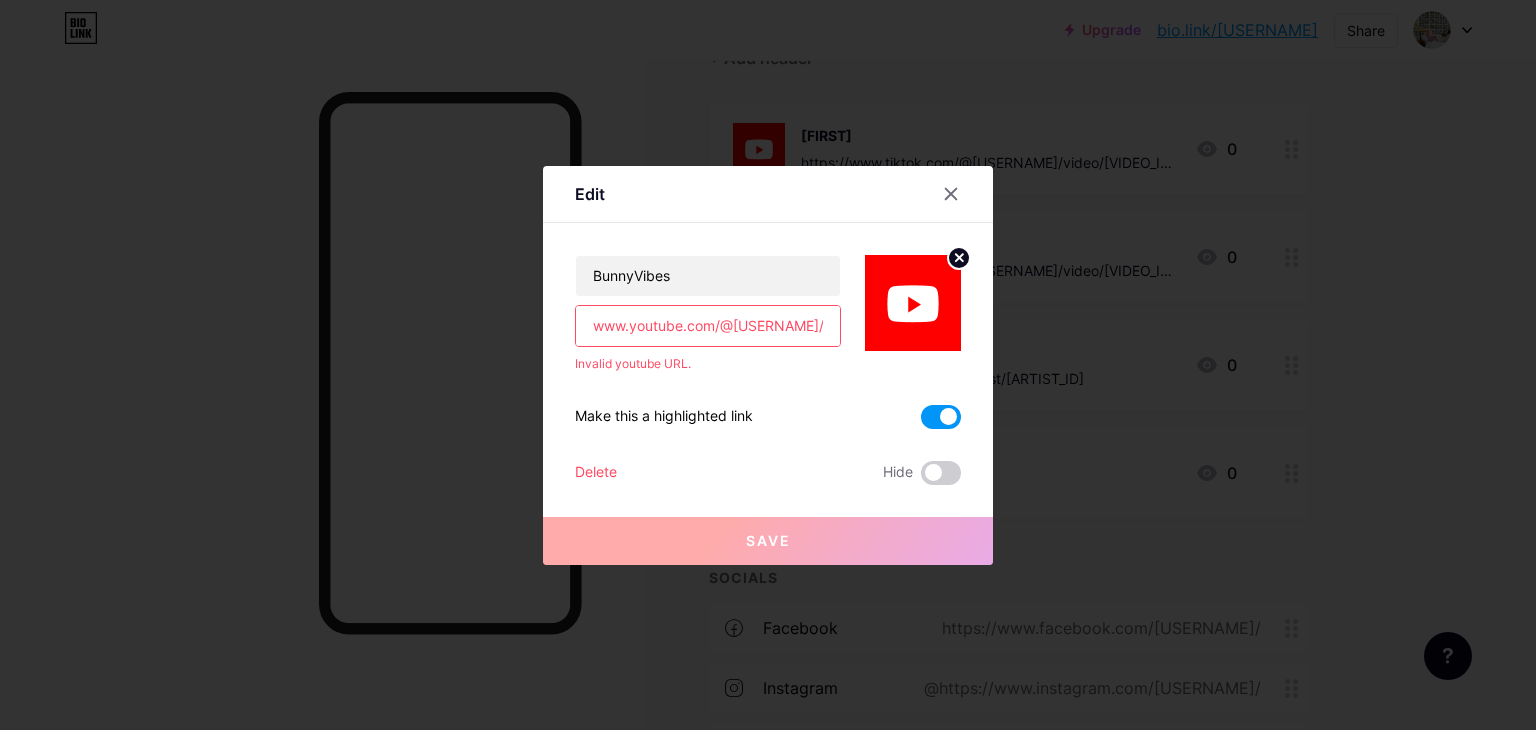 click on "www.youtube.com/@[USERNAME]/featured" at bounding box center [708, 326] 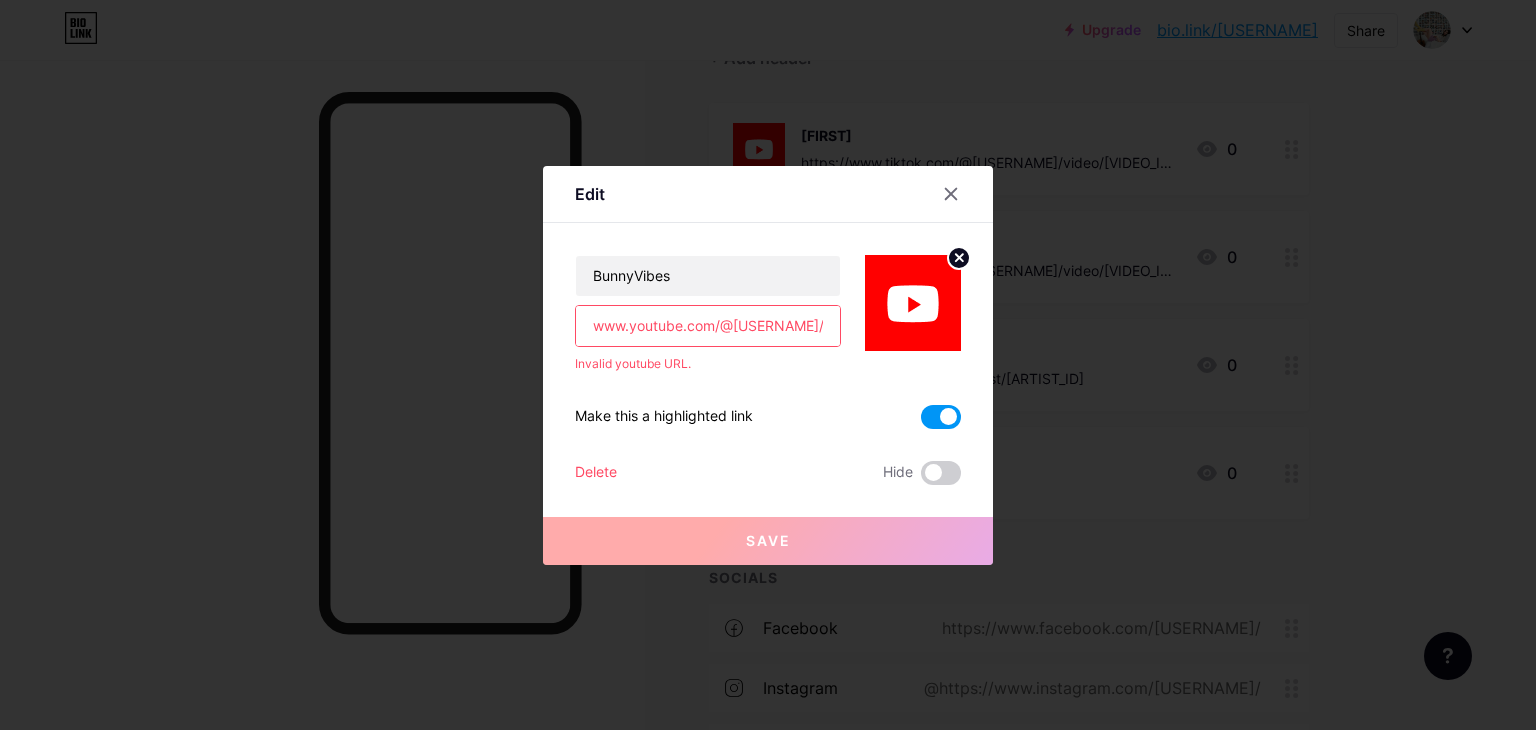 paste on "youtu.be/[VIDEO_ID]" 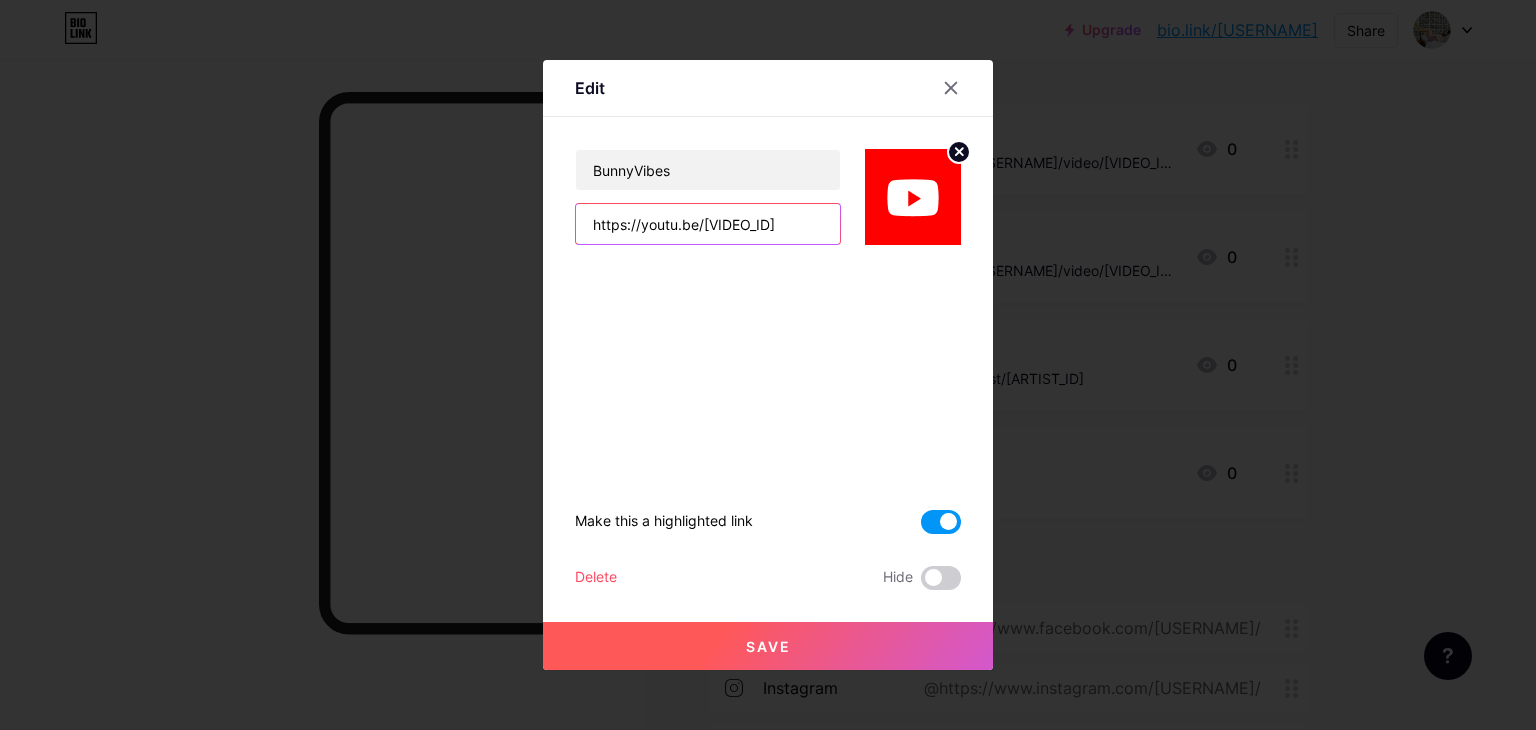 type on "https://youtu.be/[VIDEO_ID]" 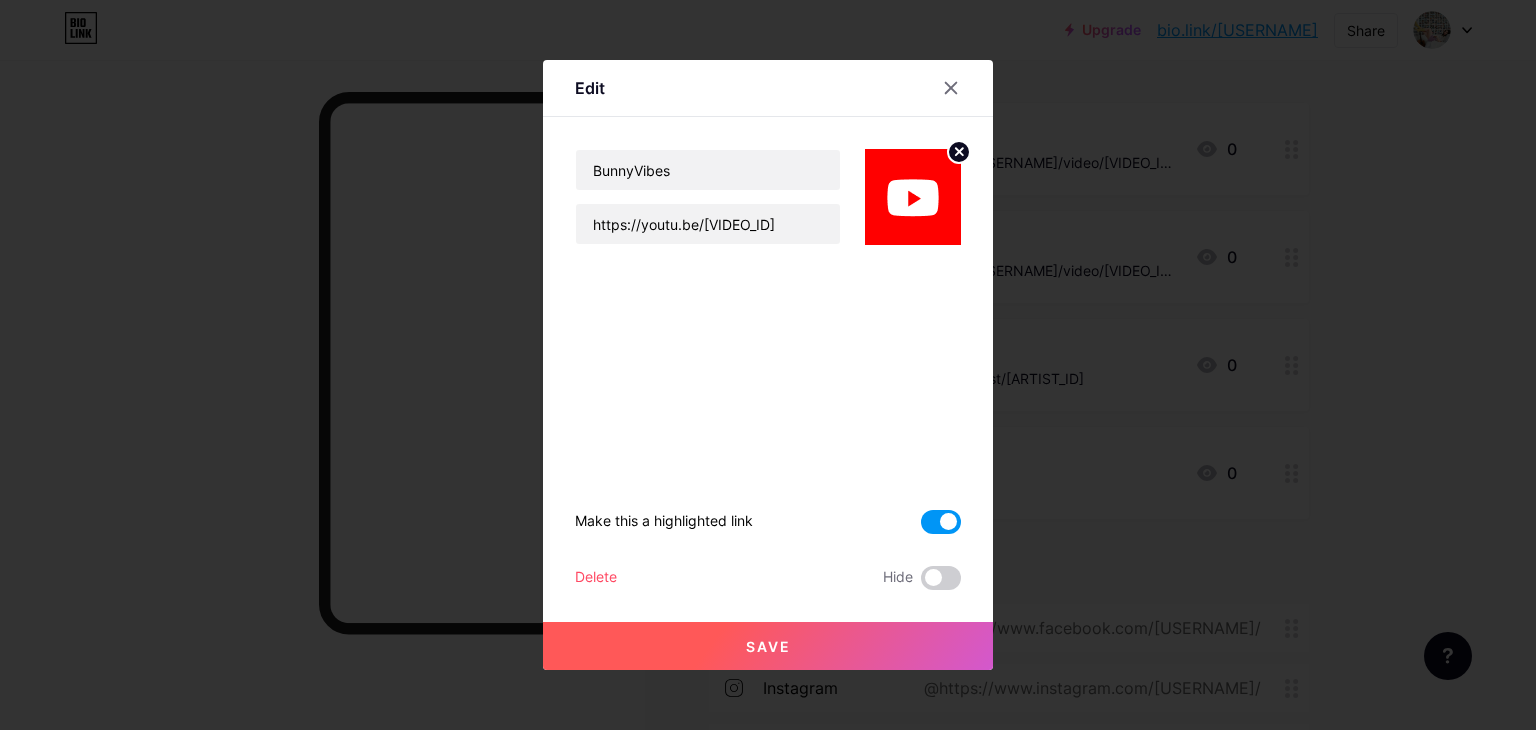 click on "Save" at bounding box center (768, 646) 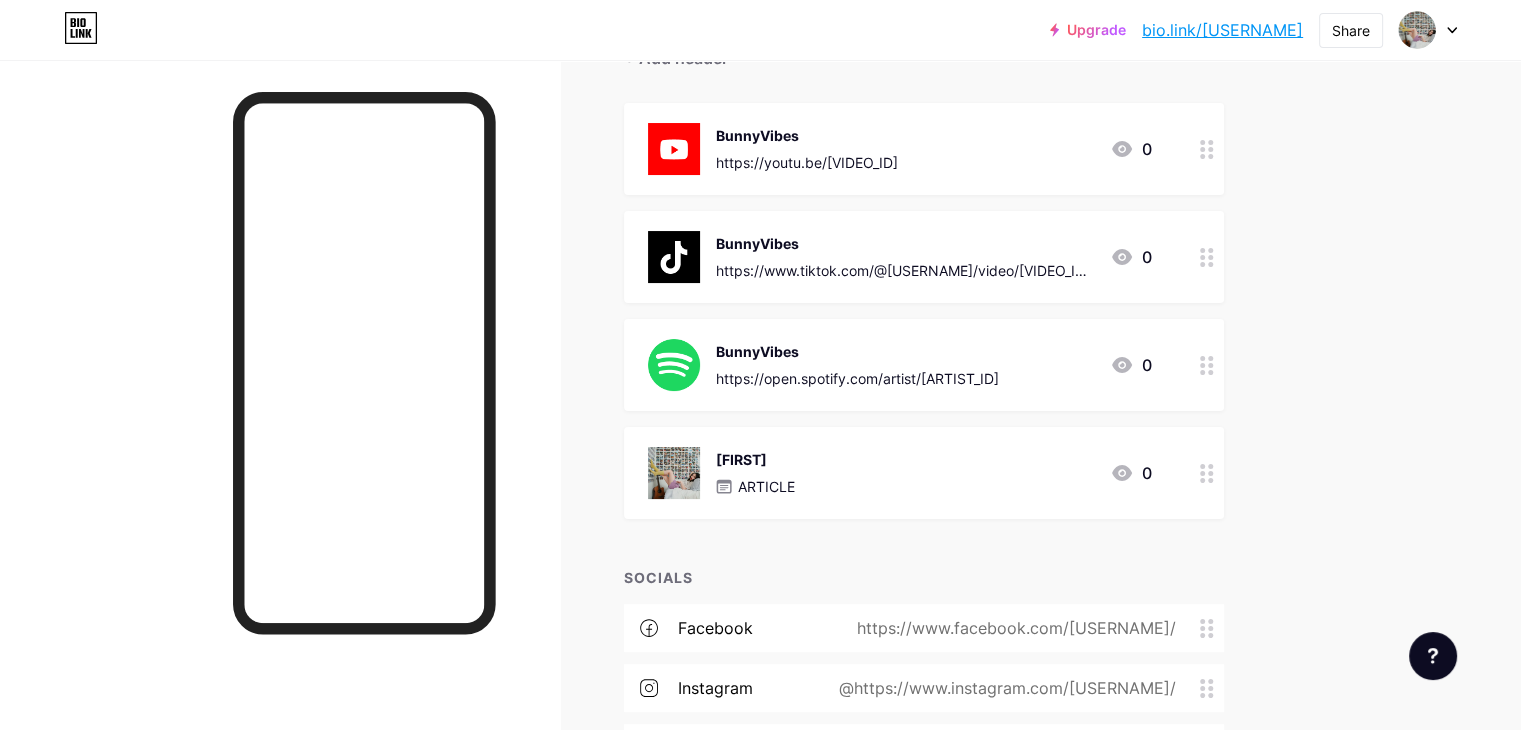 click on "[FIRST]" at bounding box center [755, 459] 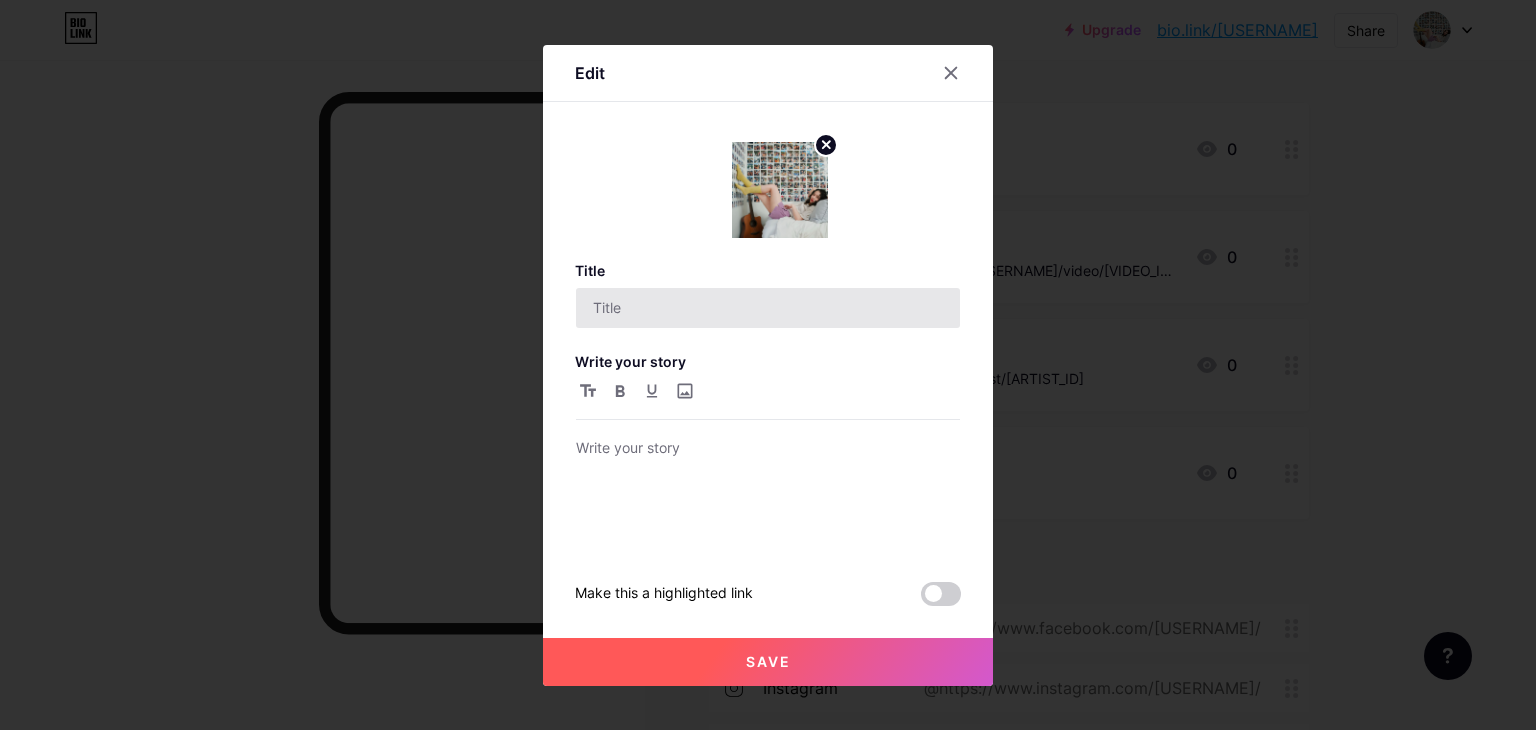 type on "[FIRST]" 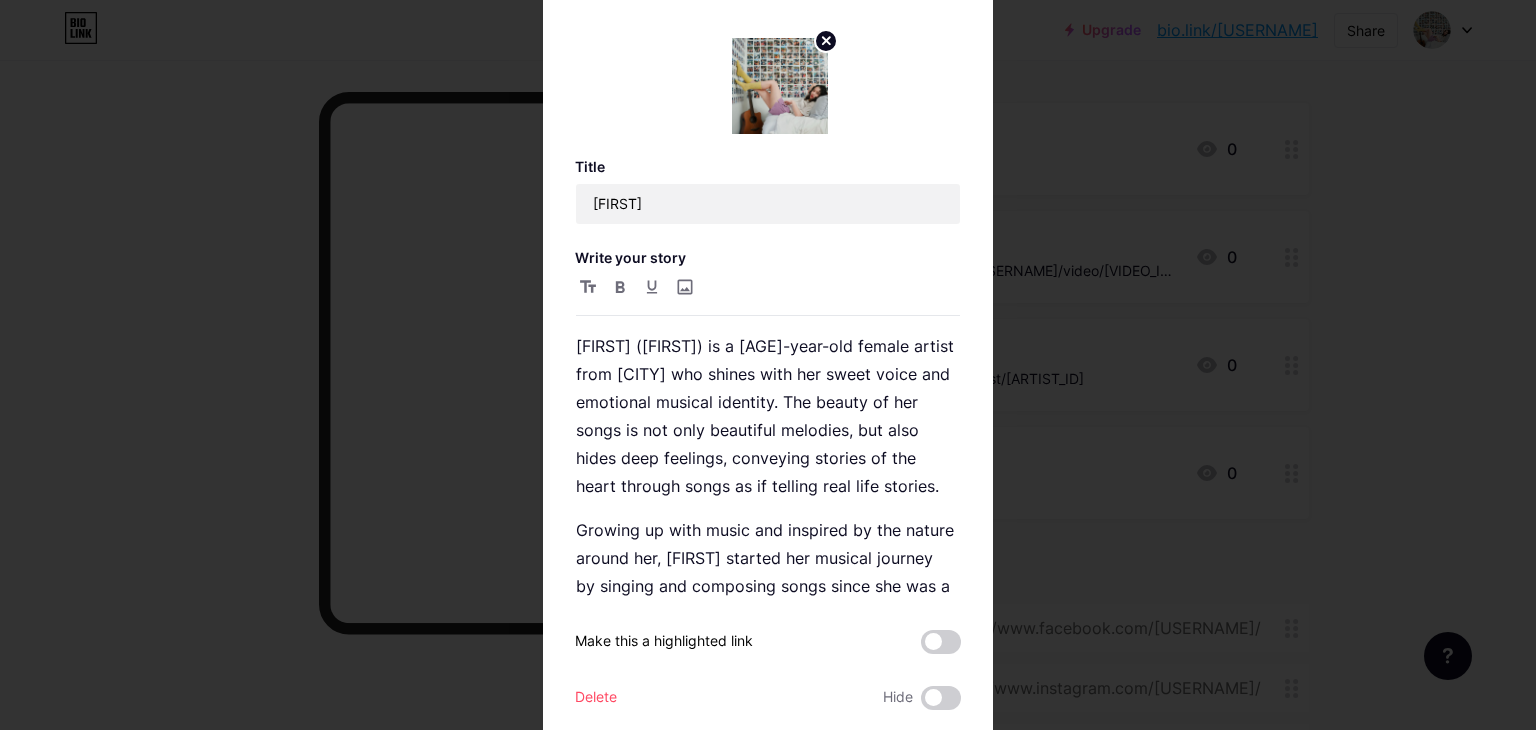 click at bounding box center [780, 86] 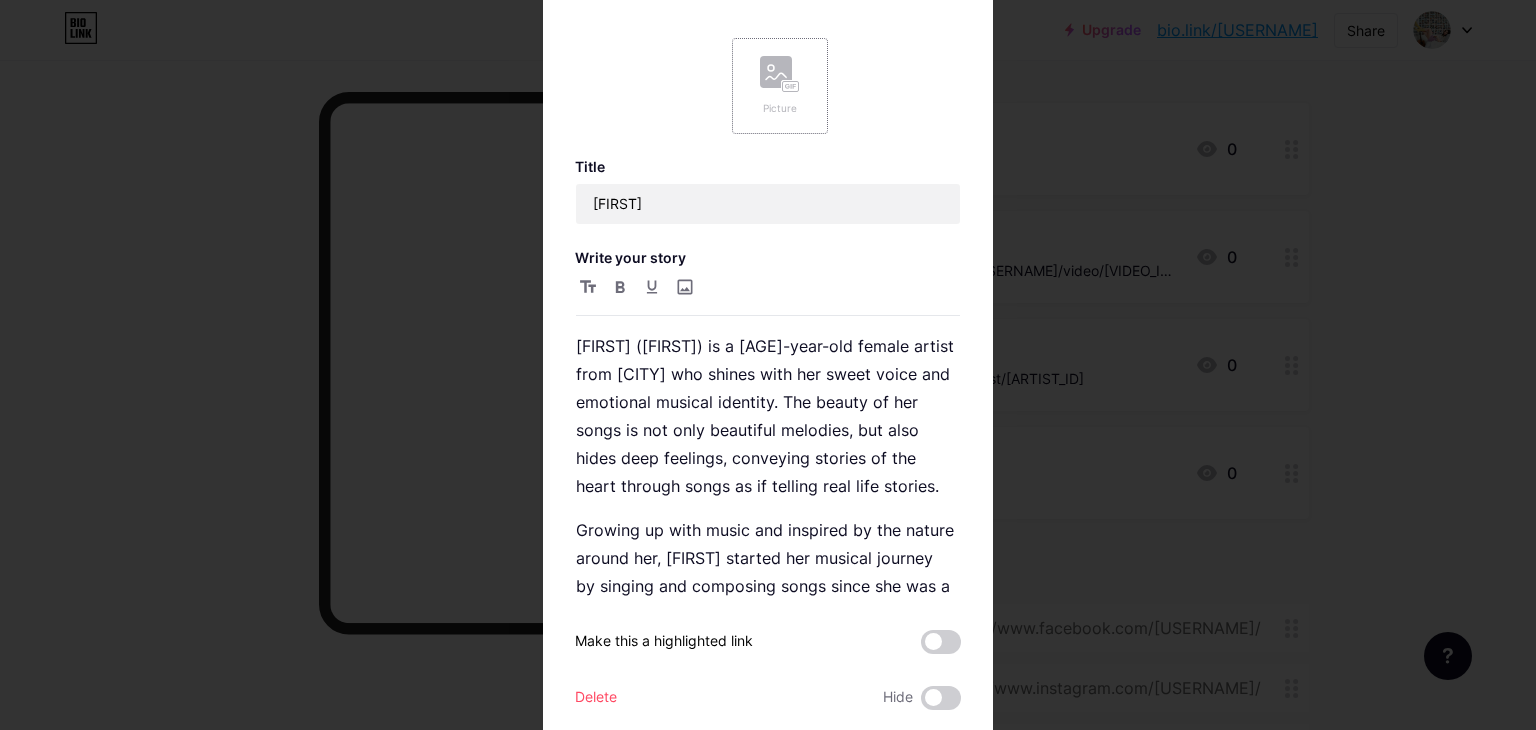 click 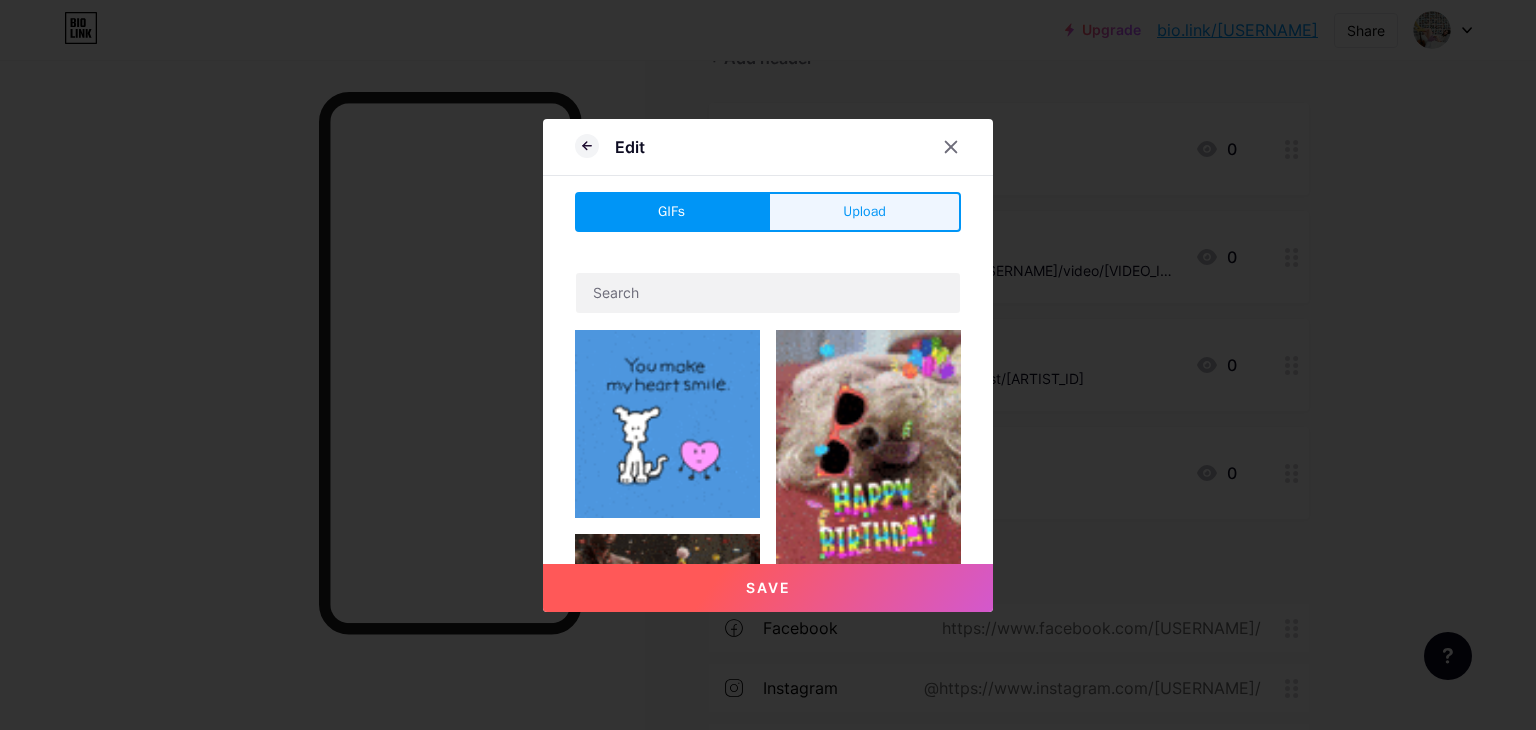click on "Upload" at bounding box center [864, 211] 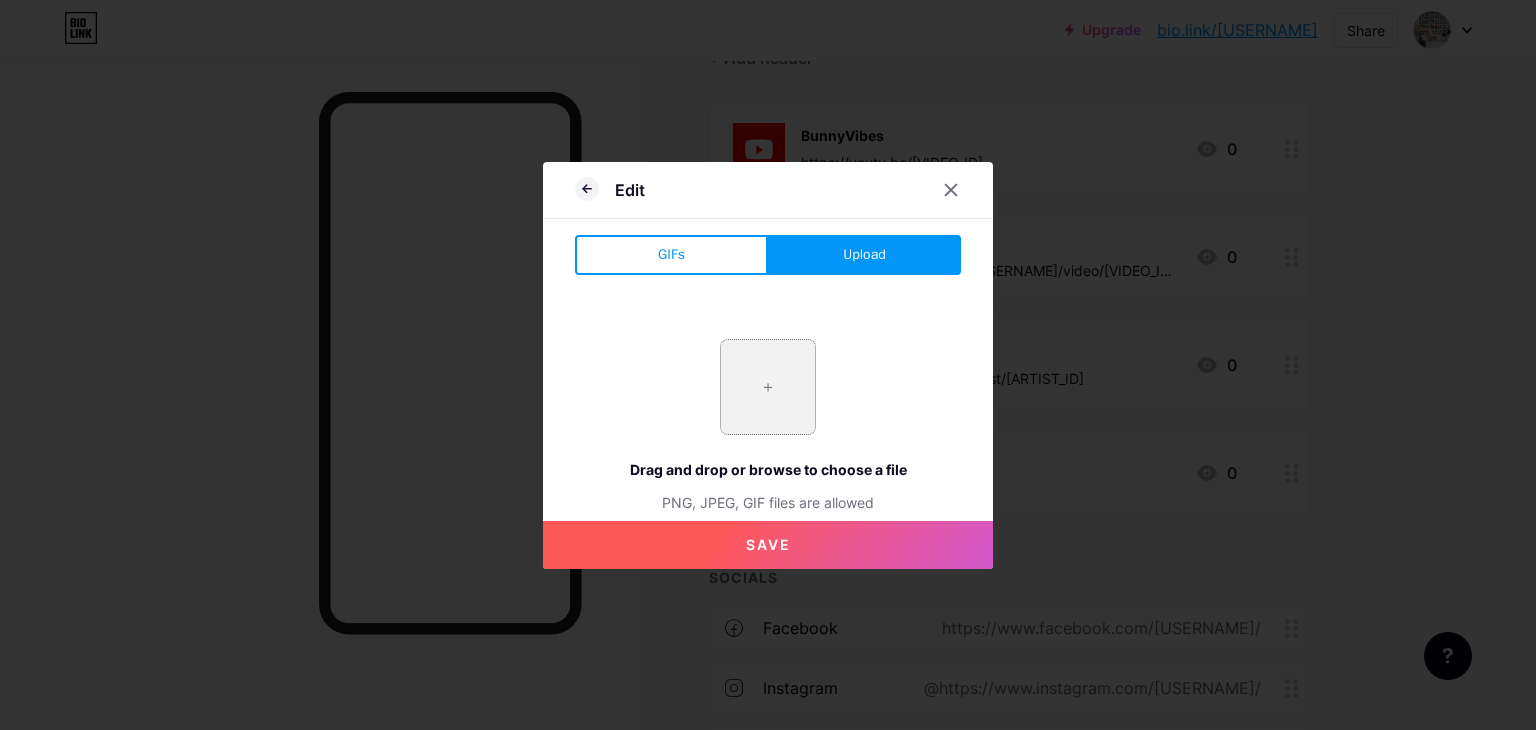 click at bounding box center (768, 387) 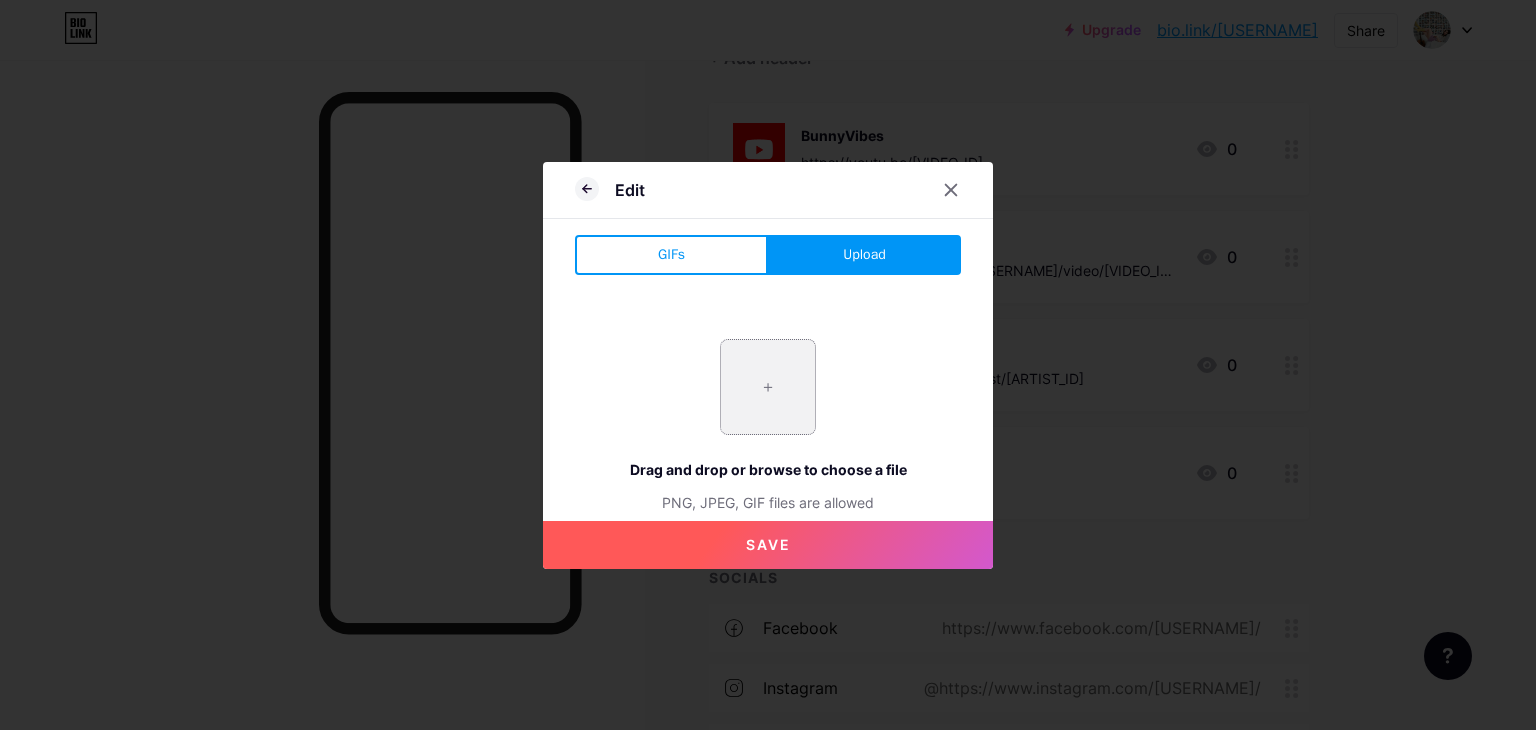 type on "C:\fakepath\[FILENAME].jpg" 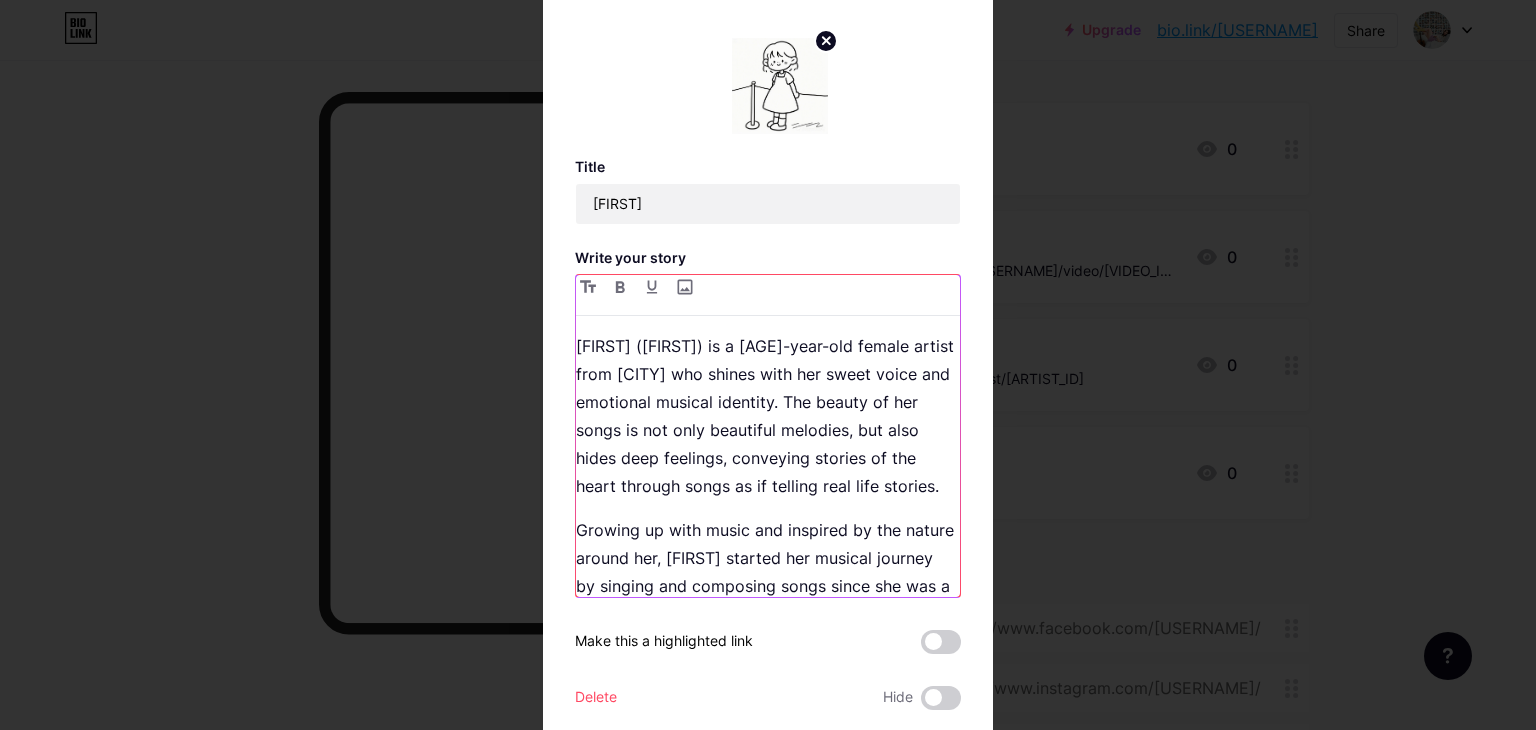 click on "[FIRST] ([FIRST]) is a [AGE]-year-old female artist from [CITY] who shines with her sweet voice and emotional musical identity. The beauty of her songs is not only beautiful melodies, but also hides deep feelings, conveying stories of the heart through songs as if telling real life stories." at bounding box center (768, 416) 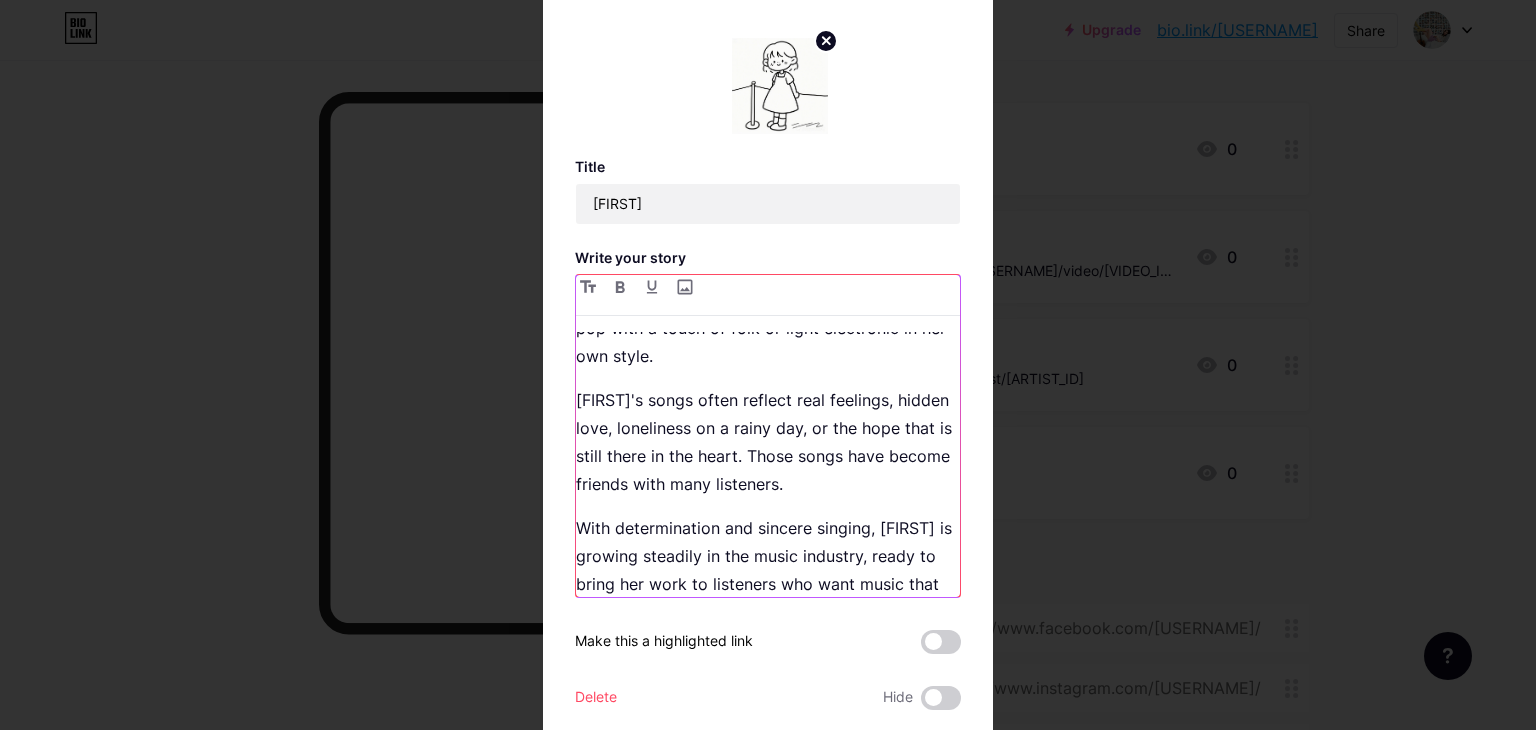 scroll, scrollTop: 443, scrollLeft: 0, axis: vertical 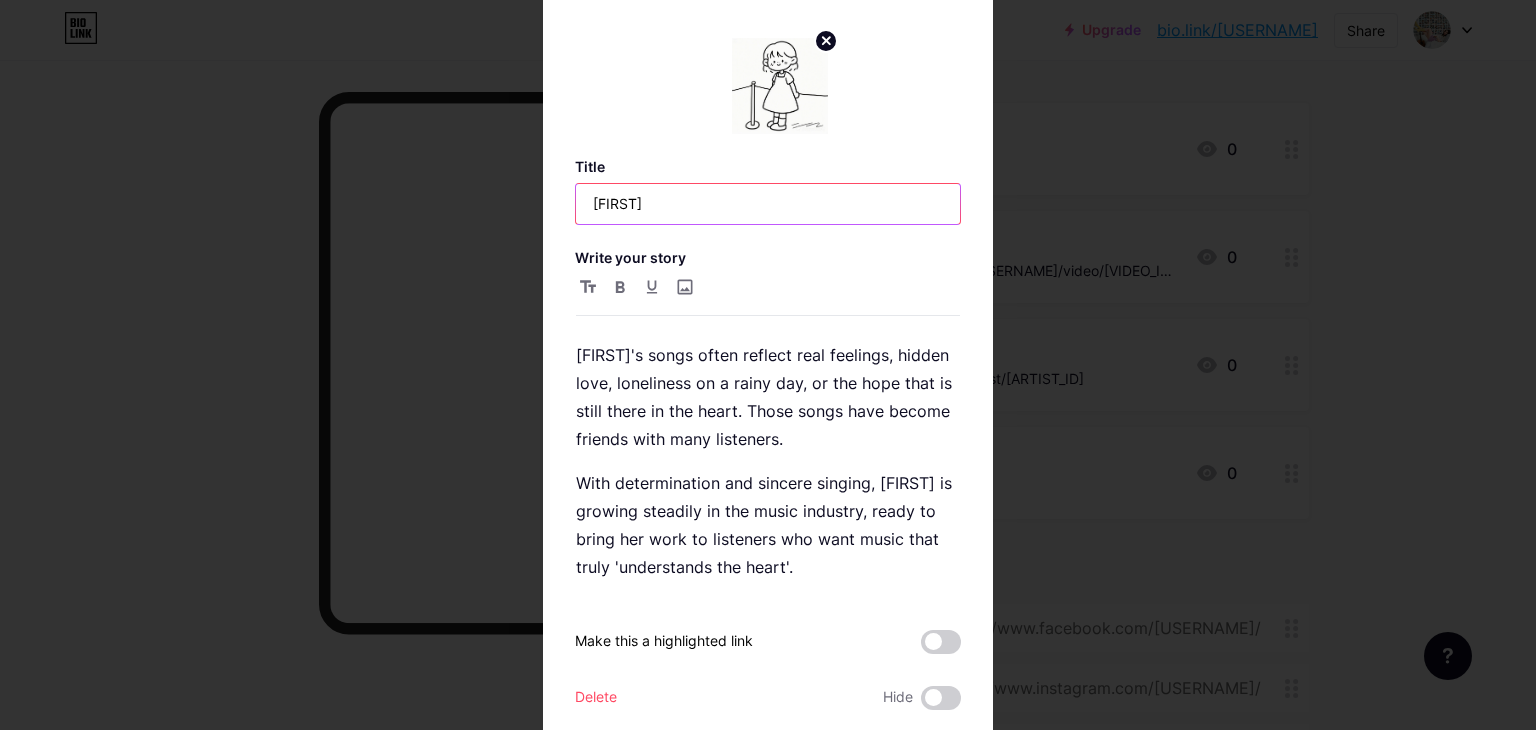 click on "[FIRST]" at bounding box center (768, 204) 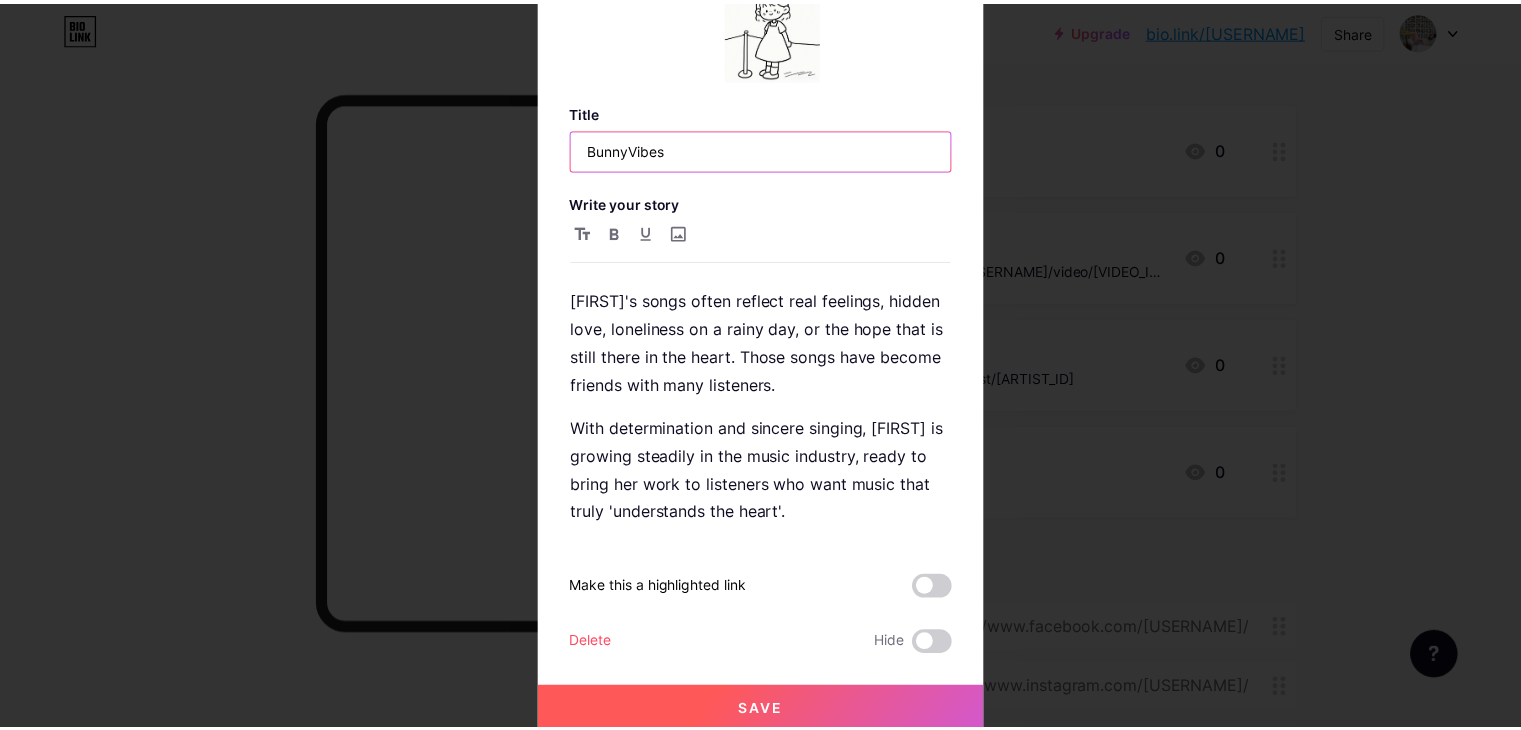 scroll, scrollTop: 59, scrollLeft: 0, axis: vertical 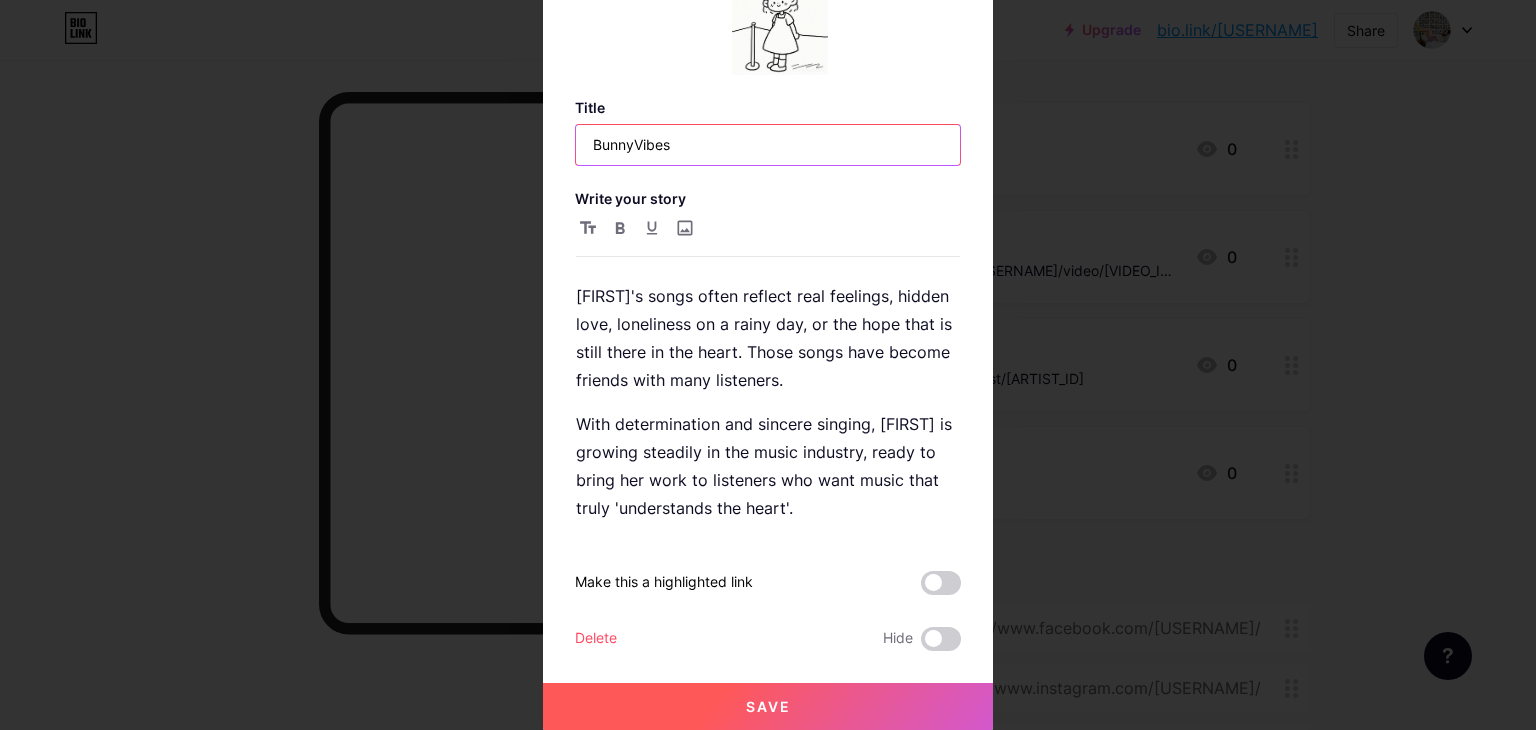 type on "BunnyVibes" 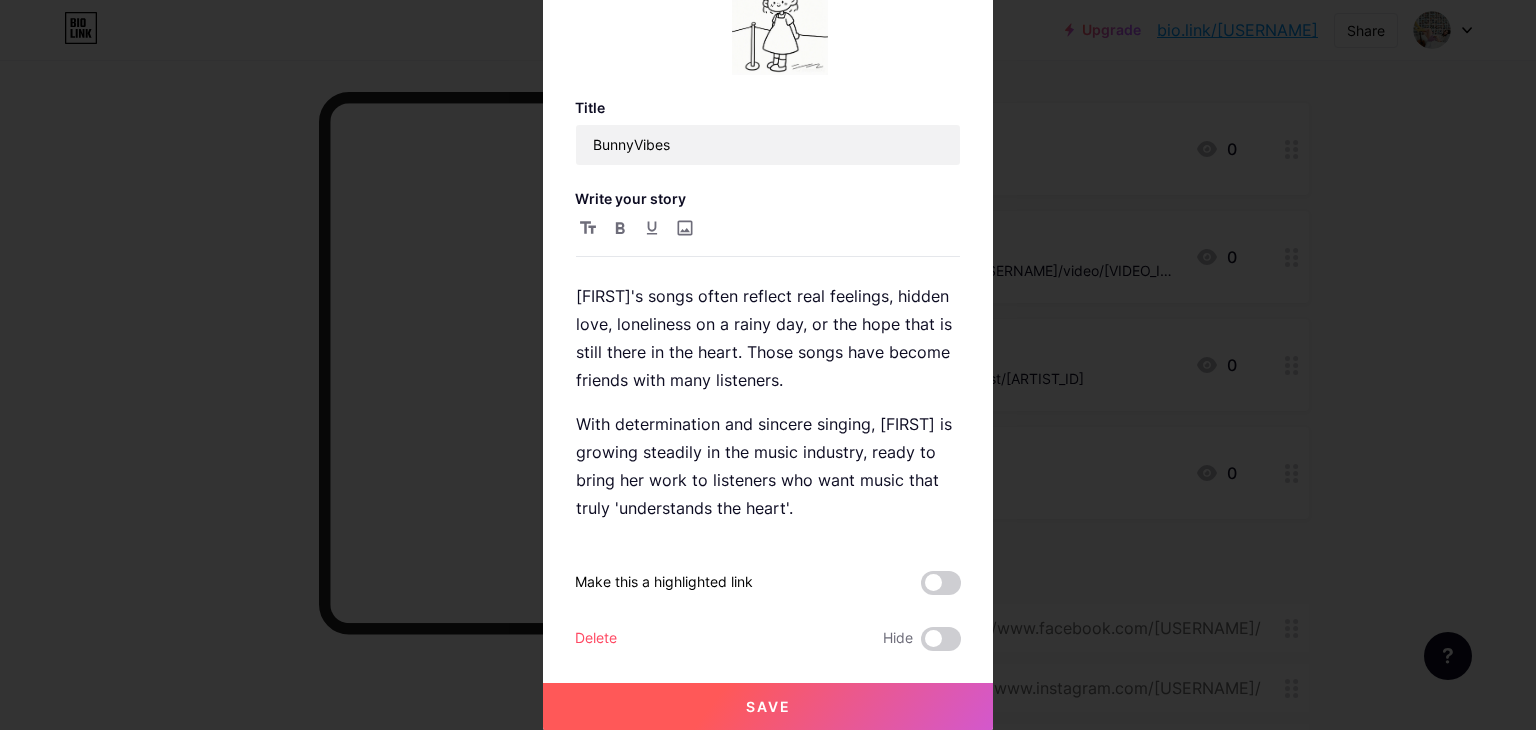 click on "Save" at bounding box center [768, 707] 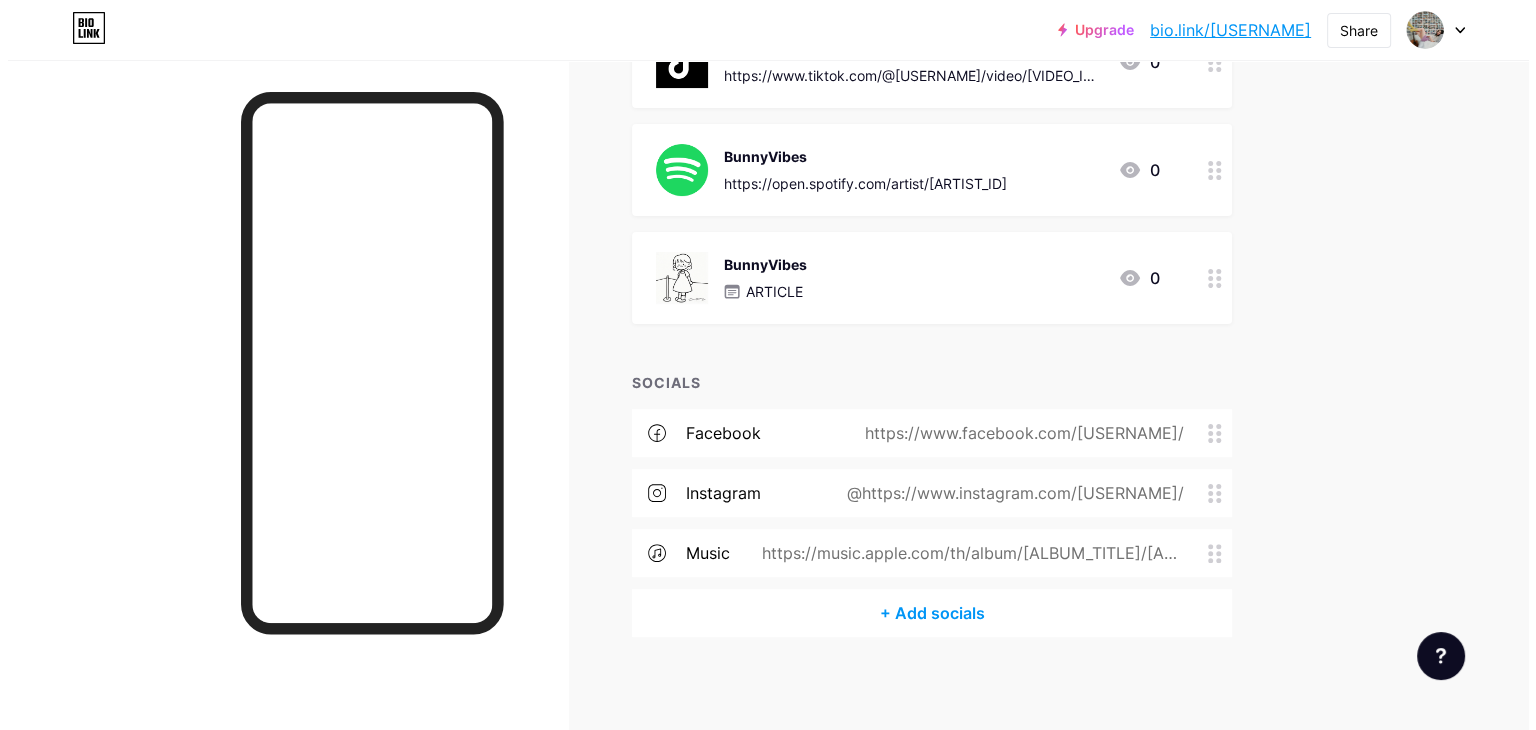 scroll, scrollTop: 412, scrollLeft: 0, axis: vertical 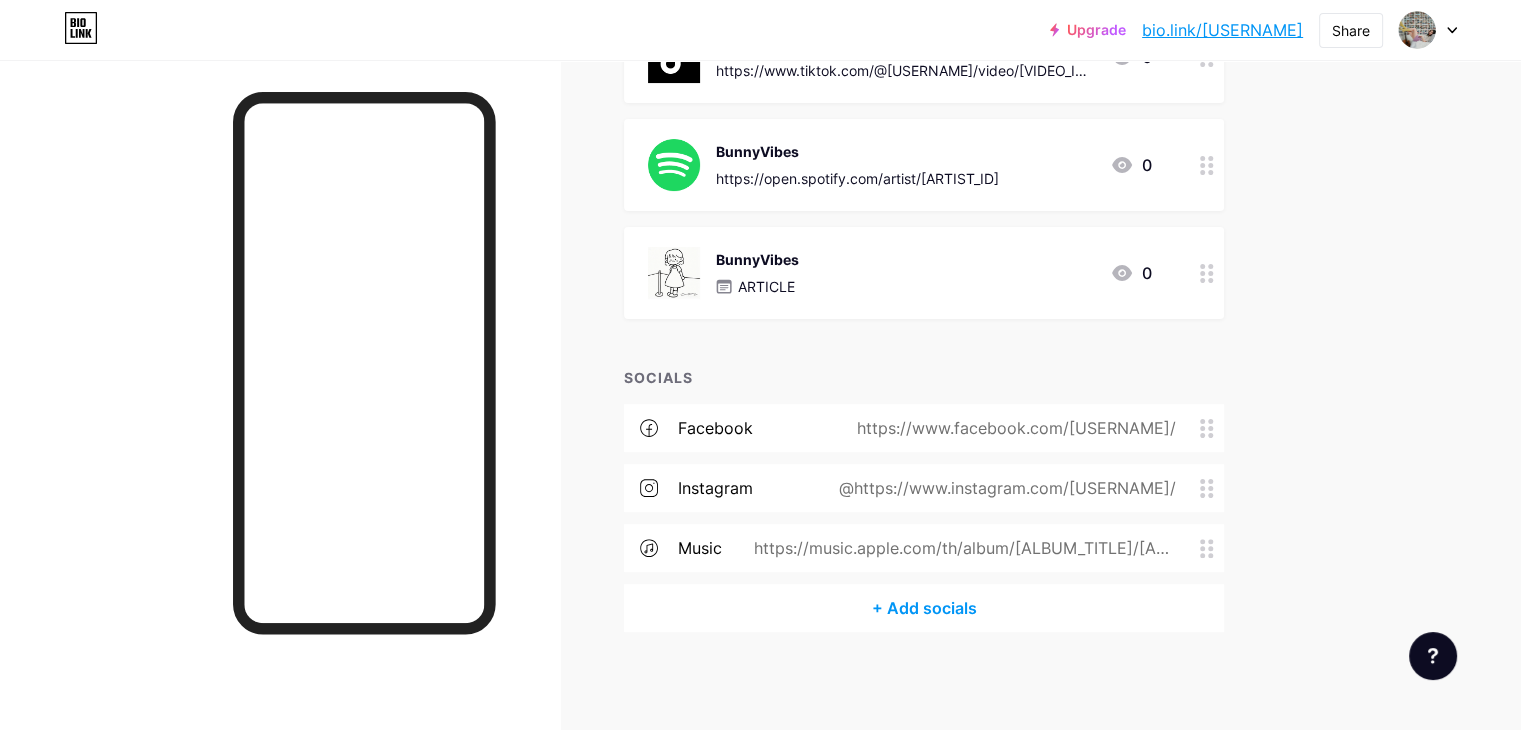 click on "https://www.facebook.com/[USERNAME]/" at bounding box center (1012, 428) 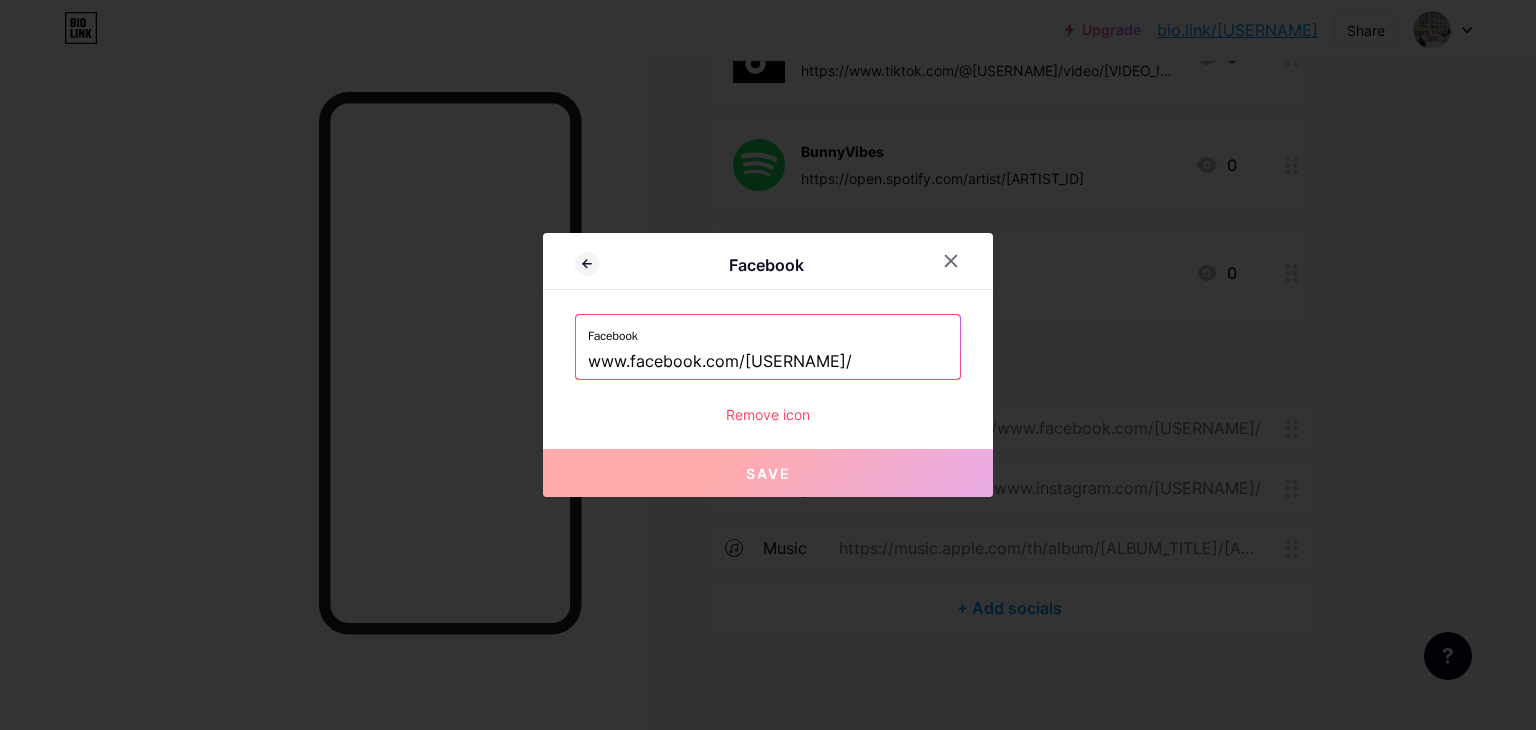 click on "www.facebook.com/[USERNAME]/" at bounding box center [768, 362] 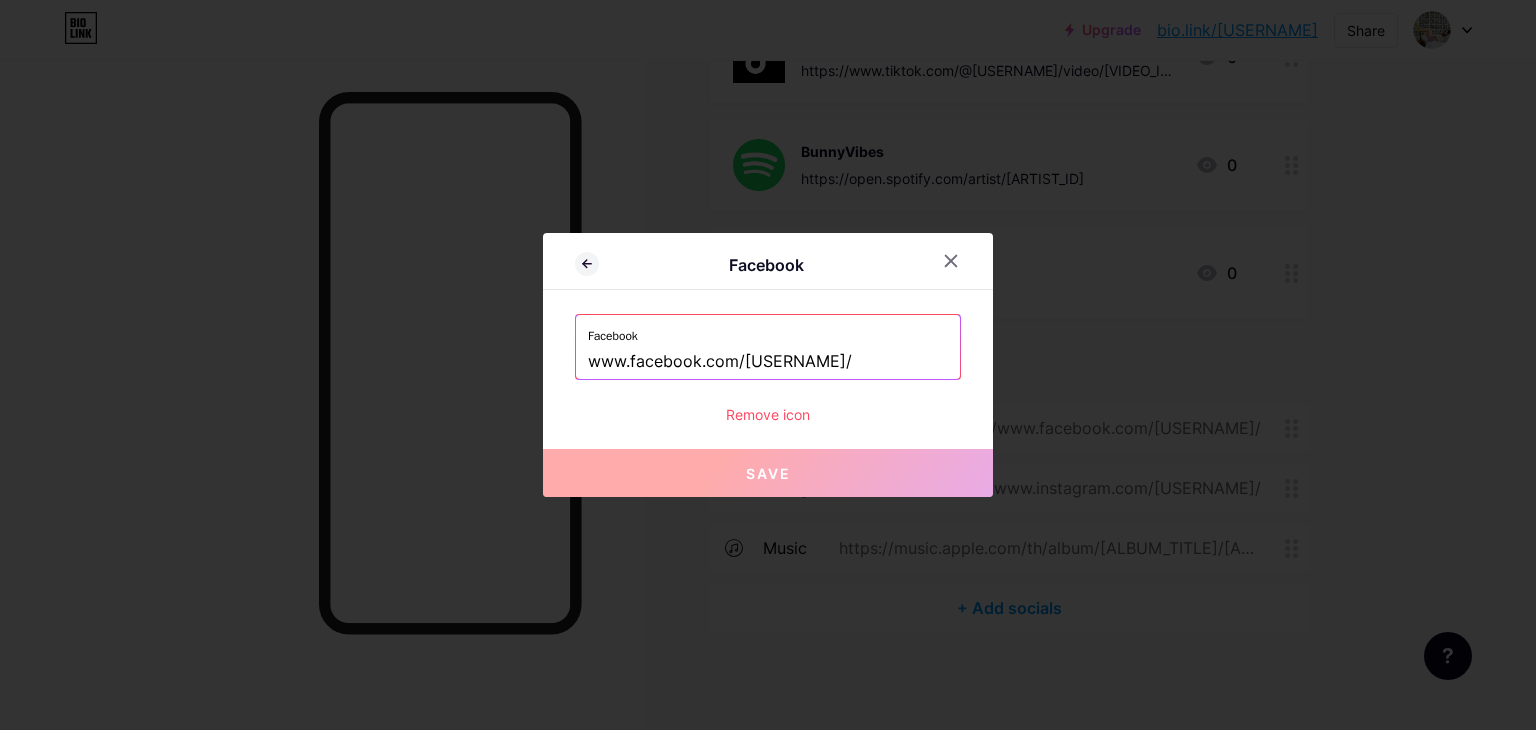 paste on "https://www.facebook.com/people/[ARTIST_NAME]/[USER_ID]" 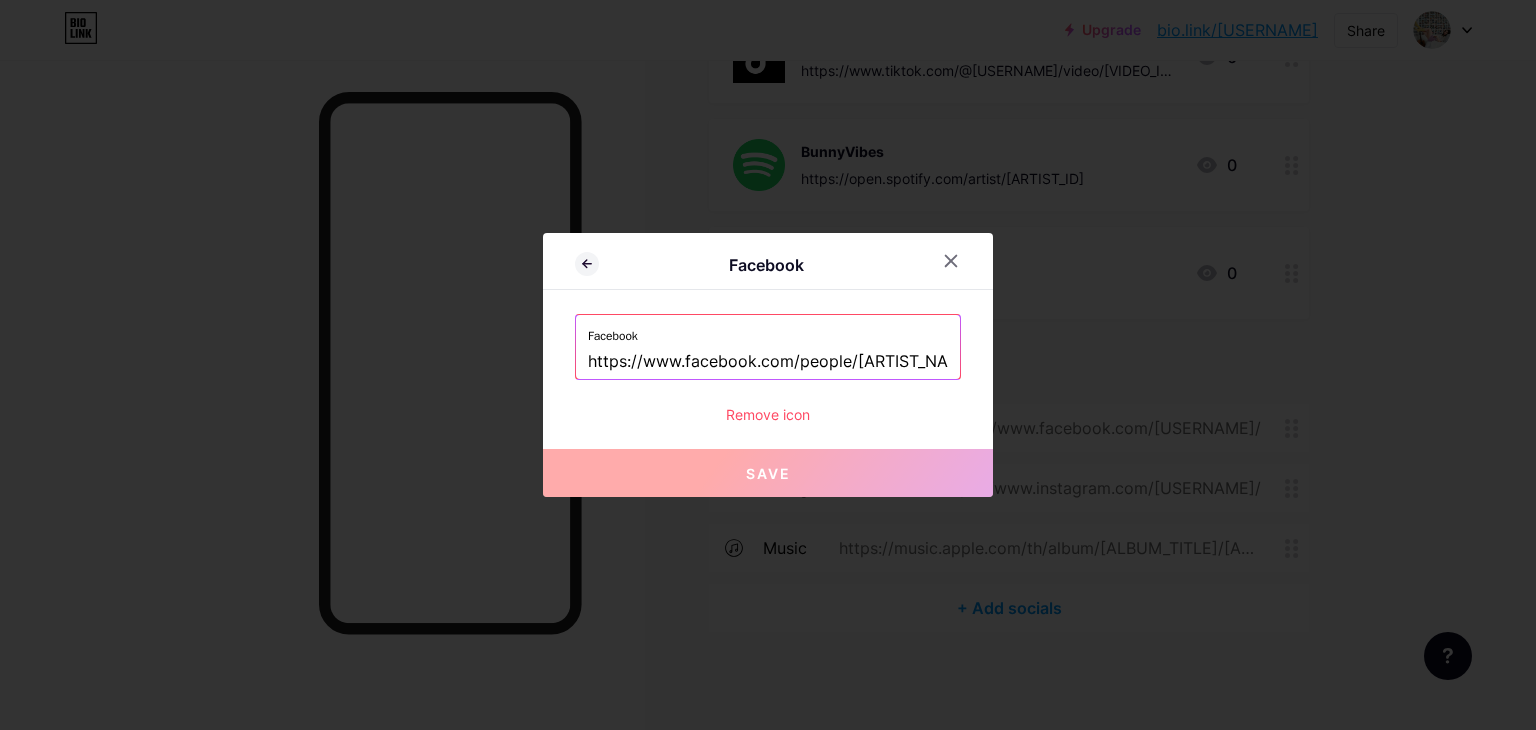 scroll, scrollTop: 0, scrollLeft: 137, axis: horizontal 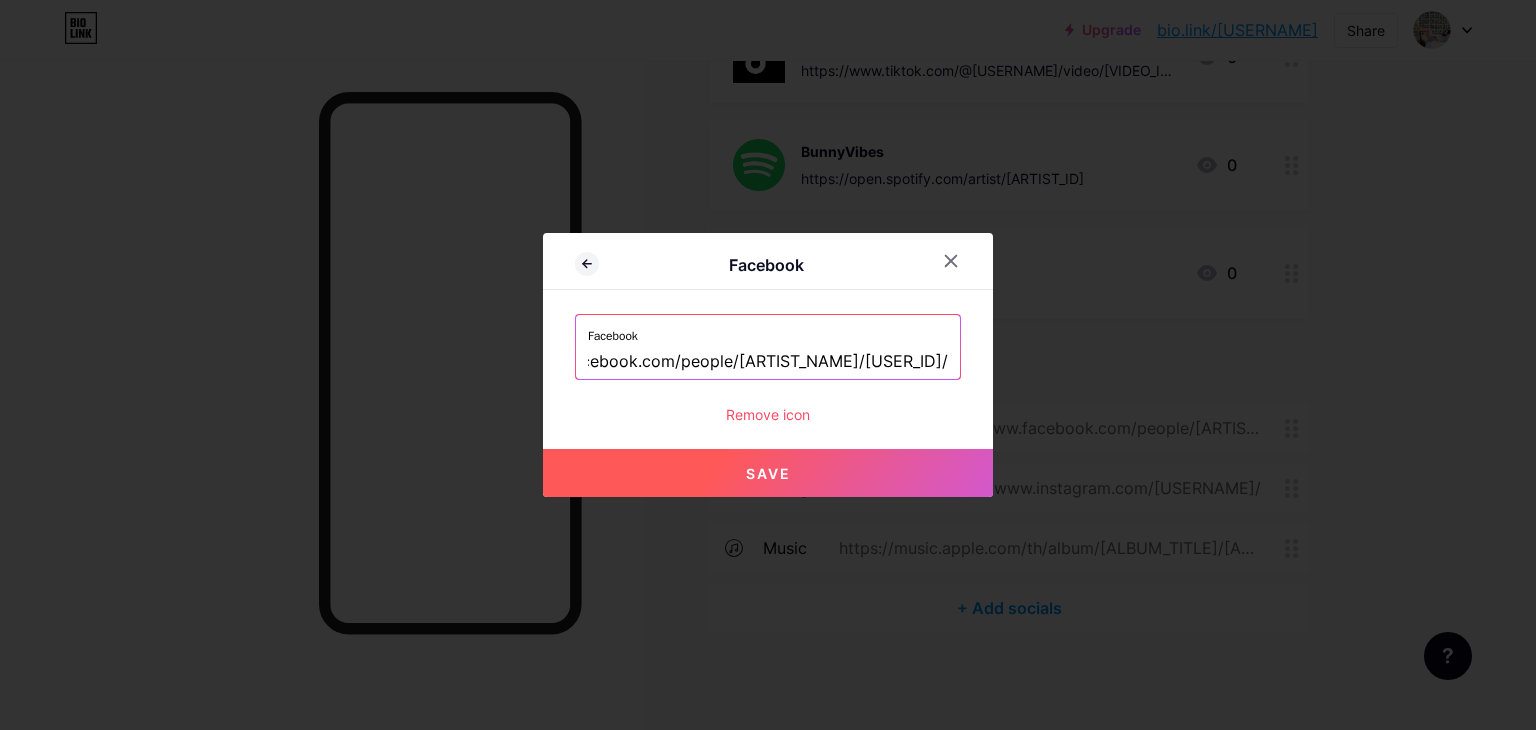 type on "https://www.facebook.com/people/[ARTIST_NAME]/[USER_ID]/" 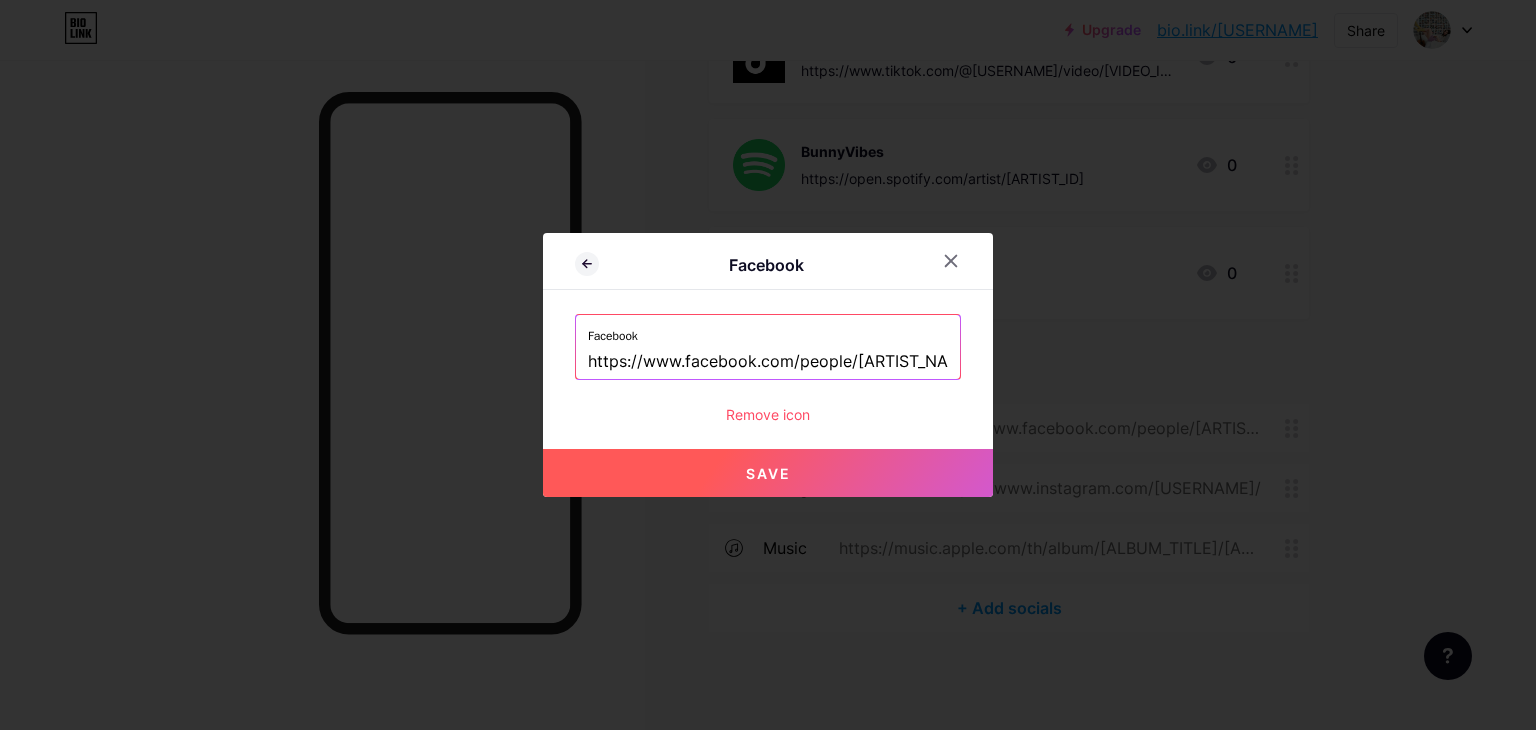 click on "Save" at bounding box center [768, 473] 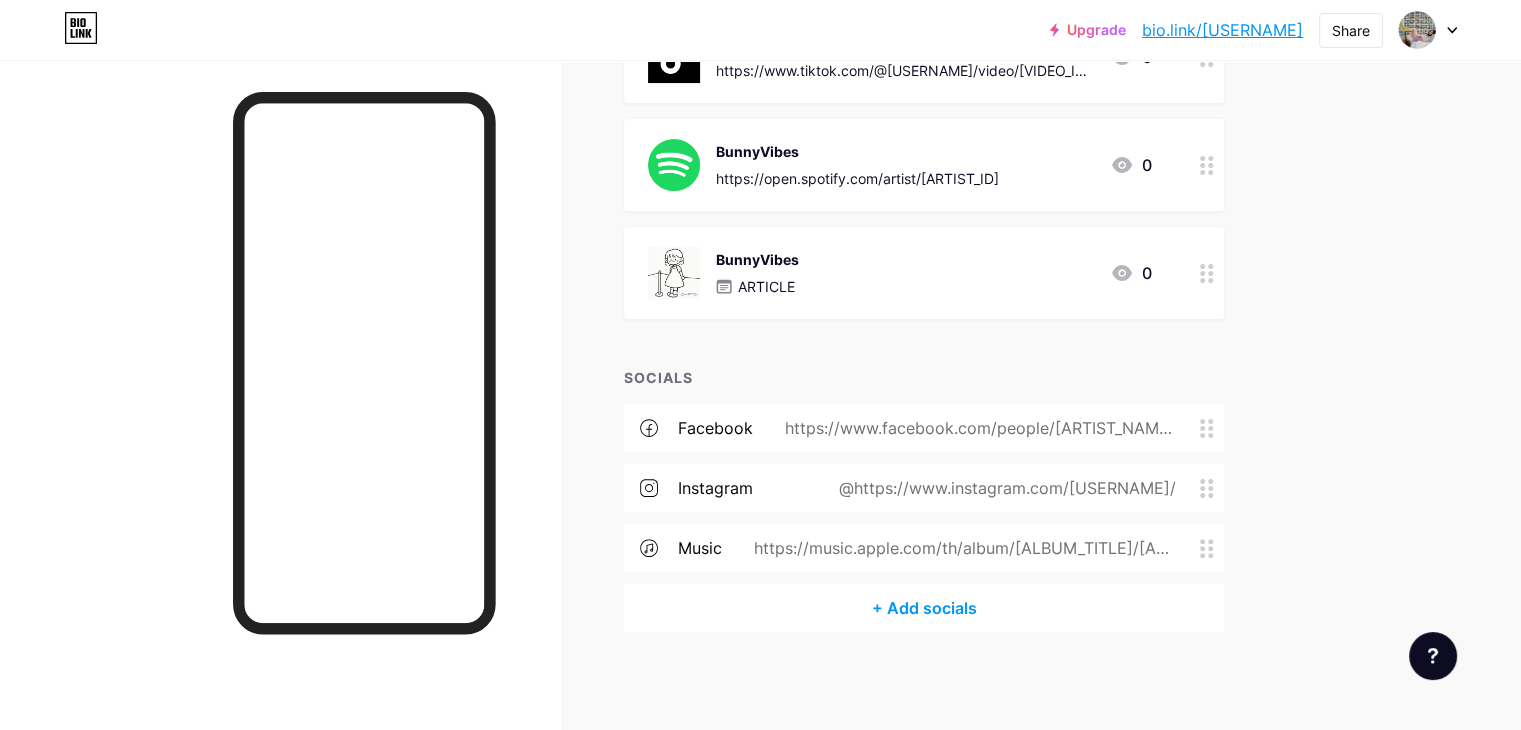 click on "@https://www.instagram.com/[USERNAME]/" at bounding box center (1003, 488) 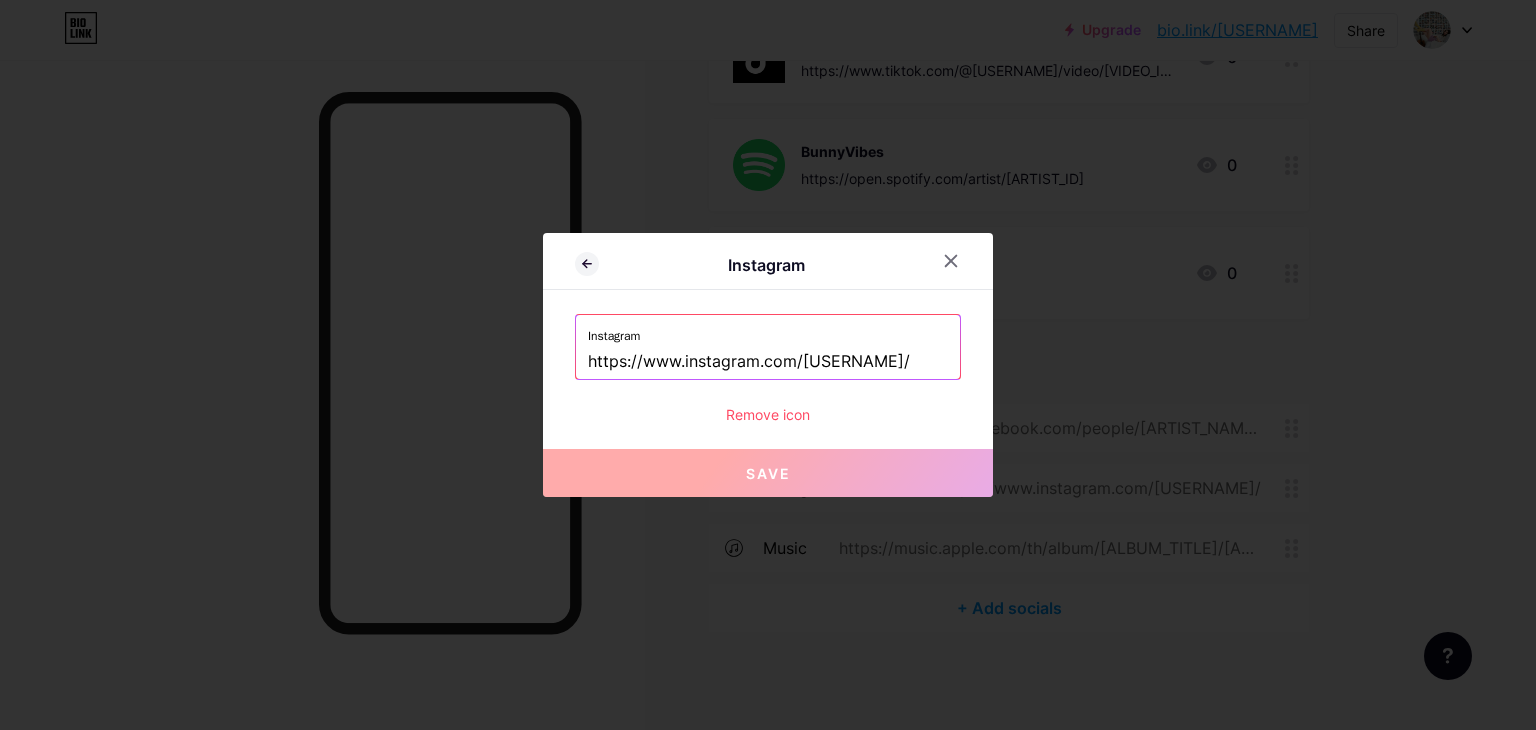 click on "https://www.instagram.com/[USERNAME]/" at bounding box center [768, 362] 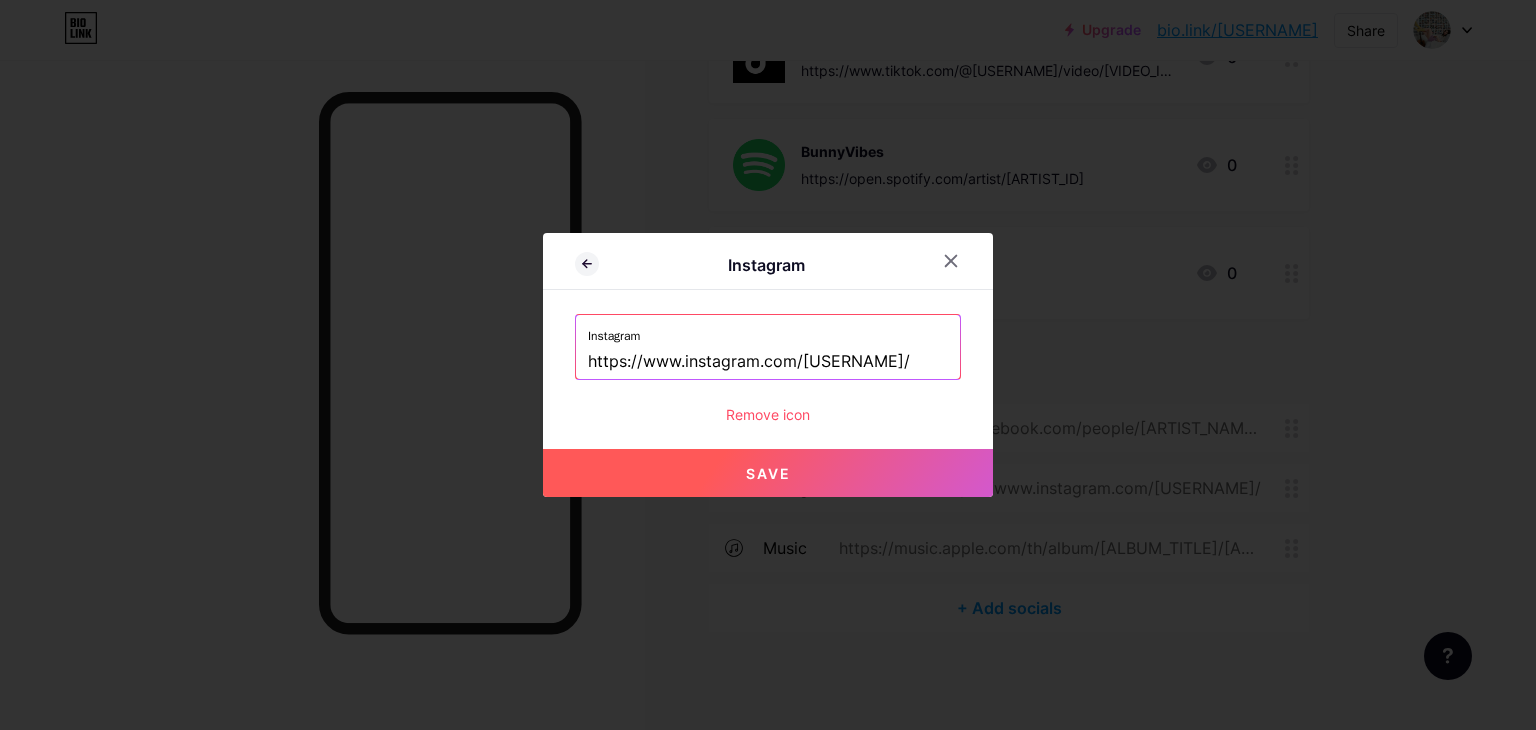 click on "Save" at bounding box center (768, 473) 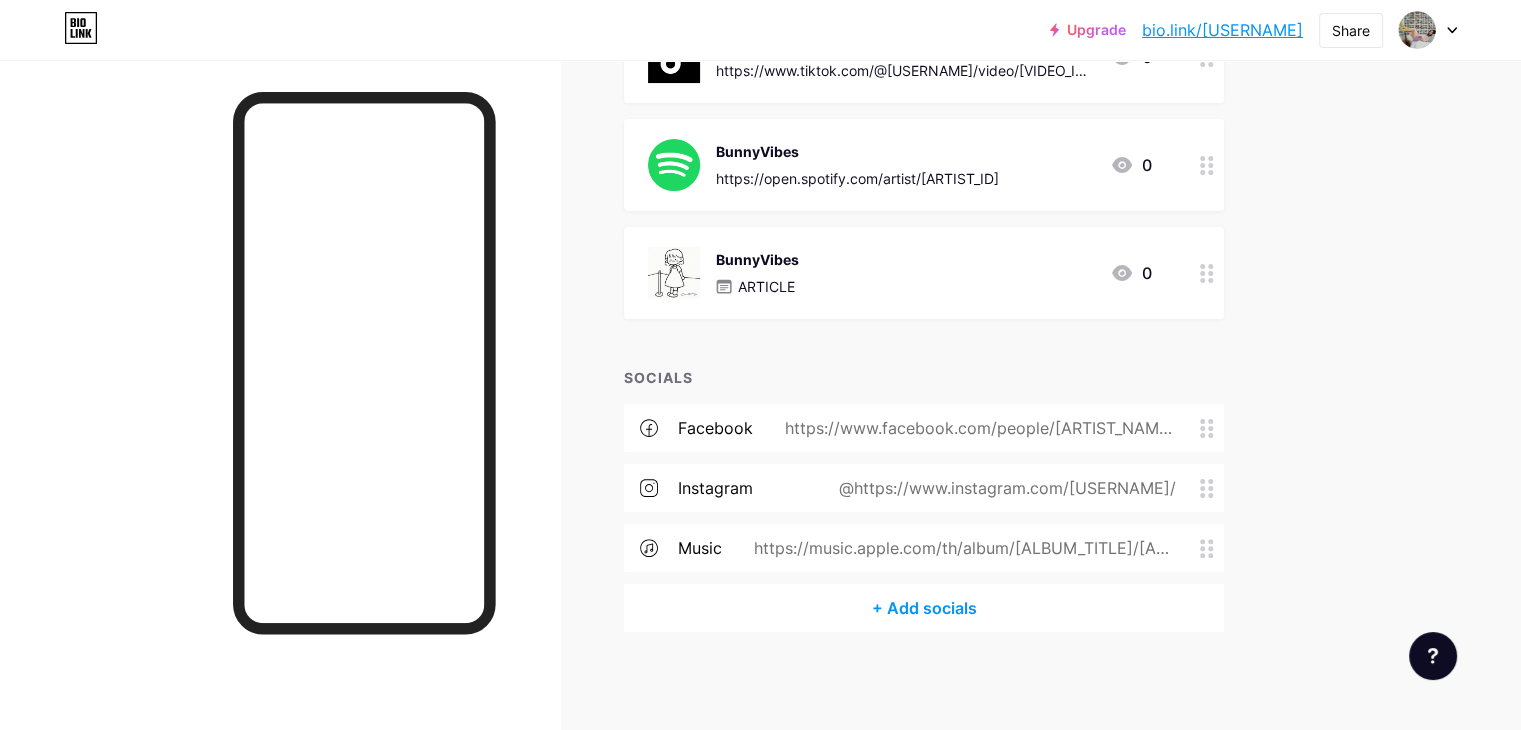 click on "https://music.apple.com/th/album/[ALBUM_TITLE]/[ALBUM_ID]" at bounding box center (961, 548) 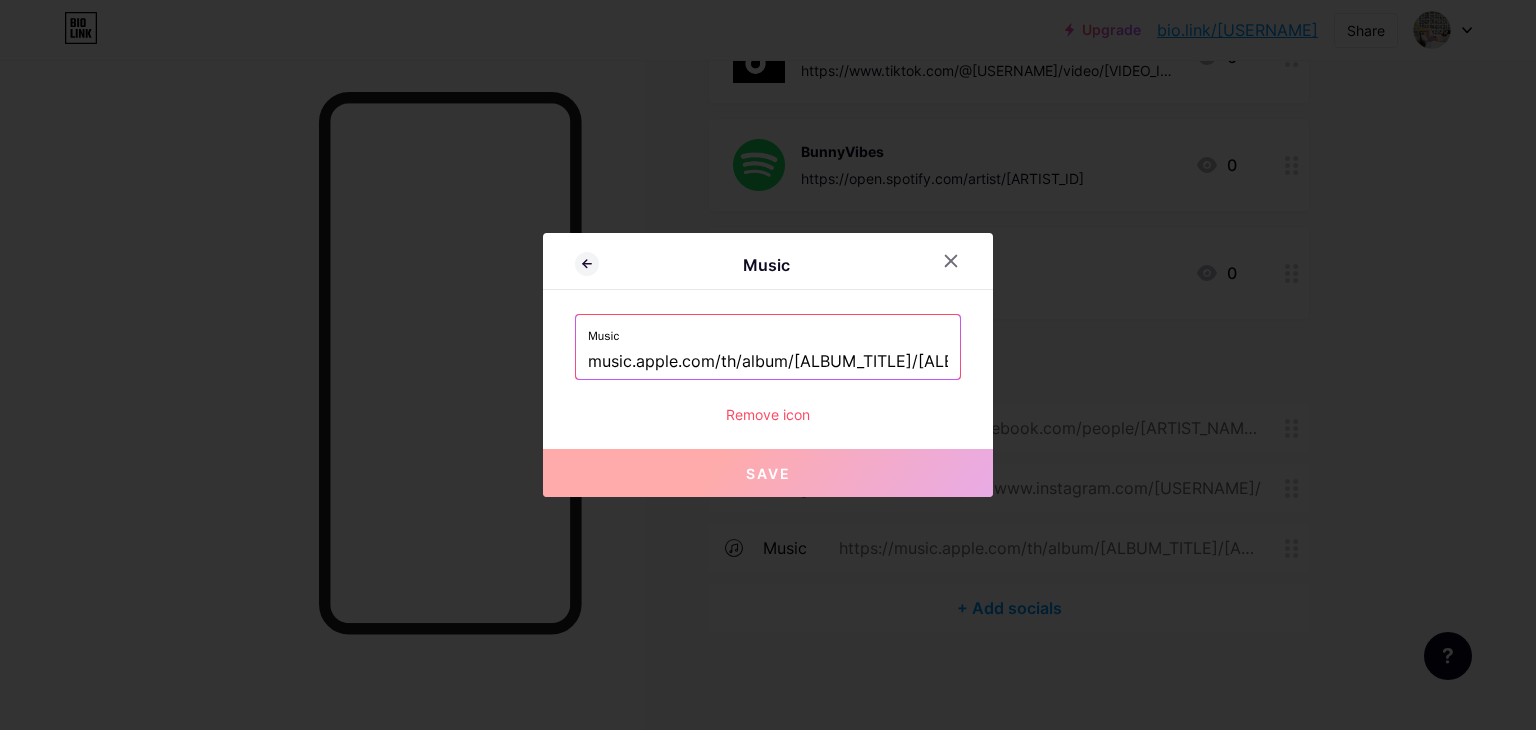 click on "music.apple.com/th/album/[ALBUM_TITLE]/[ALBUM_ID]" at bounding box center [768, 362] 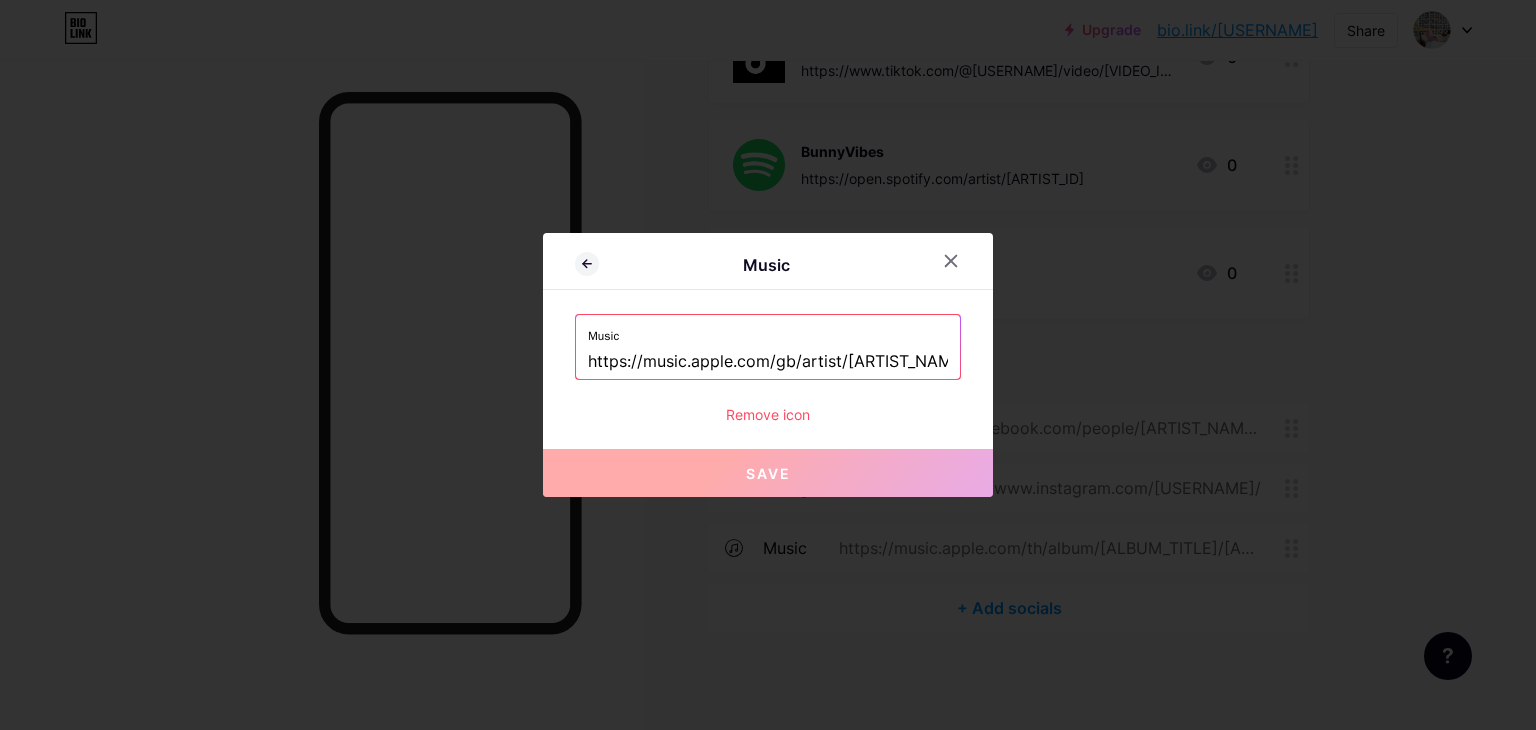 scroll, scrollTop: 0, scrollLeft: 80, axis: horizontal 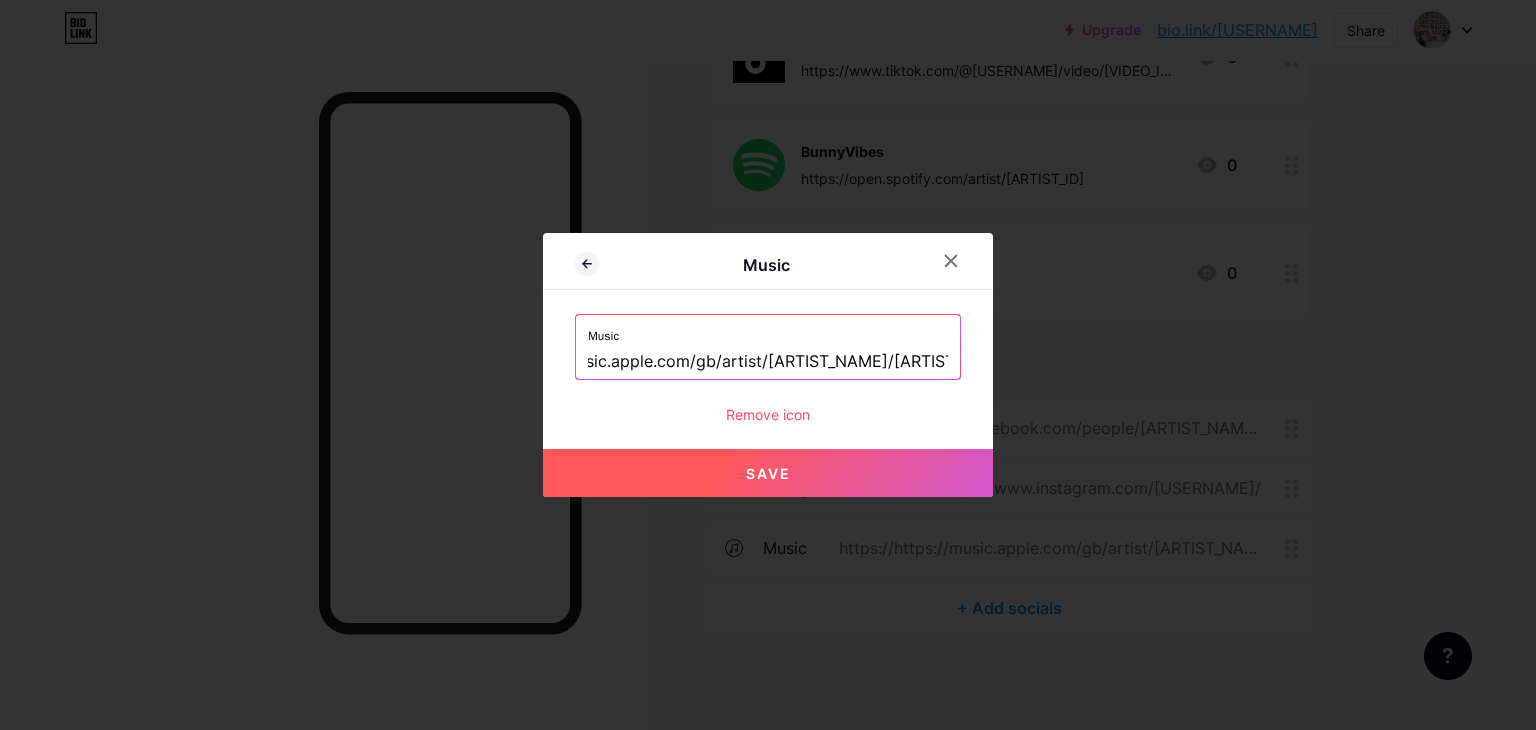 type on "https://music.apple.com/gb/artist/[ARTIST_NAME]/[ARTIST_ID]" 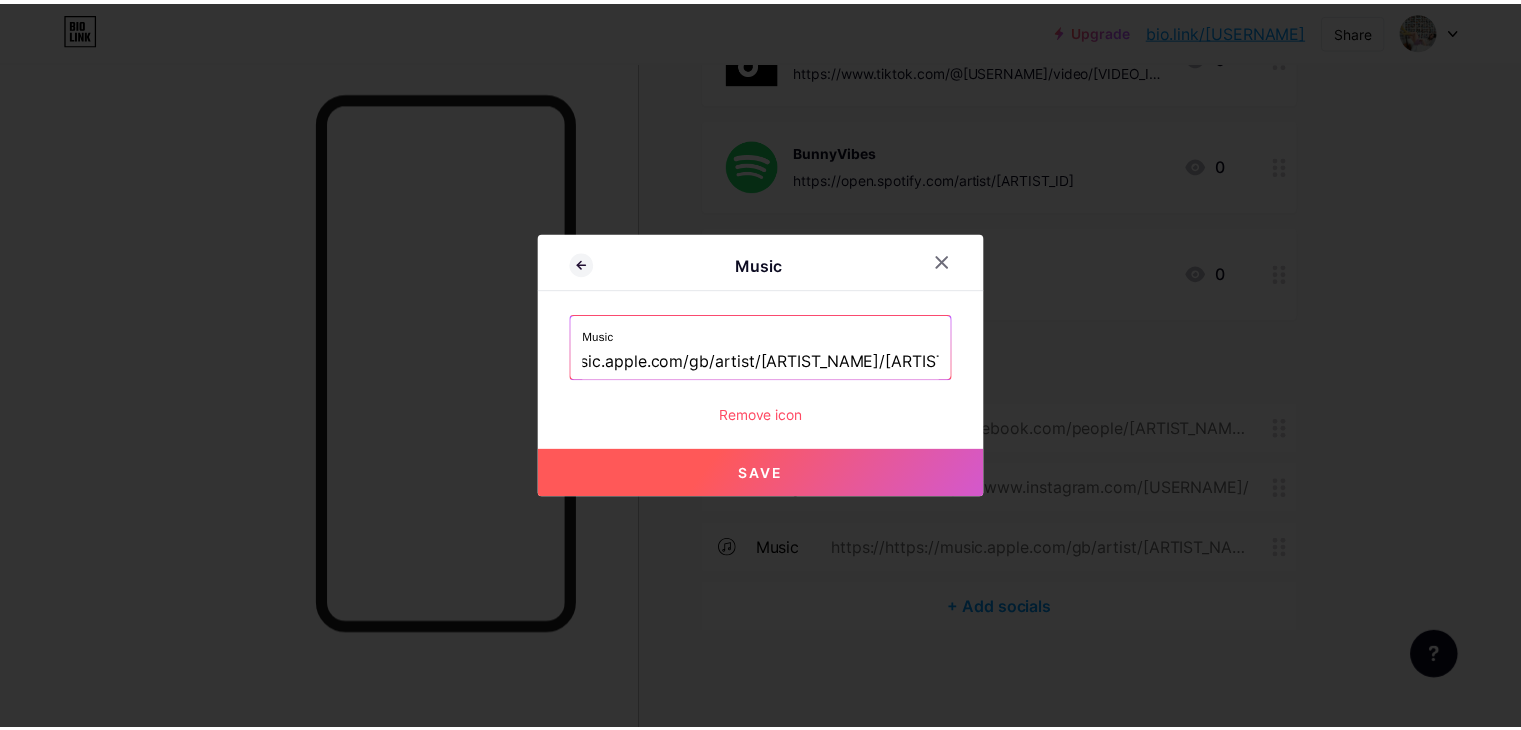 scroll, scrollTop: 0, scrollLeft: 0, axis: both 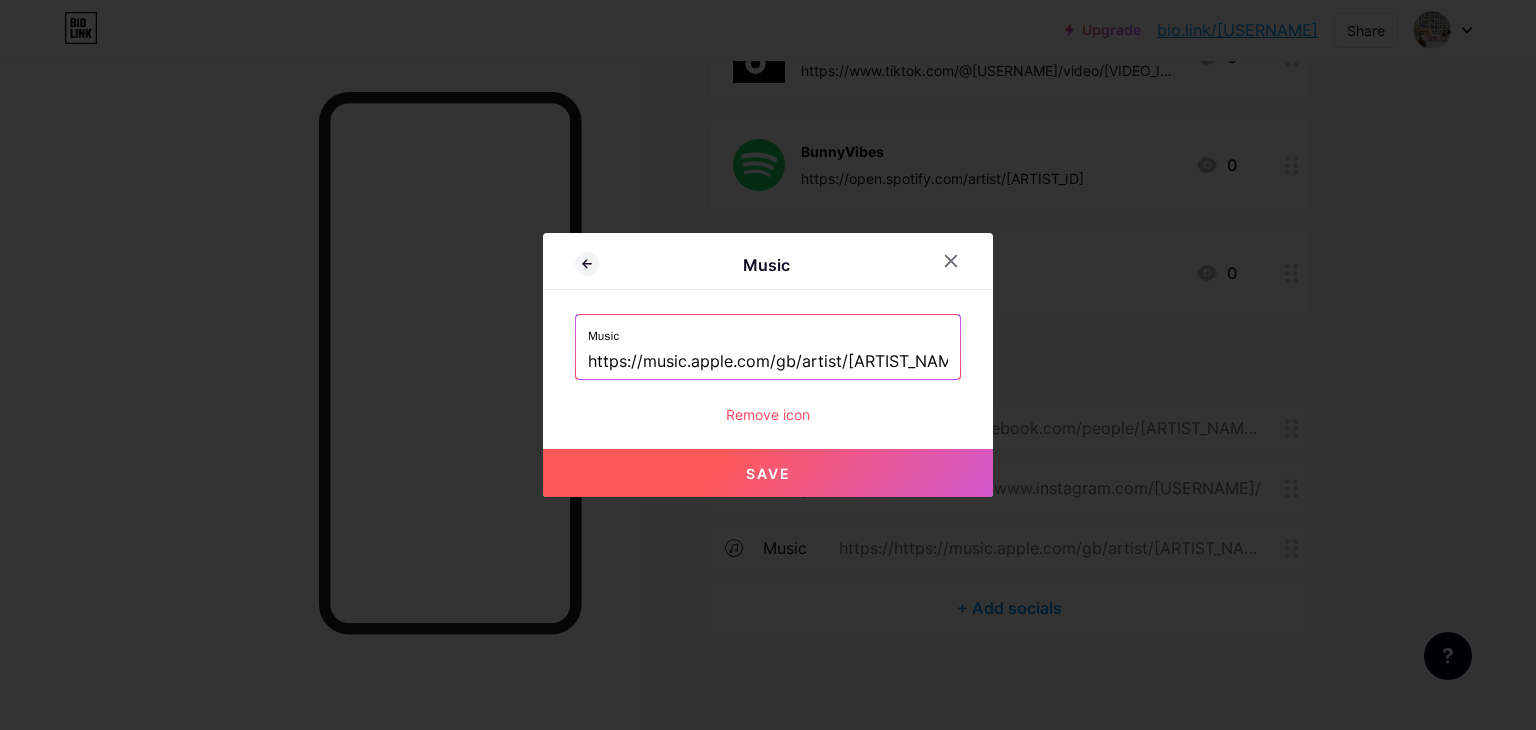 click on "Save" at bounding box center (768, 473) 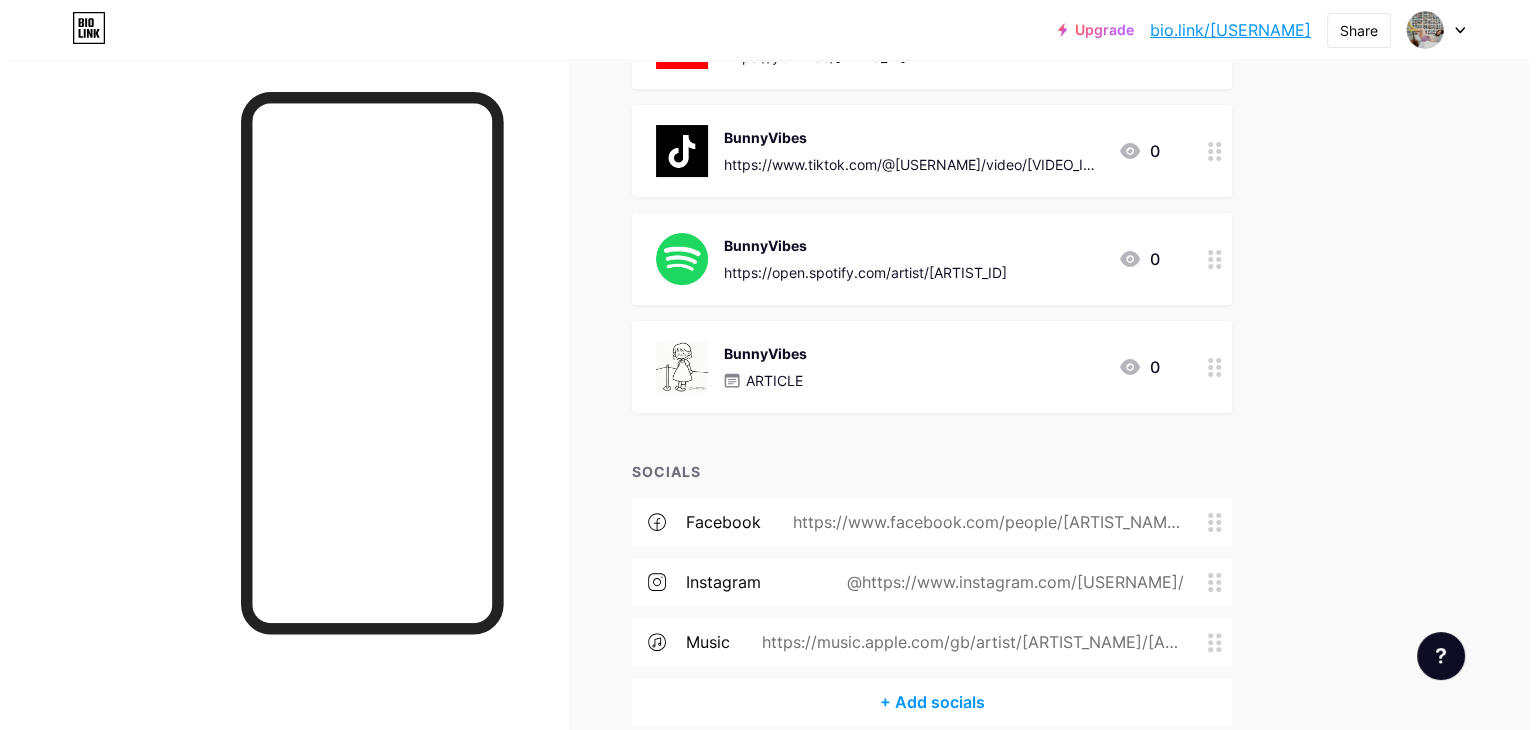 scroll, scrollTop: 12, scrollLeft: 0, axis: vertical 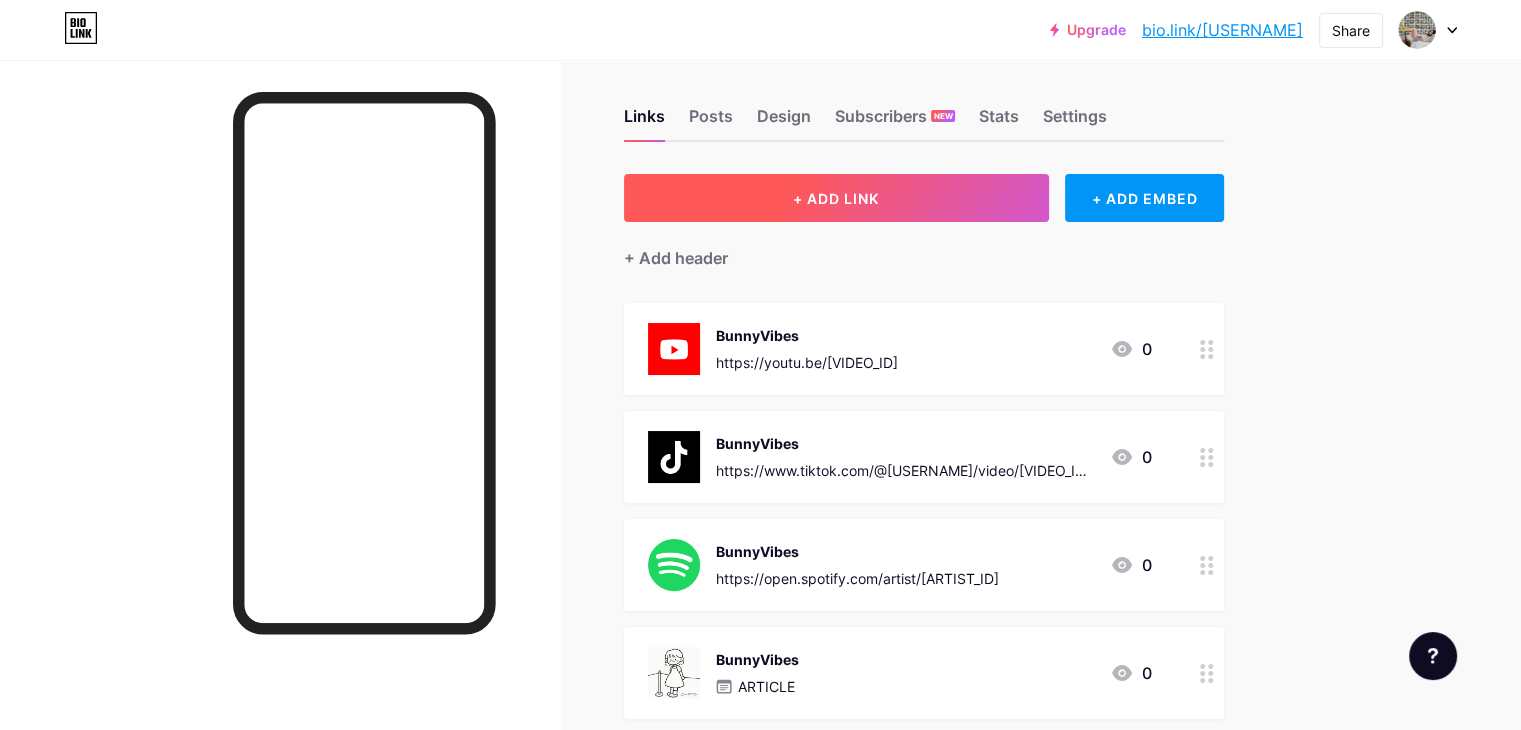 click on "+ ADD LINK" at bounding box center [836, 198] 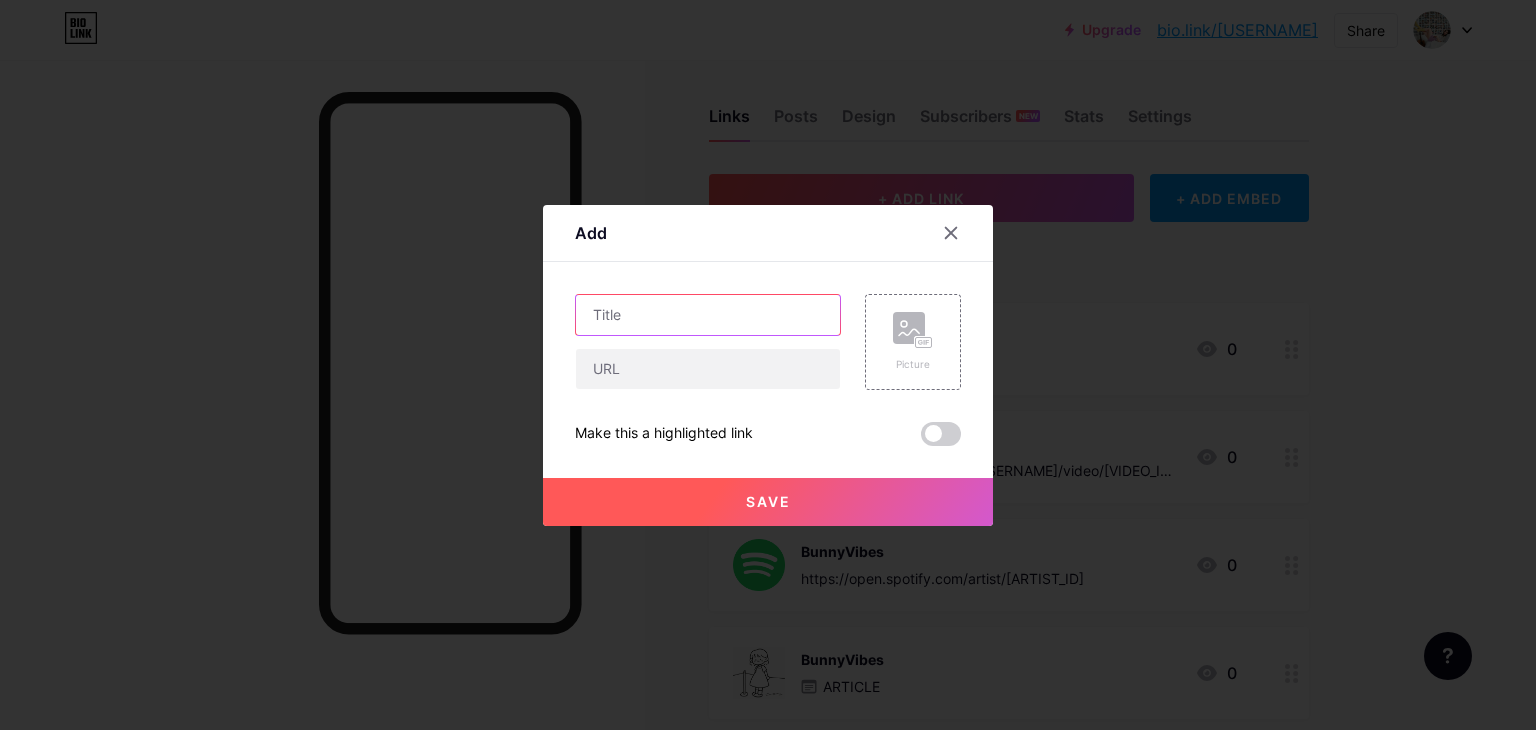 click at bounding box center [708, 315] 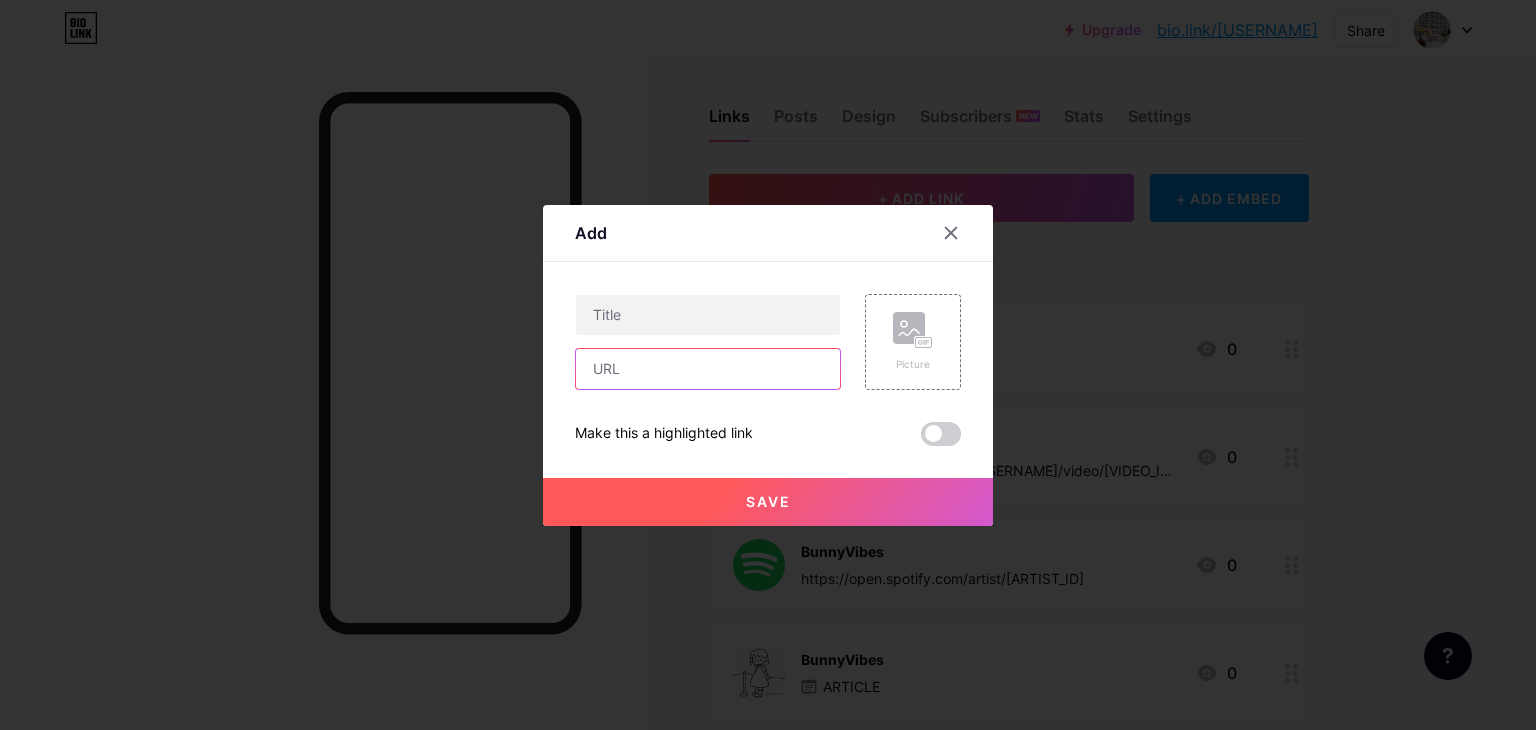 click at bounding box center (708, 369) 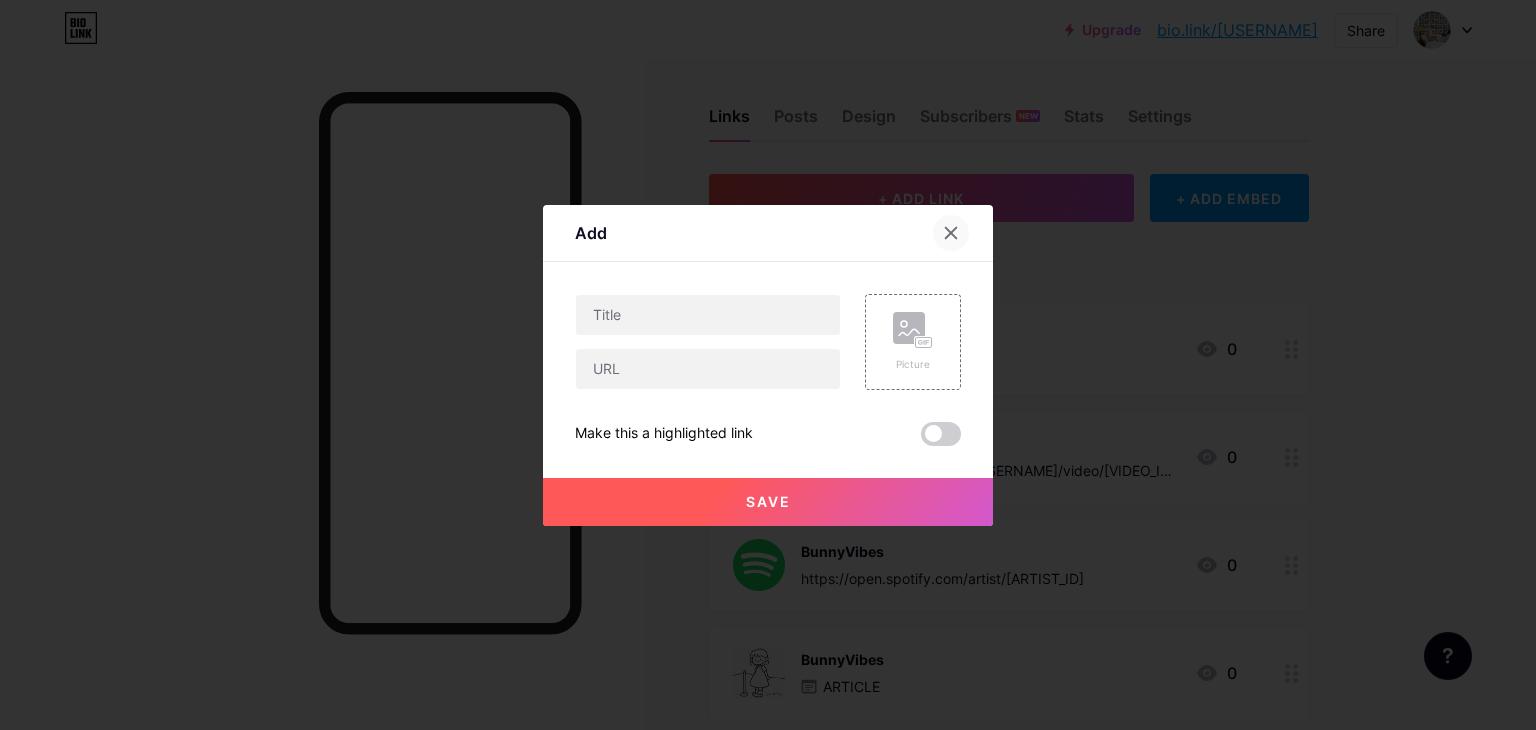 click at bounding box center (951, 233) 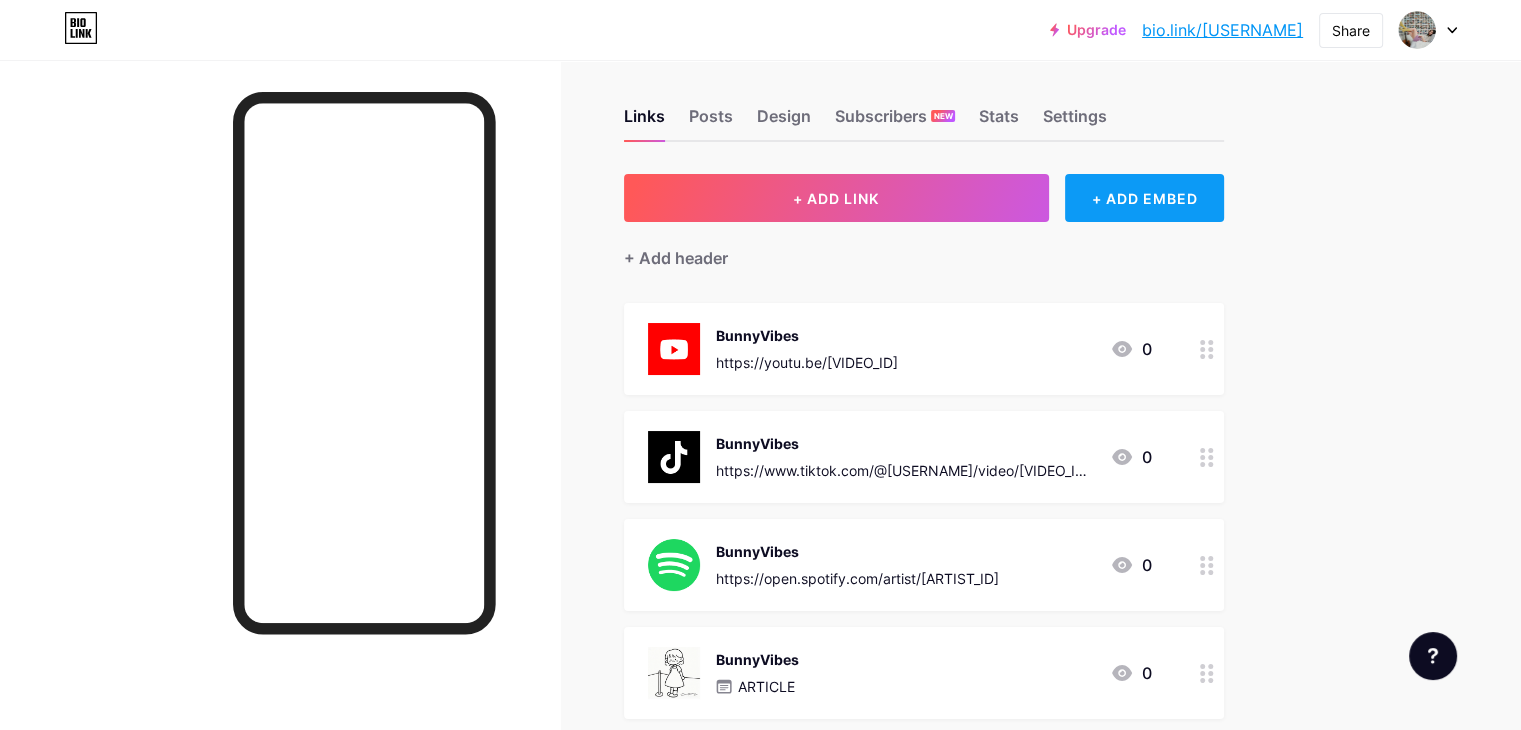 click on "+ ADD EMBED" at bounding box center (1144, 198) 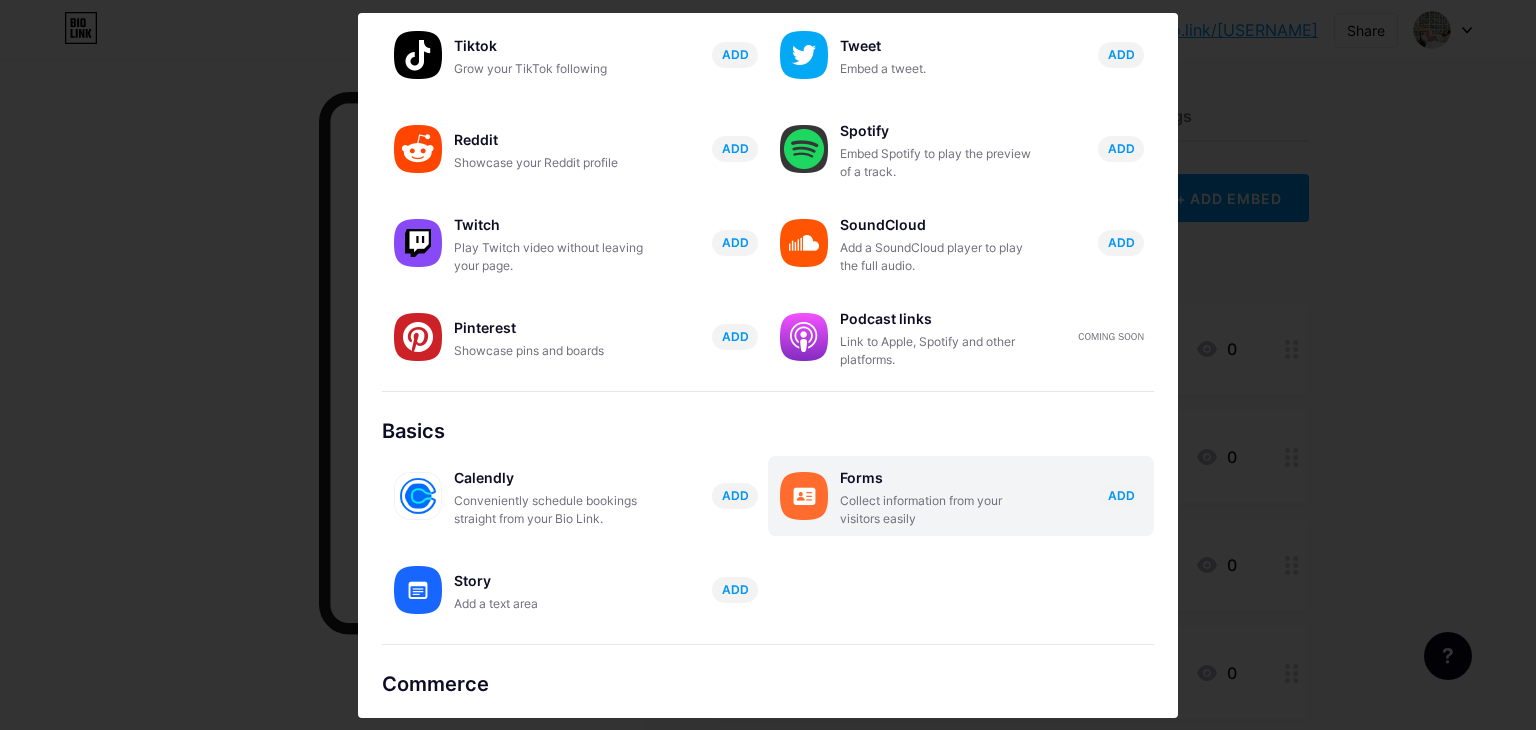 scroll, scrollTop: 114, scrollLeft: 0, axis: vertical 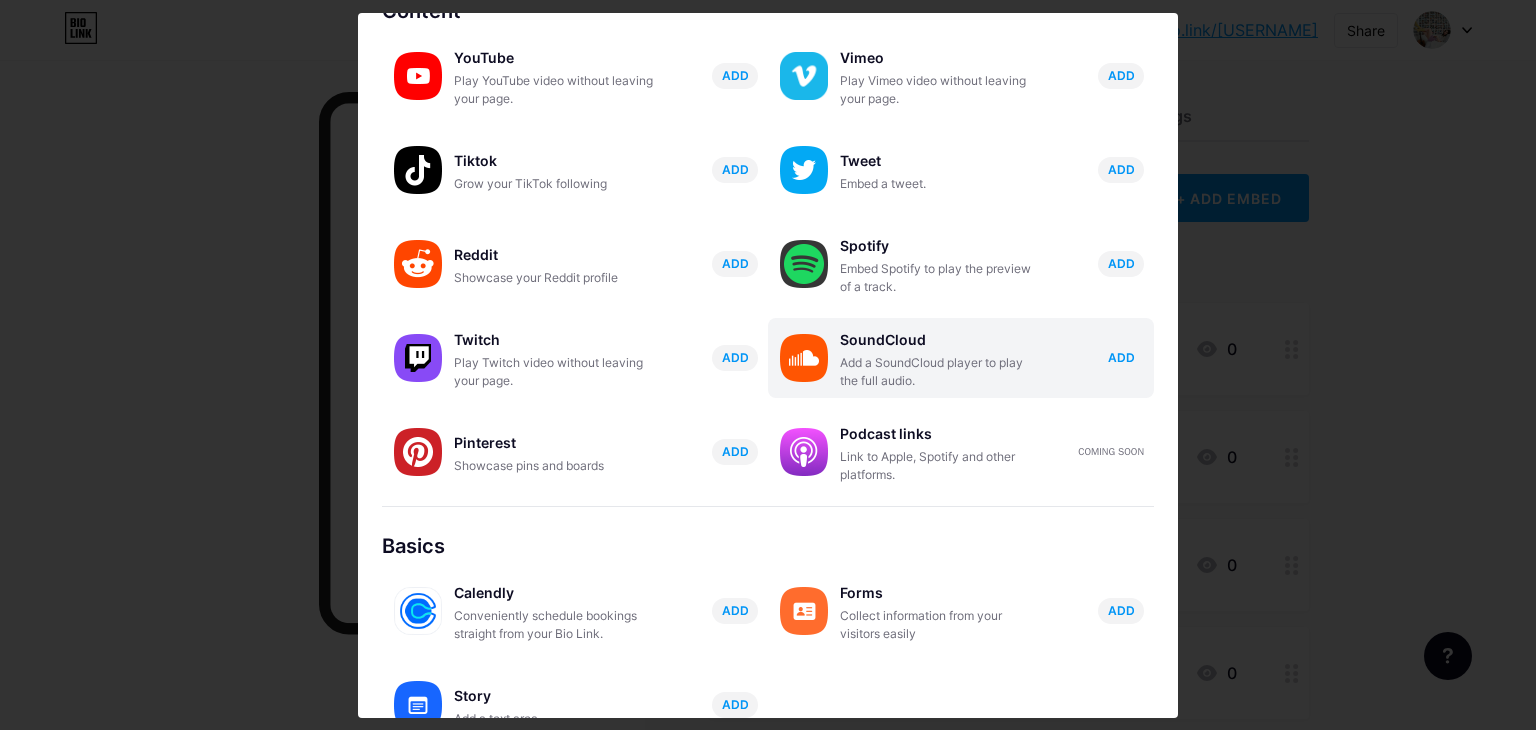 click on "ADD" at bounding box center [1121, 357] 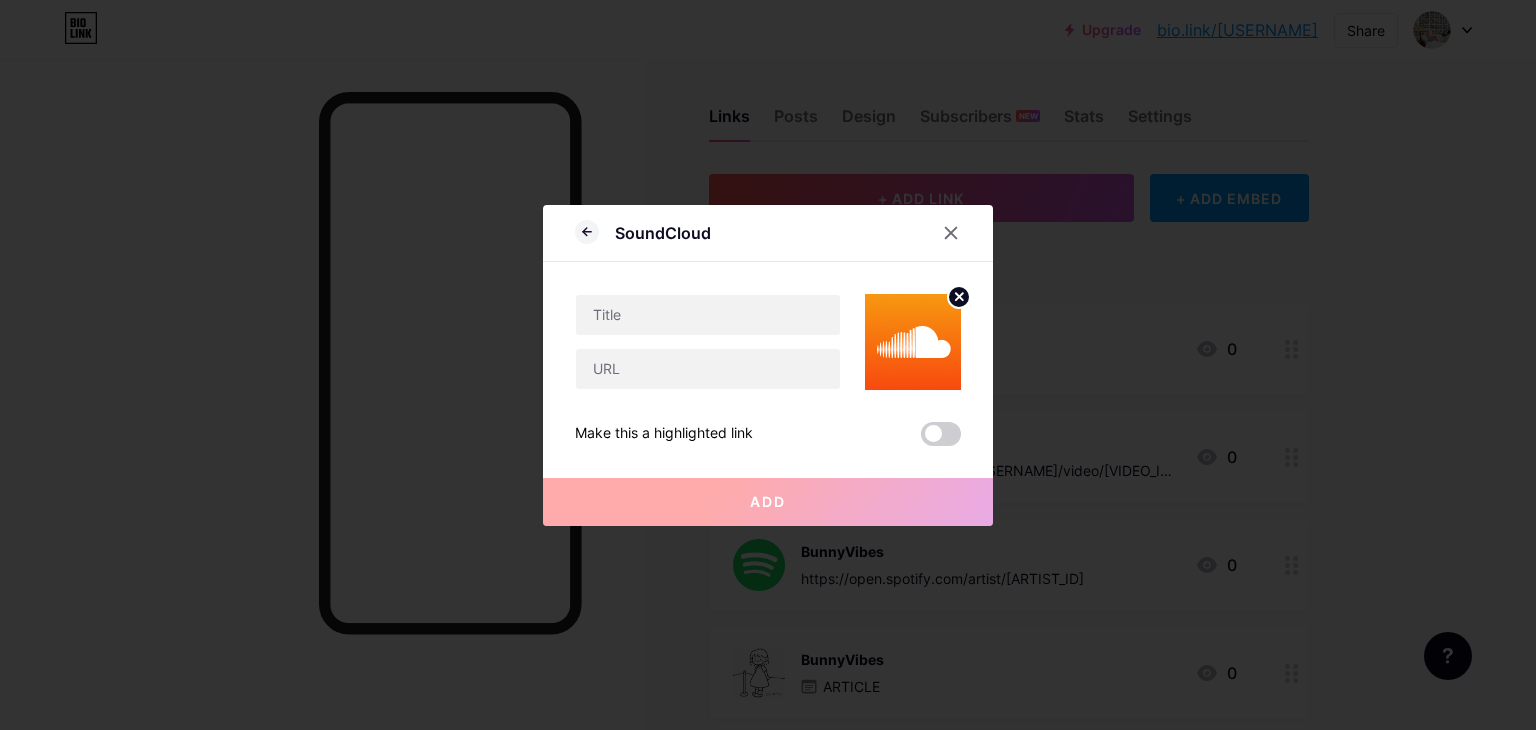 scroll, scrollTop: 0, scrollLeft: 0, axis: both 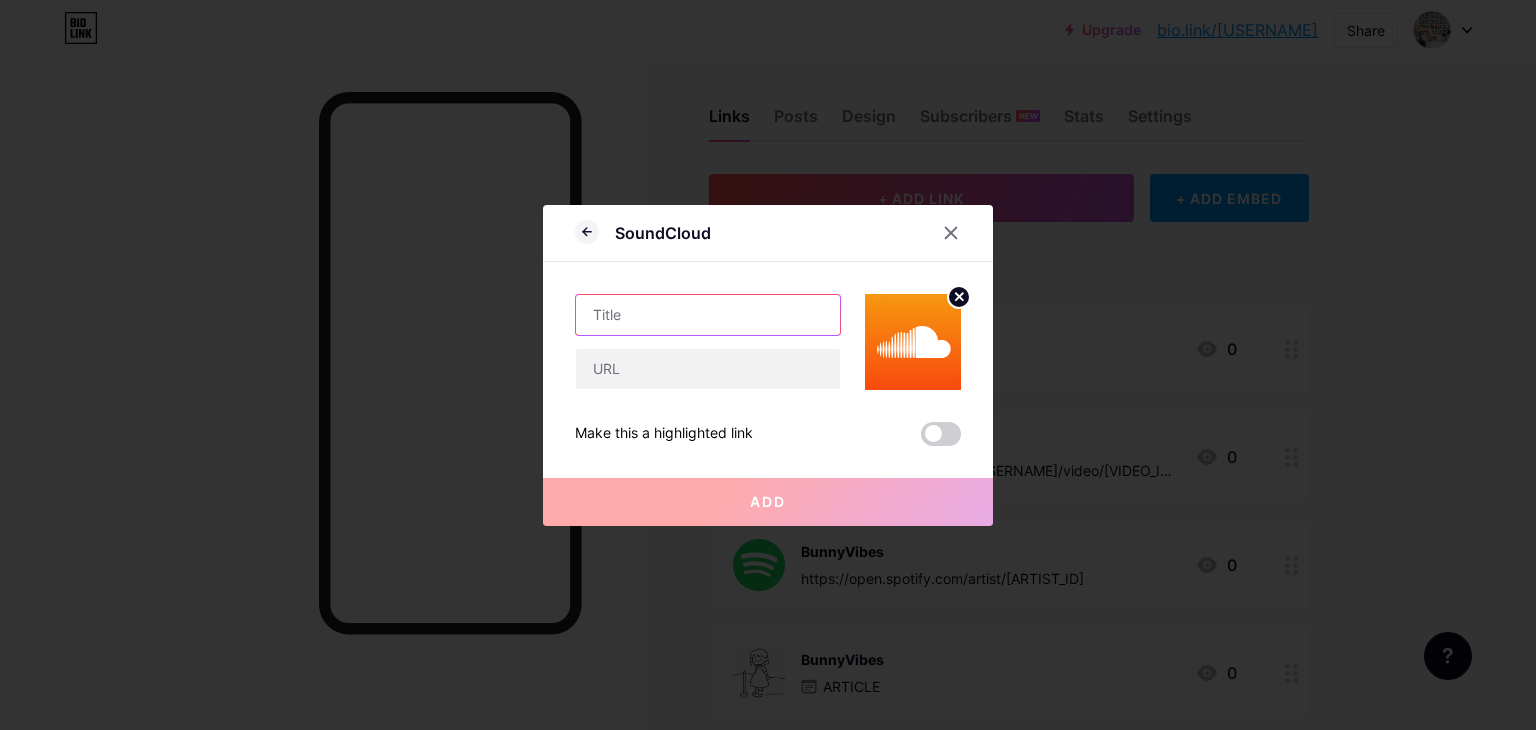 click at bounding box center (708, 315) 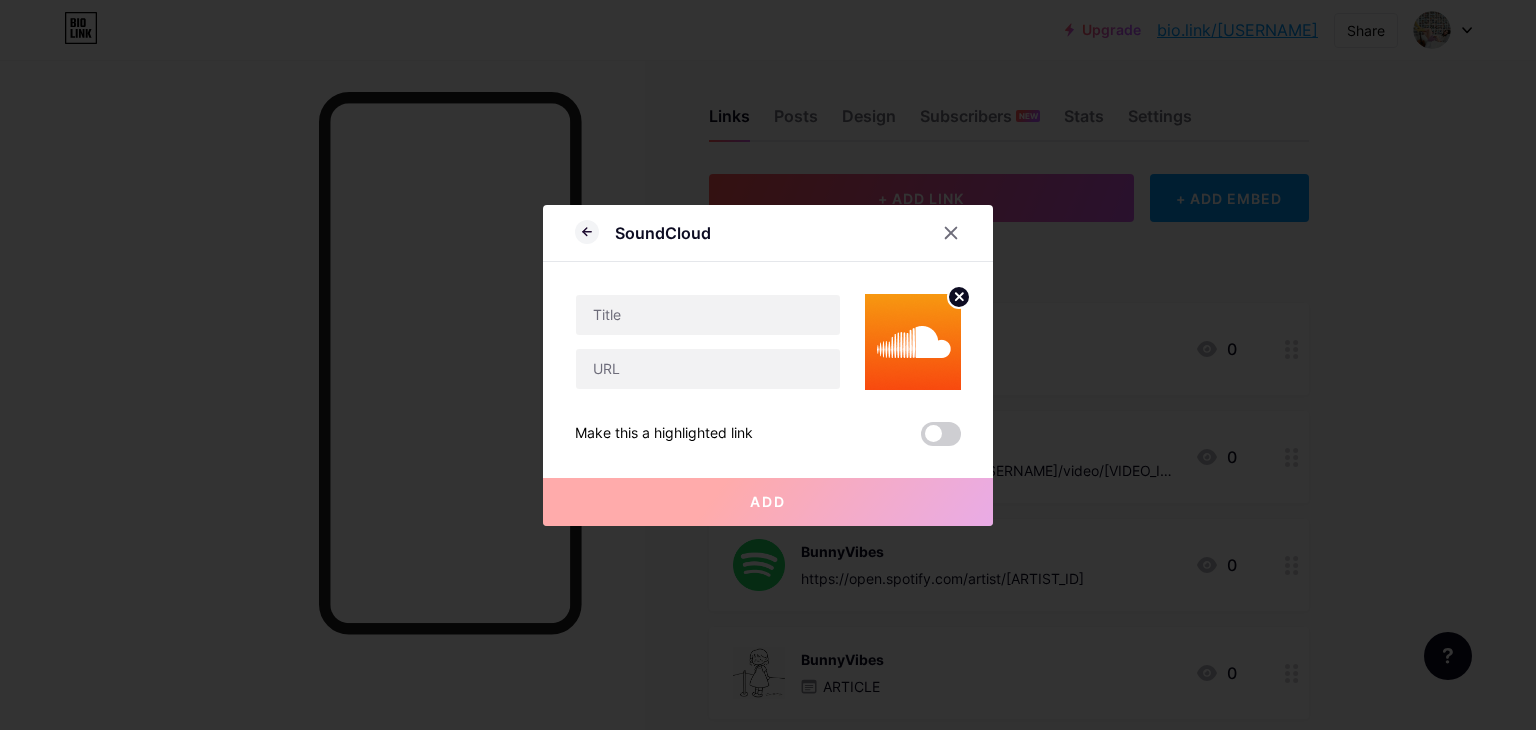 drag, startPoint x: 776, startPoint y: 309, endPoint x: 1048, endPoint y: 729, distance: 500.38385 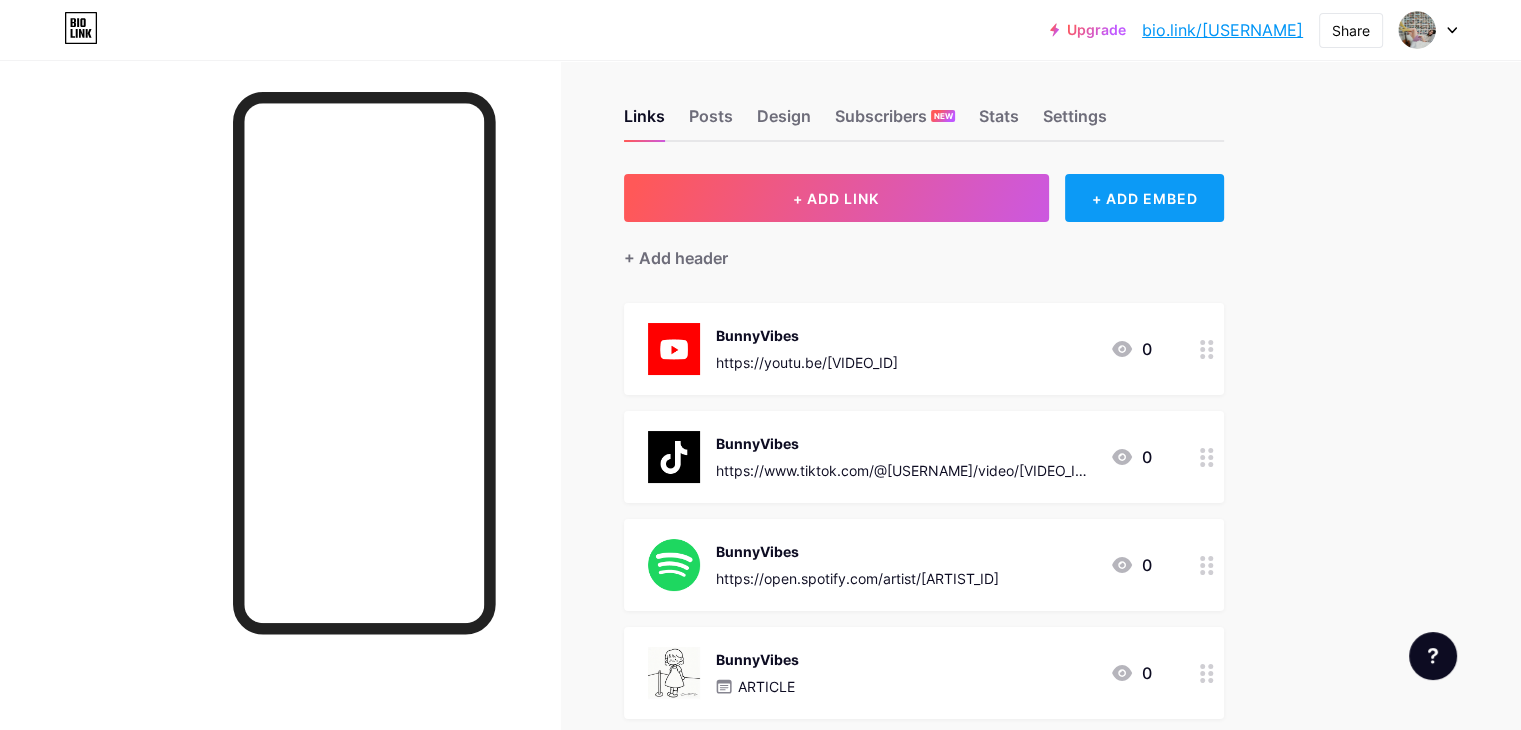 click on "+ ADD EMBED" at bounding box center (1144, 198) 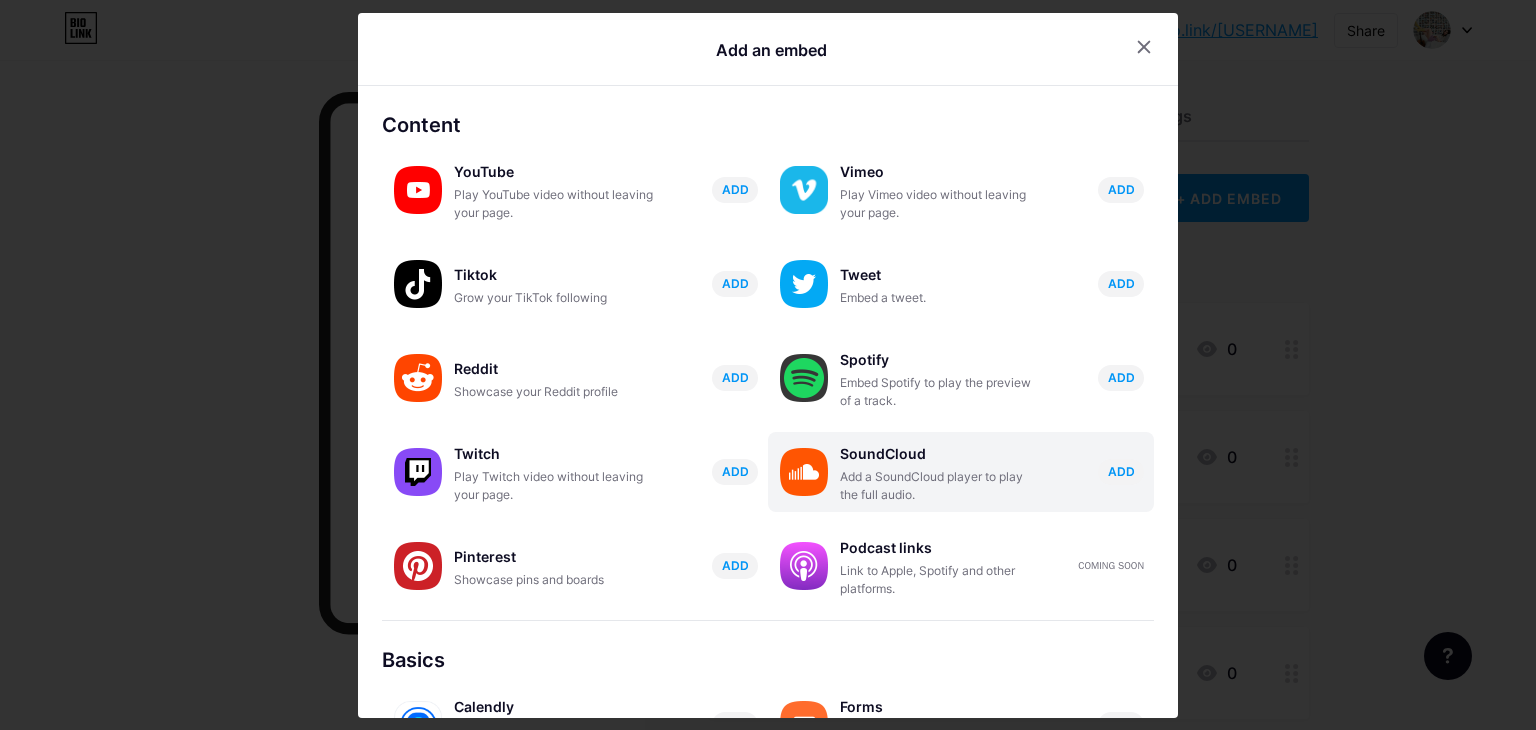 click on "Add a SoundCloud player to play the full audio." at bounding box center (940, 486) 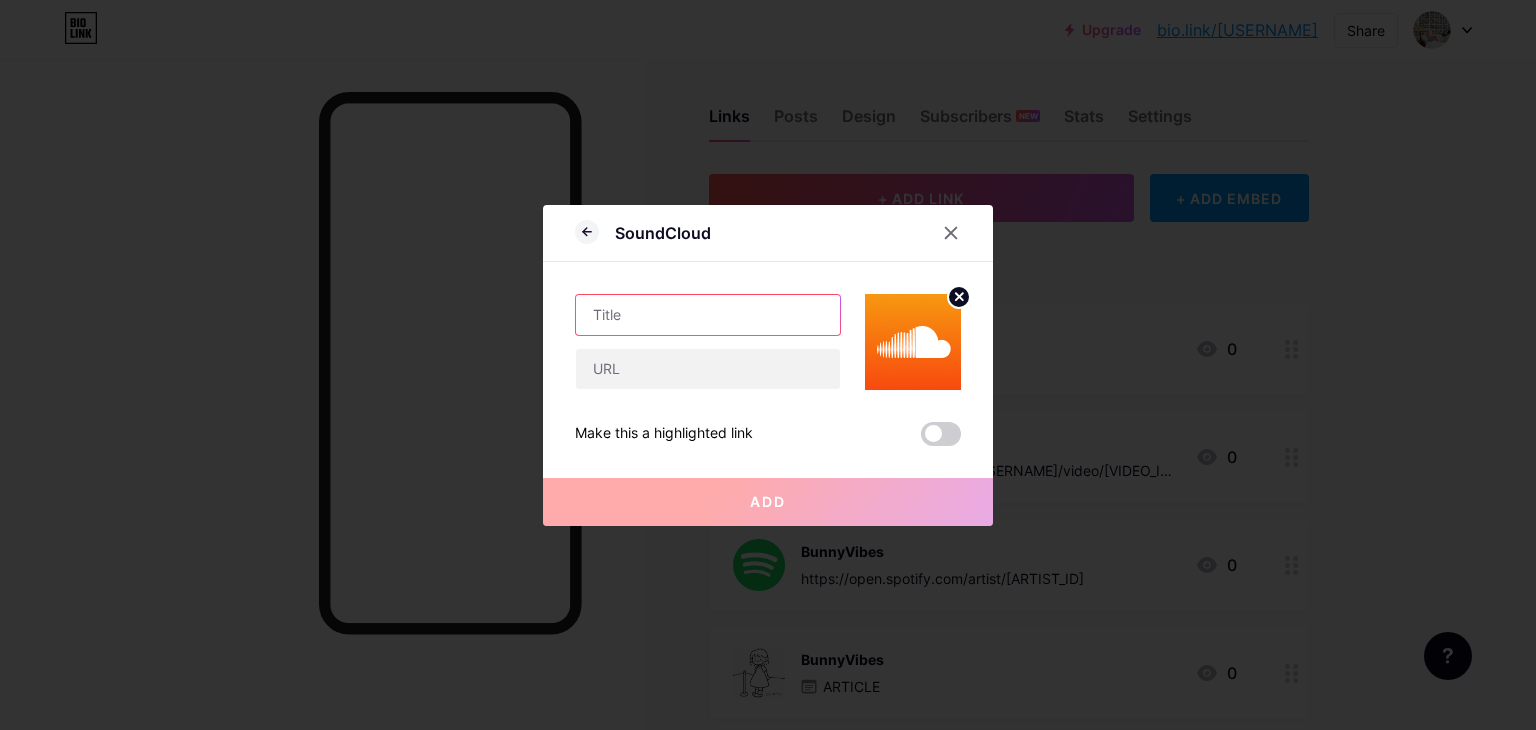 paste on "BunnyVibes" 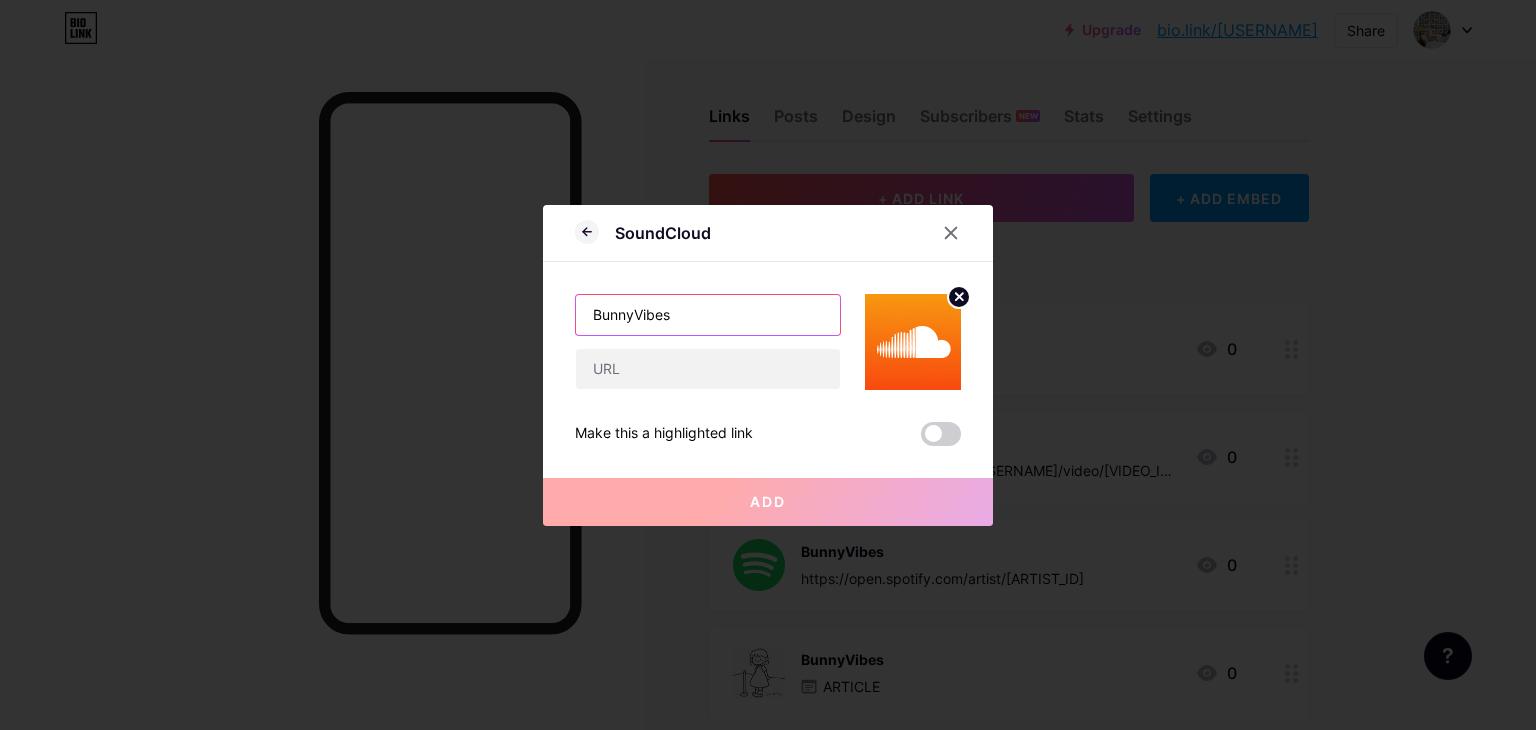 type on "BunnyVibes" 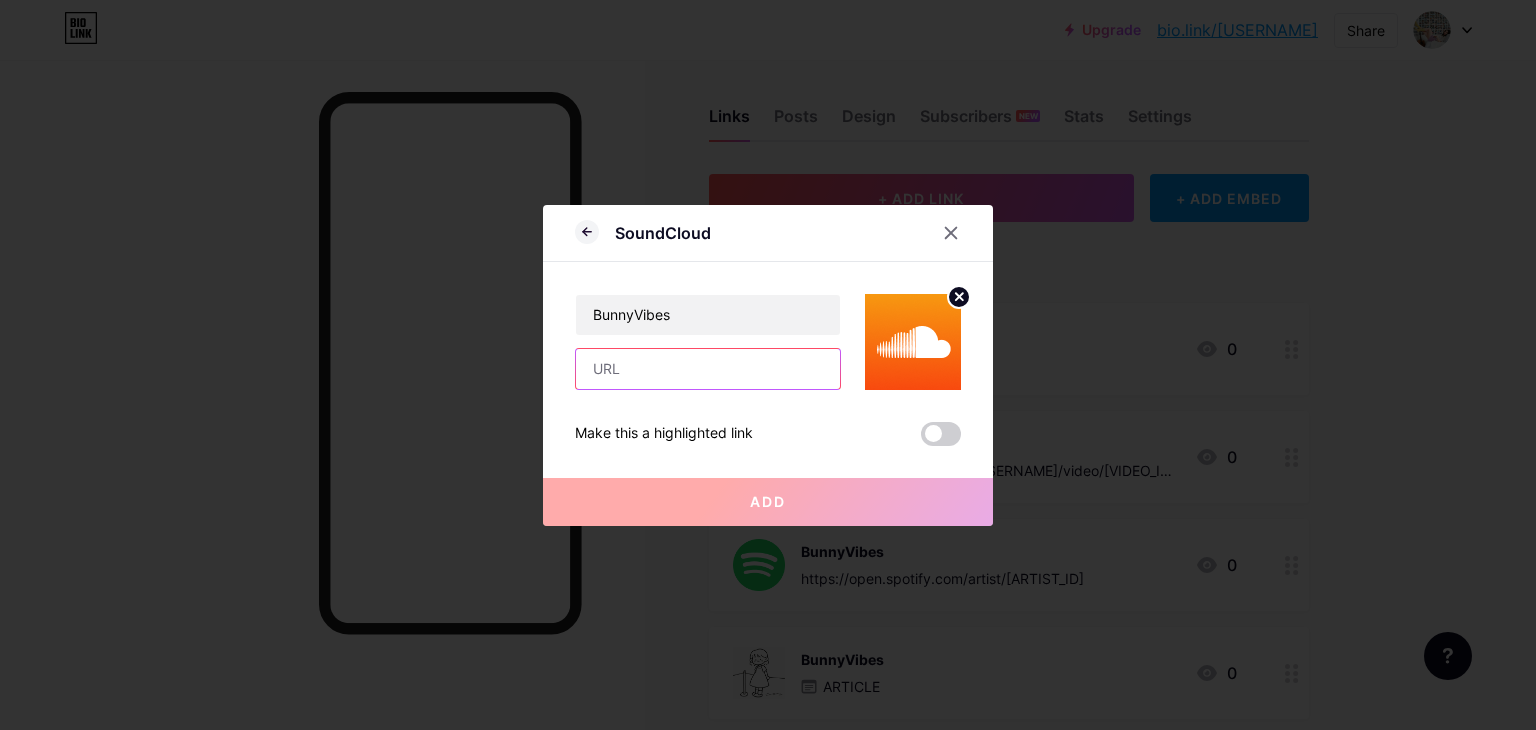 drag, startPoint x: 668, startPoint y: 401, endPoint x: 613, endPoint y: 370, distance: 63.134777 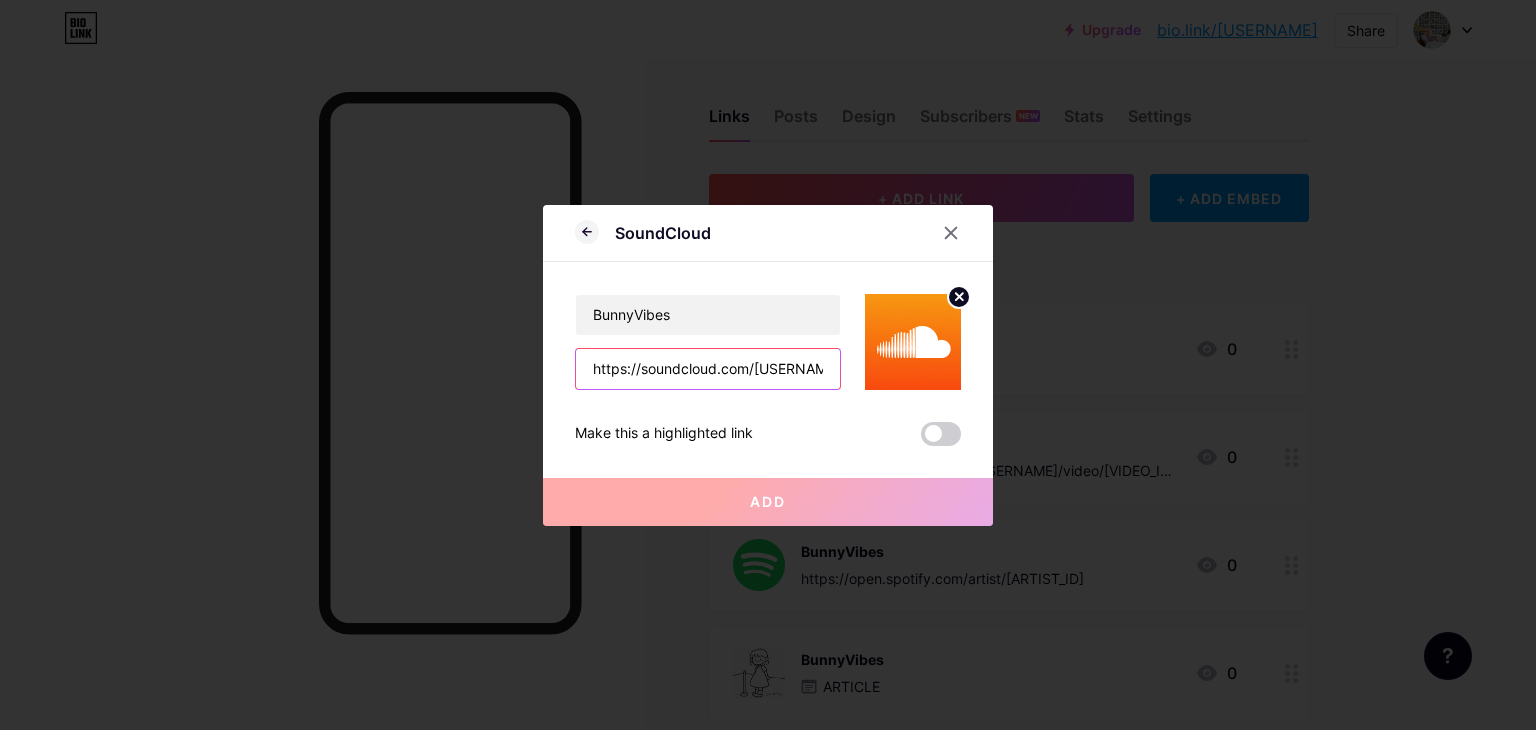 scroll, scrollTop: 0, scrollLeft: 90, axis: horizontal 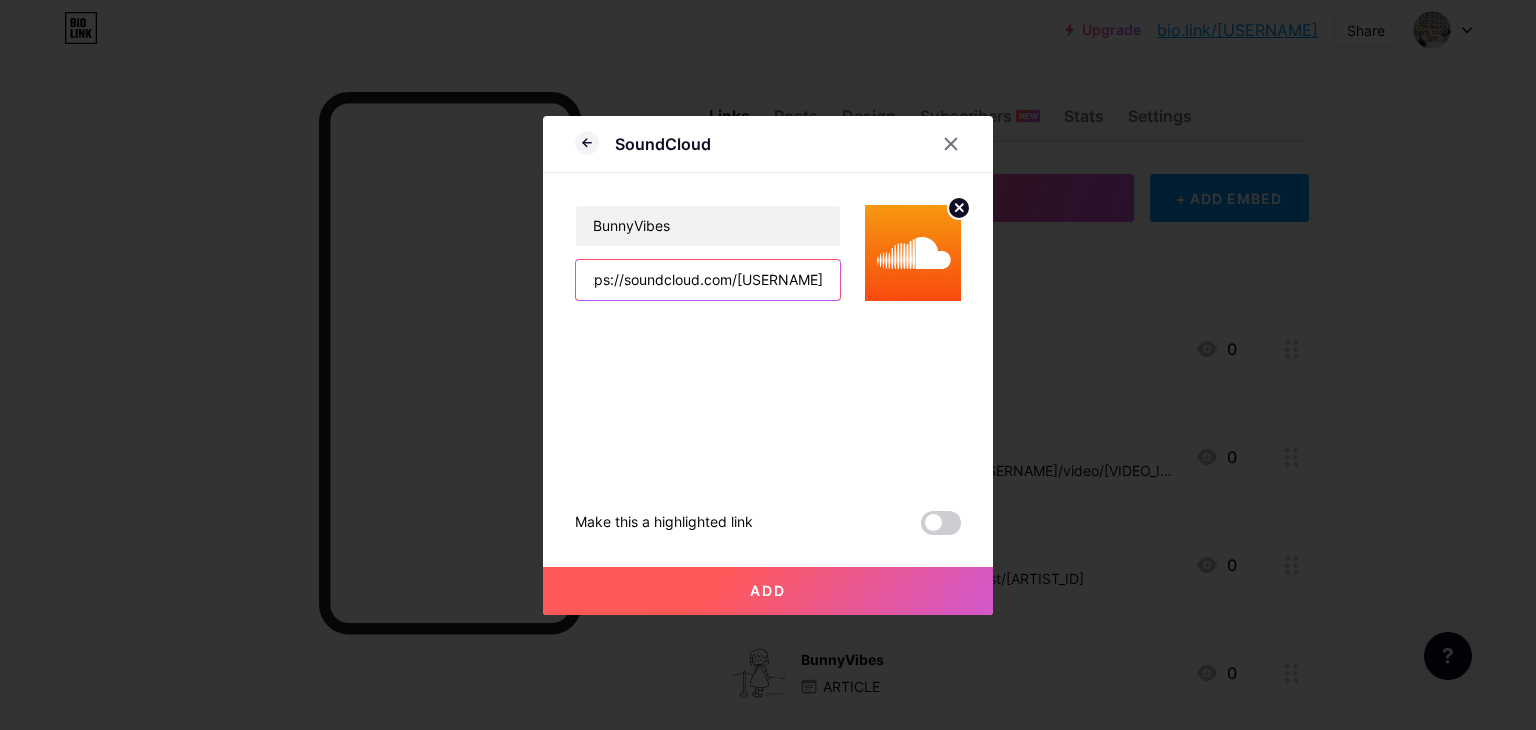 type on "https://soundcloud.com/[USERNAME]" 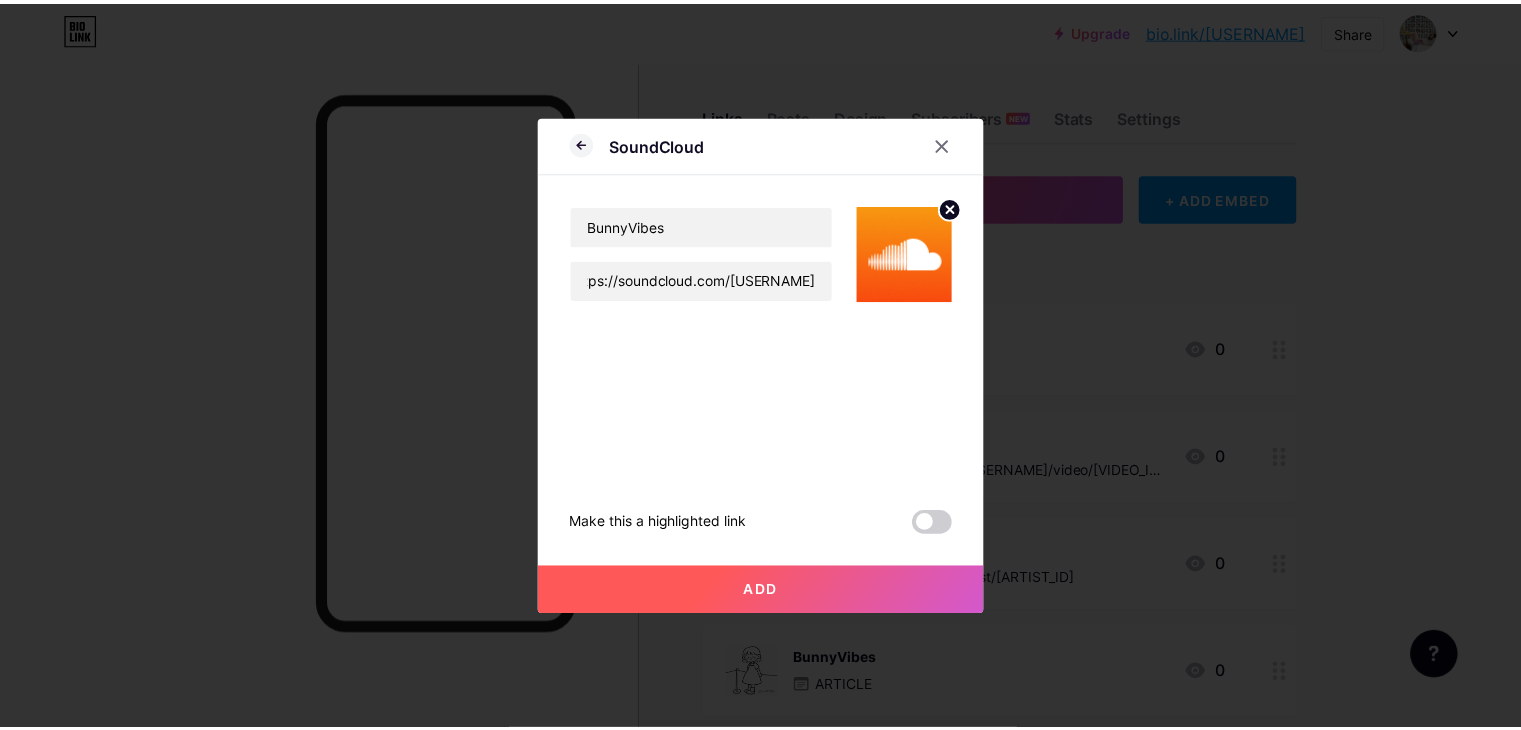 scroll, scrollTop: 0, scrollLeft: 0, axis: both 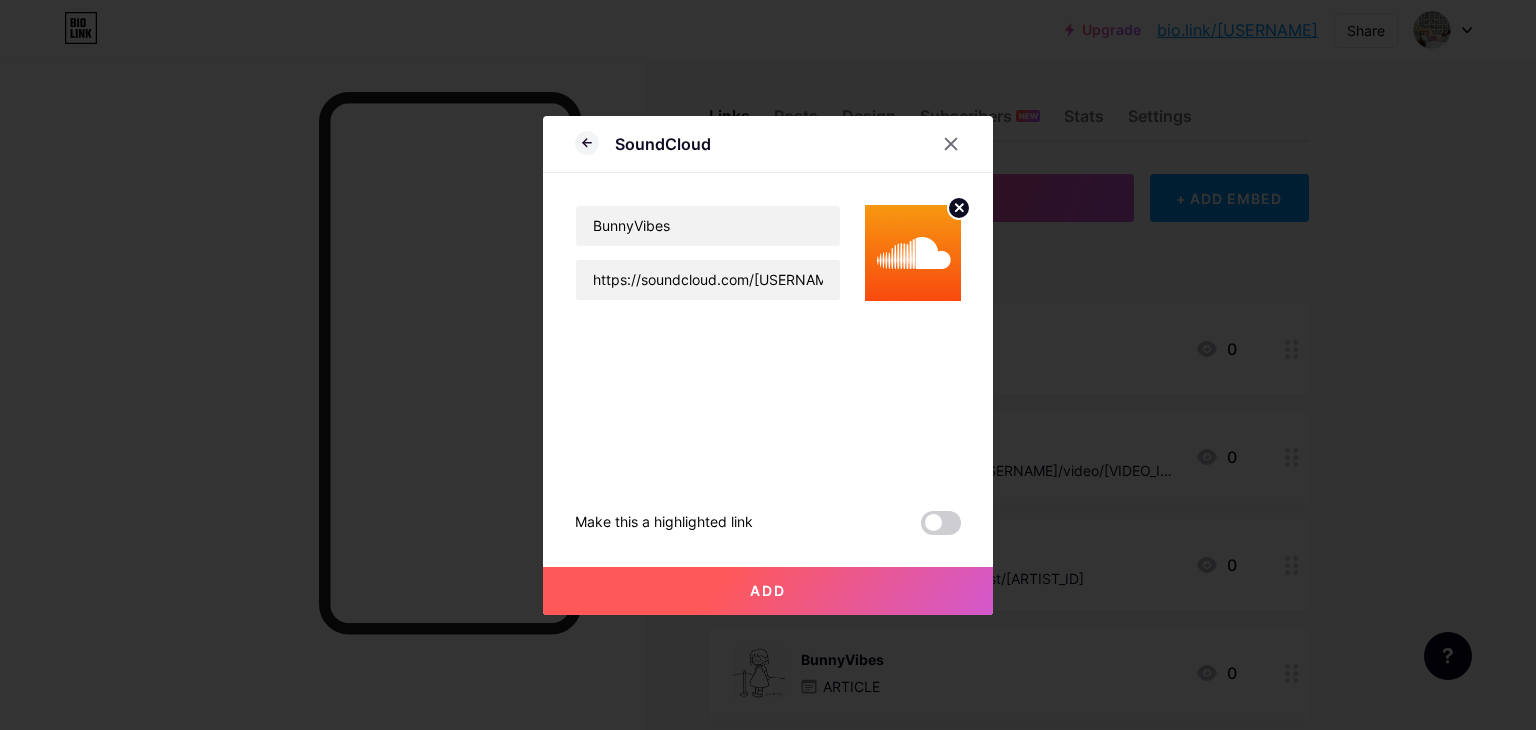 click on "Add" at bounding box center (768, 591) 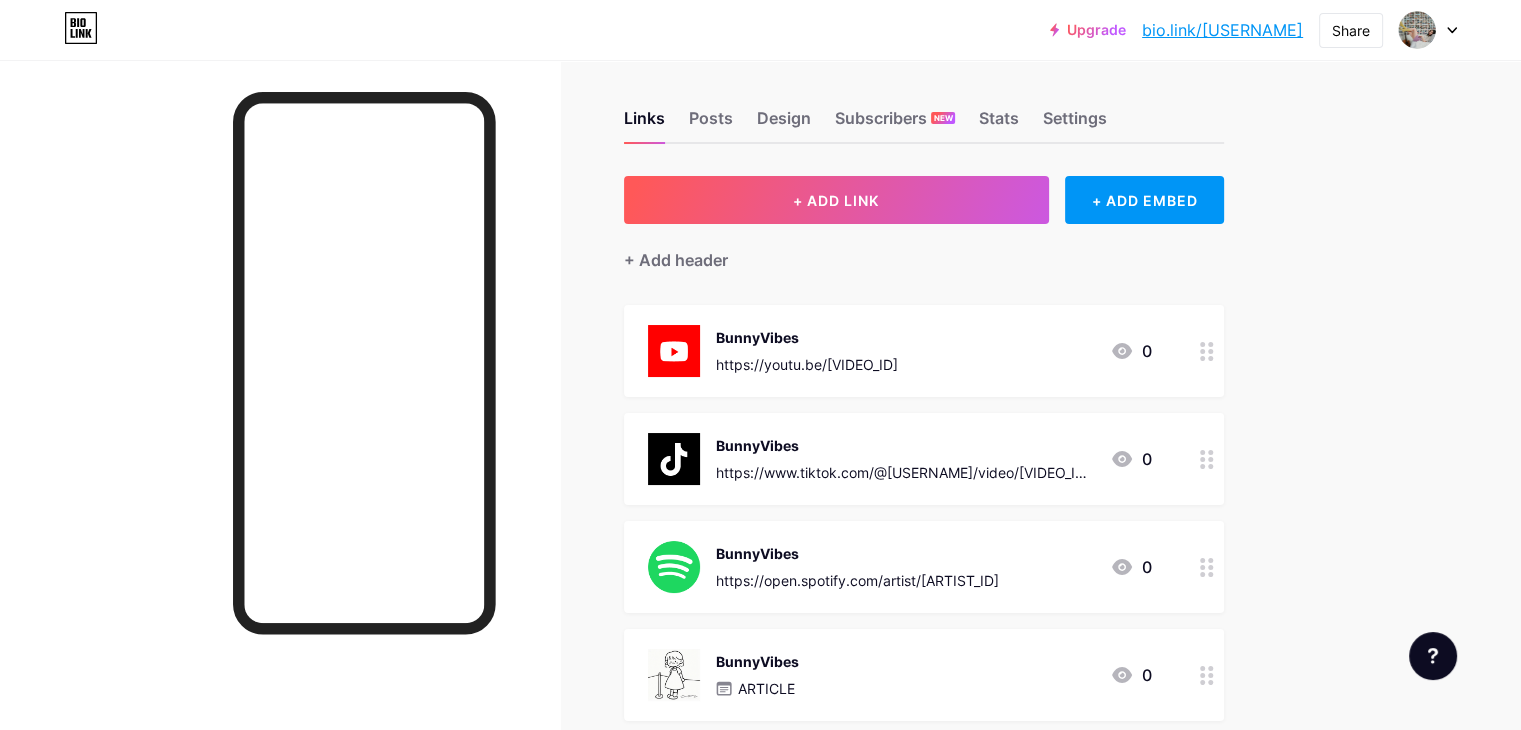 scroll, scrollTop: 0, scrollLeft: 0, axis: both 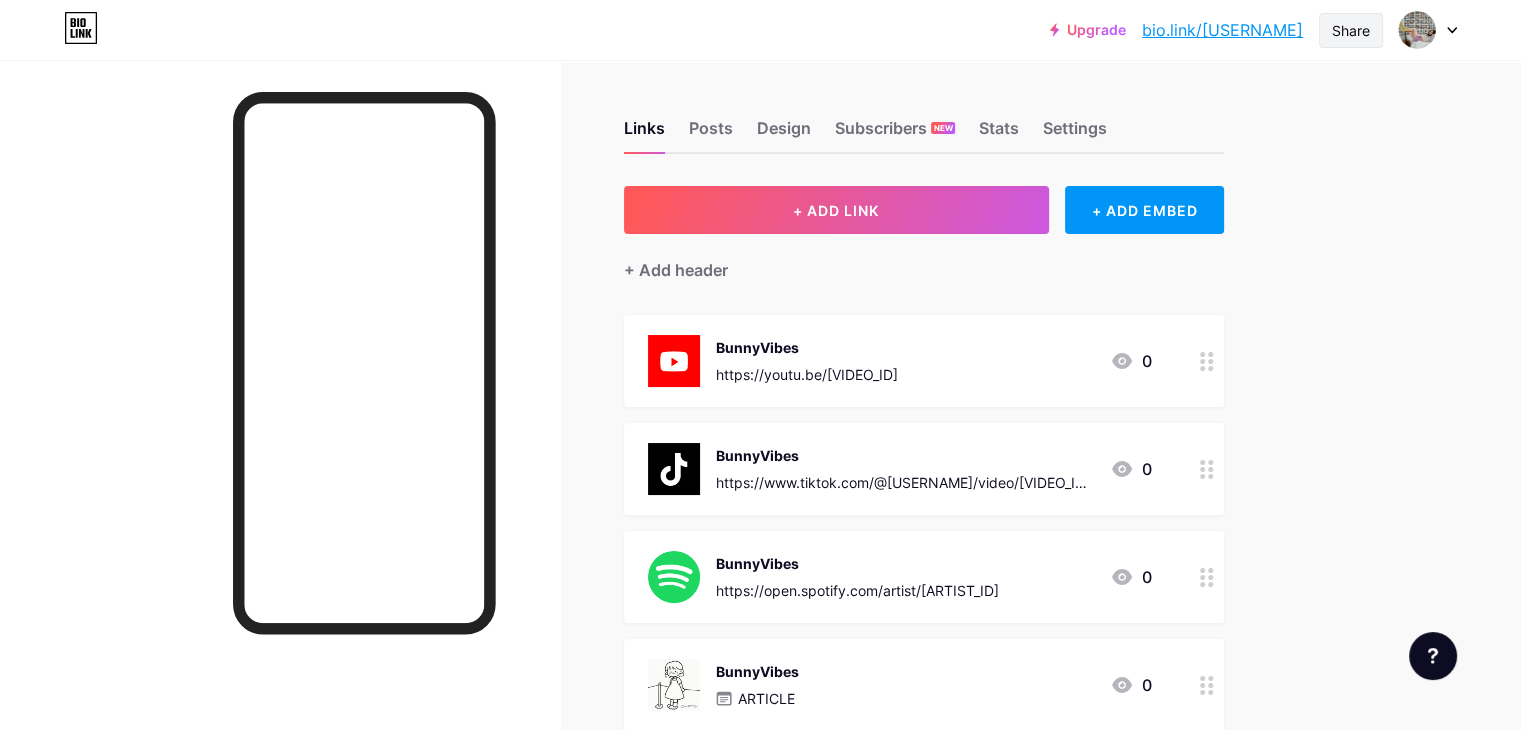 click on "Share" at bounding box center [1351, 30] 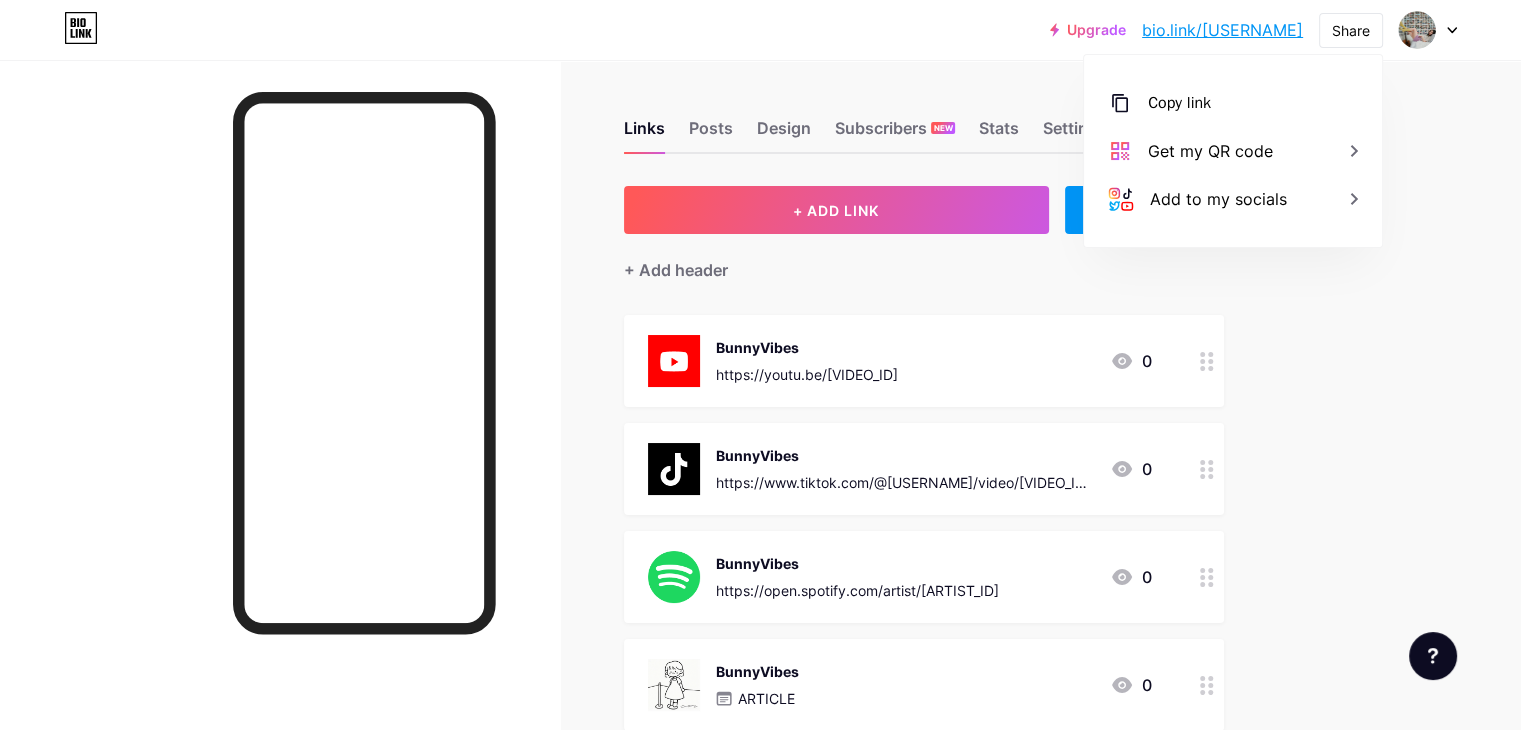 click on "Upgrade bio.link/[USERNAME]... bio.link/[USERNAME] Share Copy link https://bio.link/[USERNAME] Get my QR code Add to my socials Switch accounts [FULL NAME] bio.link/[USERNAME] + Add a new page Account settings Logout Link Copied Links Posts Design Subscribers NEW Stats Settings + ADD LINK + ADD EMBED + Add header BunnyVibes https://youtu.be/[VIDEO_ID] 0 BunnyVibes https://www.tiktok.com/@[USERNAME]/video/[VIDEO_ID]?is_from_webapp=1&sender_device=pc&web_id=[WEB_ID]" at bounding box center (760, 626) 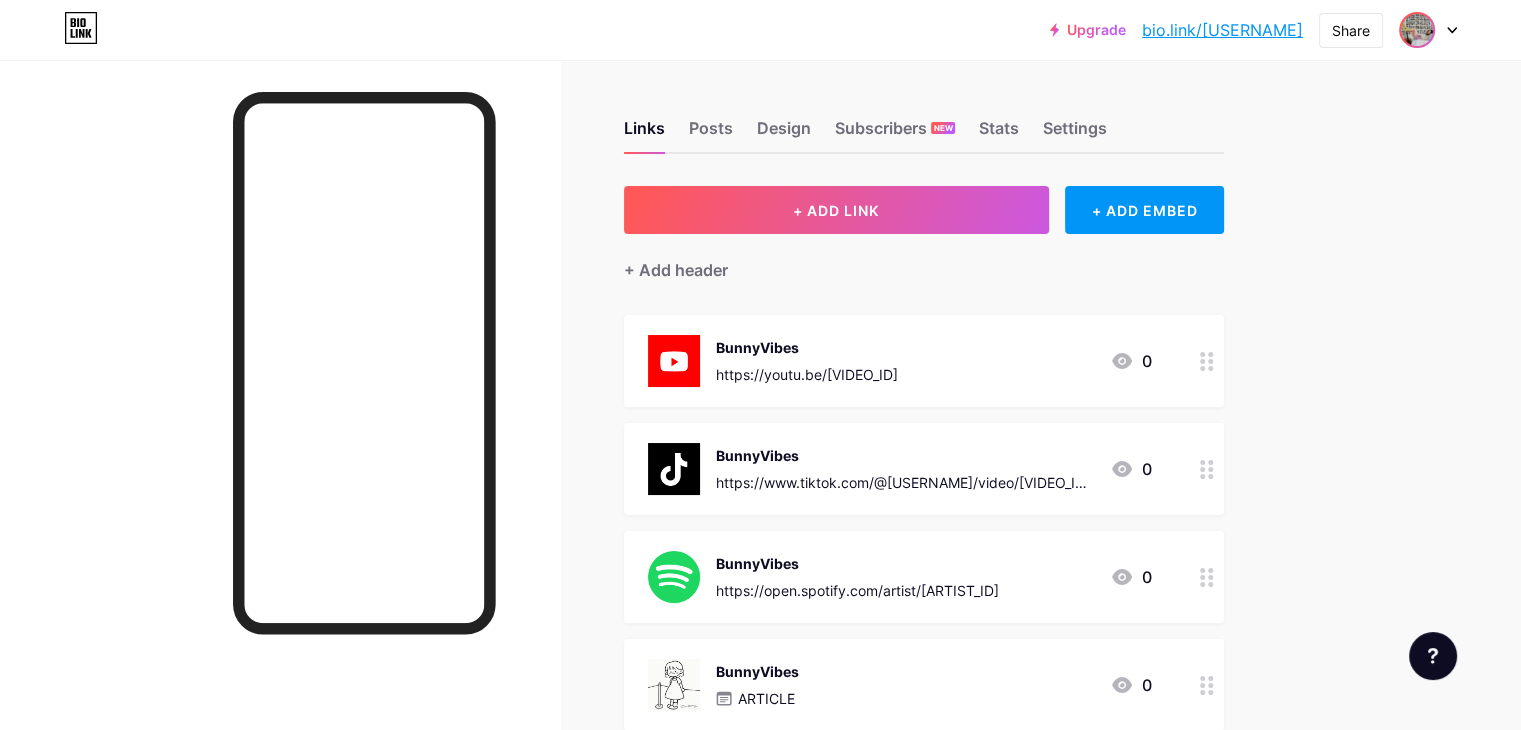 click at bounding box center [1417, 30] 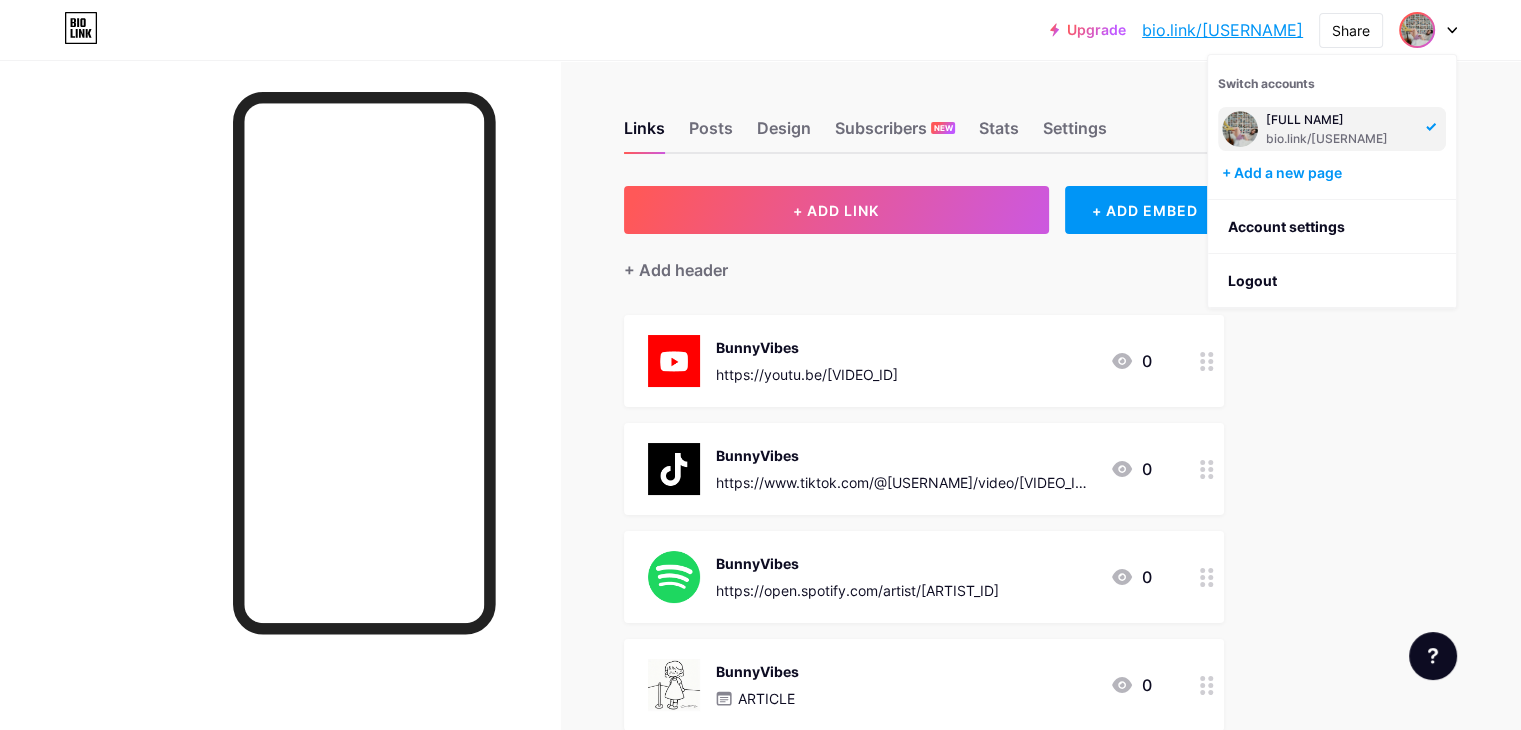 click on "Links
Posts
Design
Subscribers
NEW
Stats
Settings" at bounding box center (924, 119) 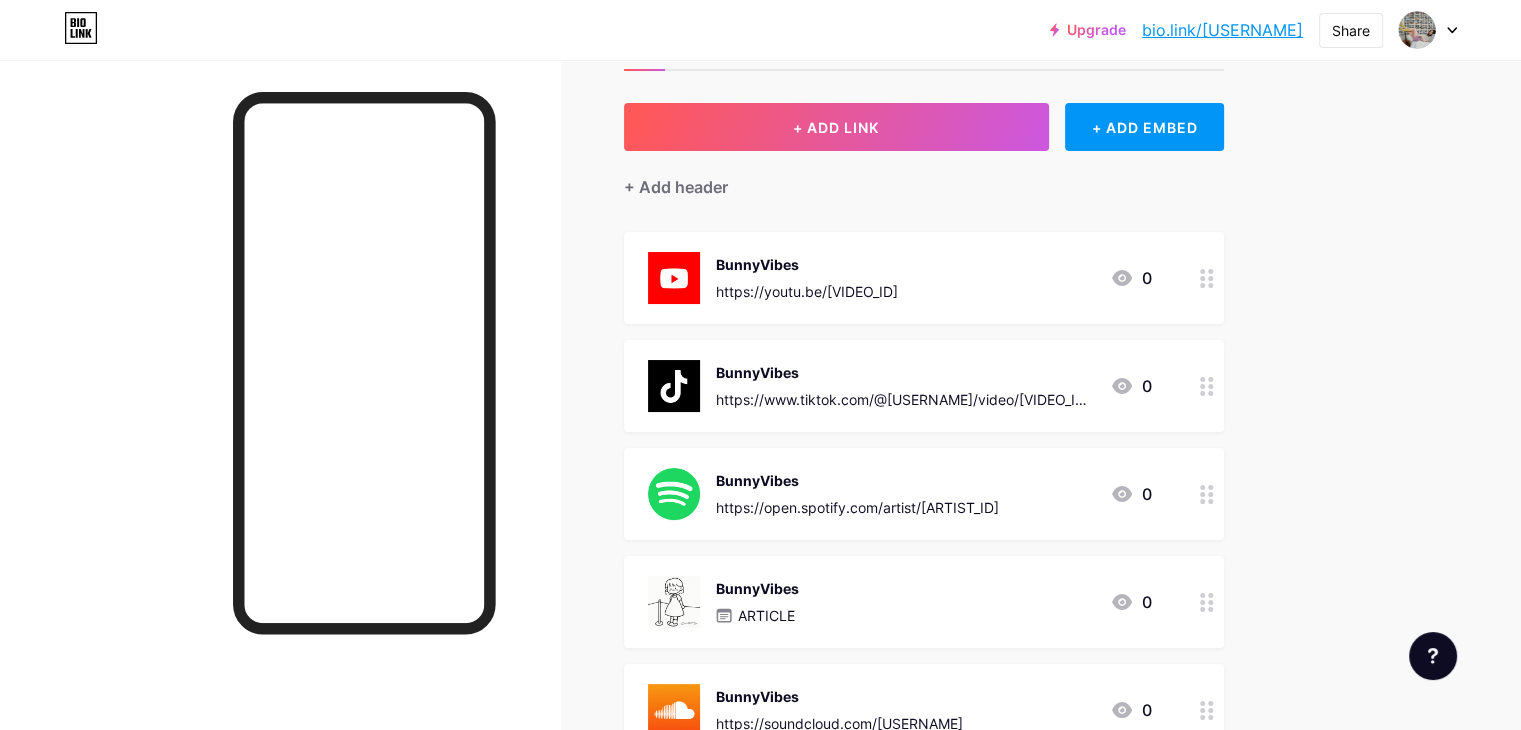 scroll, scrollTop: 0, scrollLeft: 0, axis: both 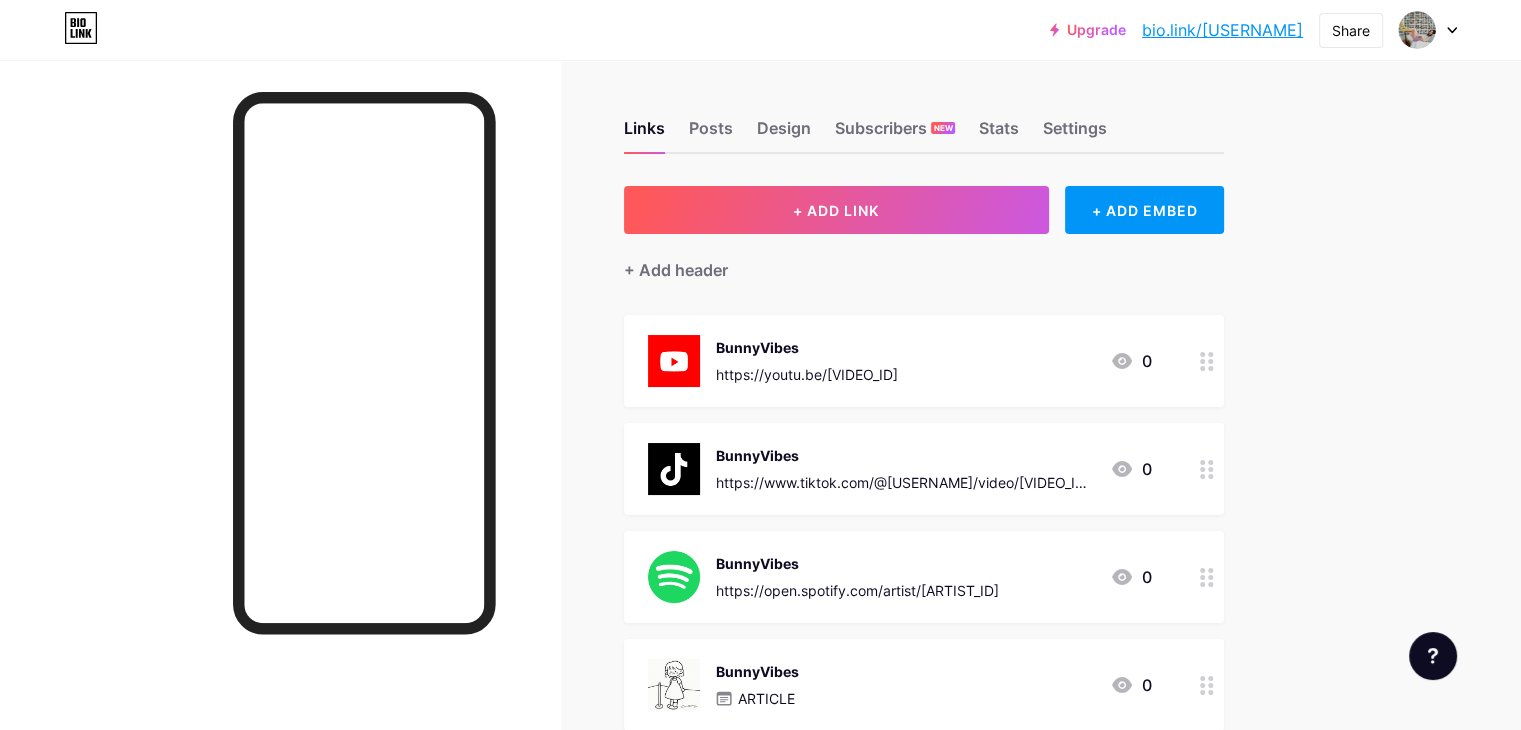 click on "Links
Posts
Design
Subscribers
NEW
Stats
Settings" at bounding box center (924, 119) 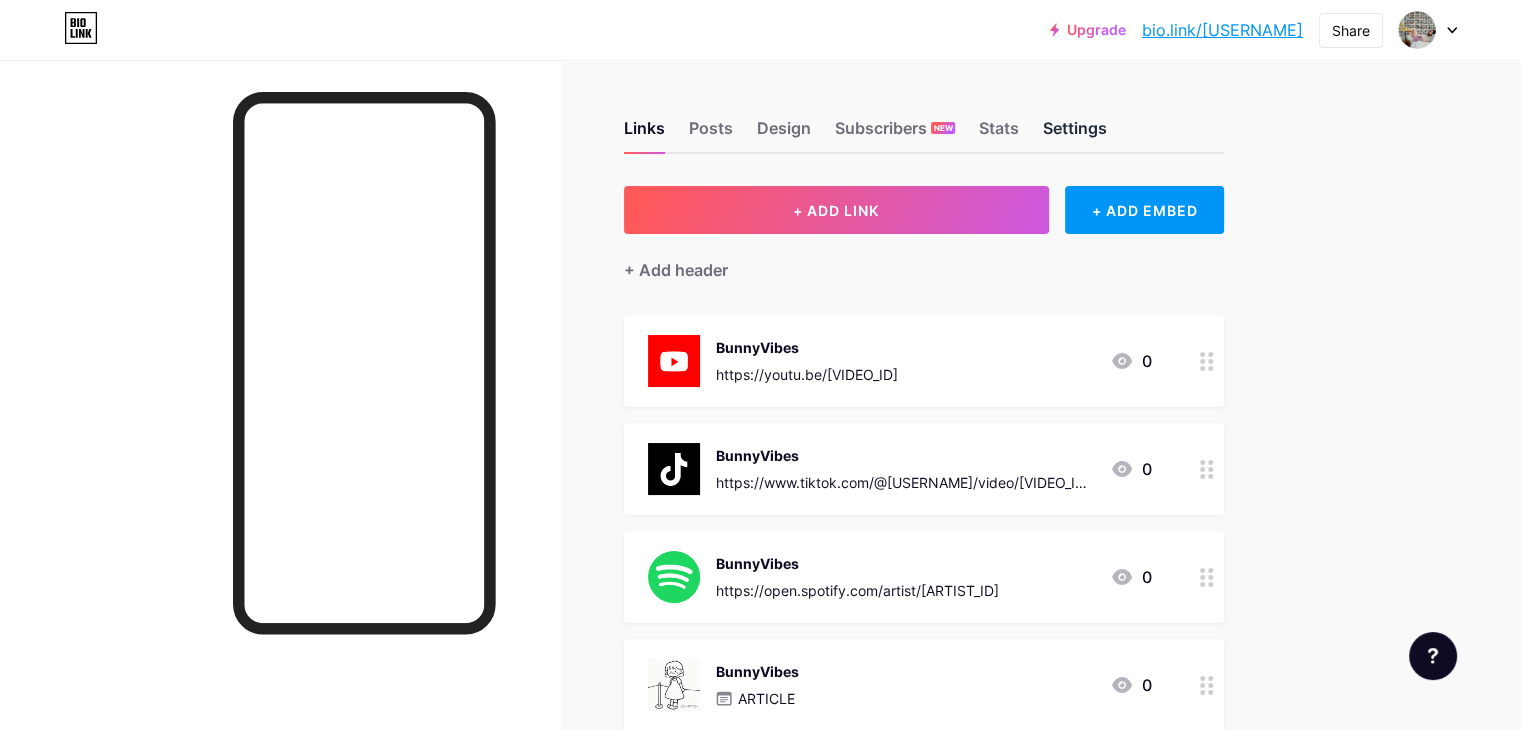 click on "Settings" at bounding box center (1075, 134) 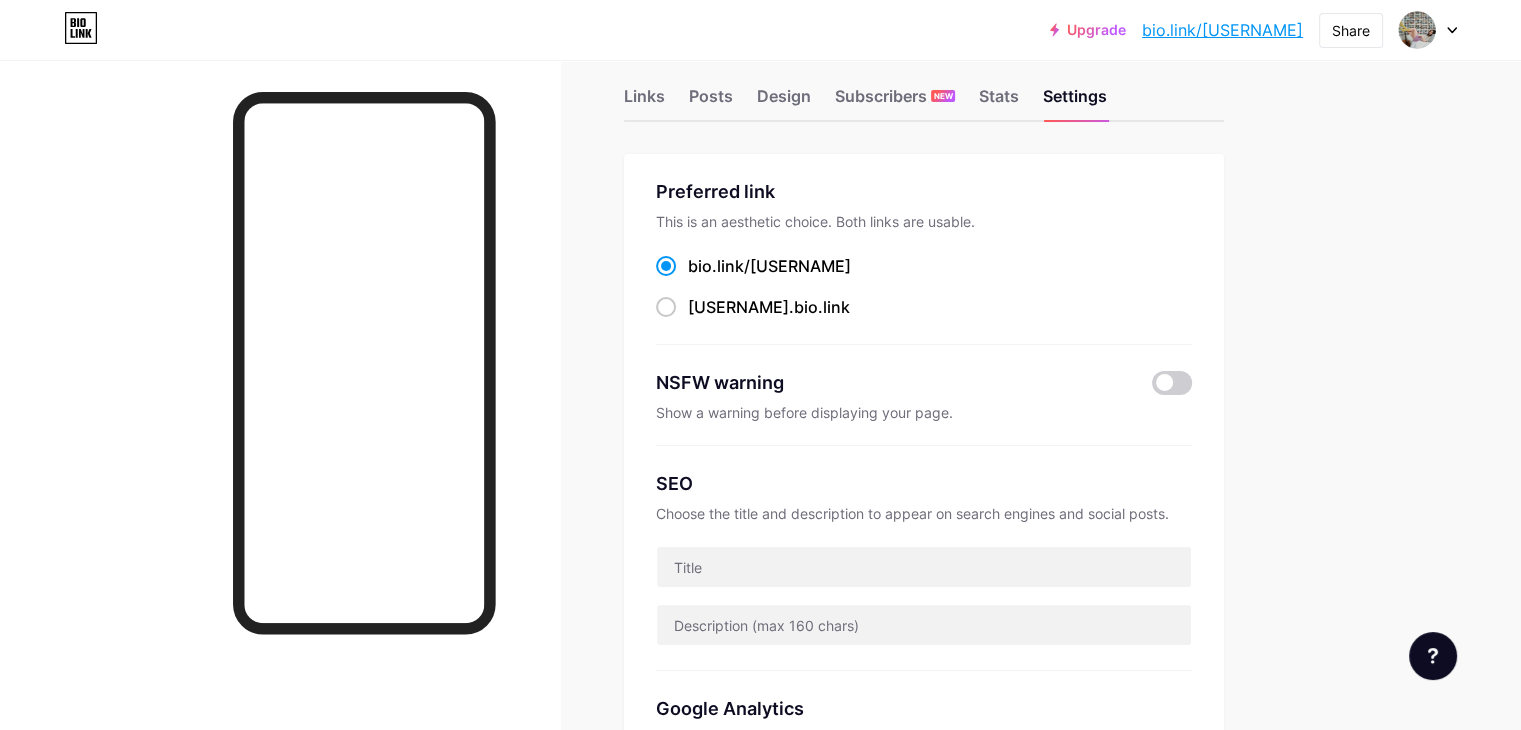 scroll, scrollTop: 0, scrollLeft: 0, axis: both 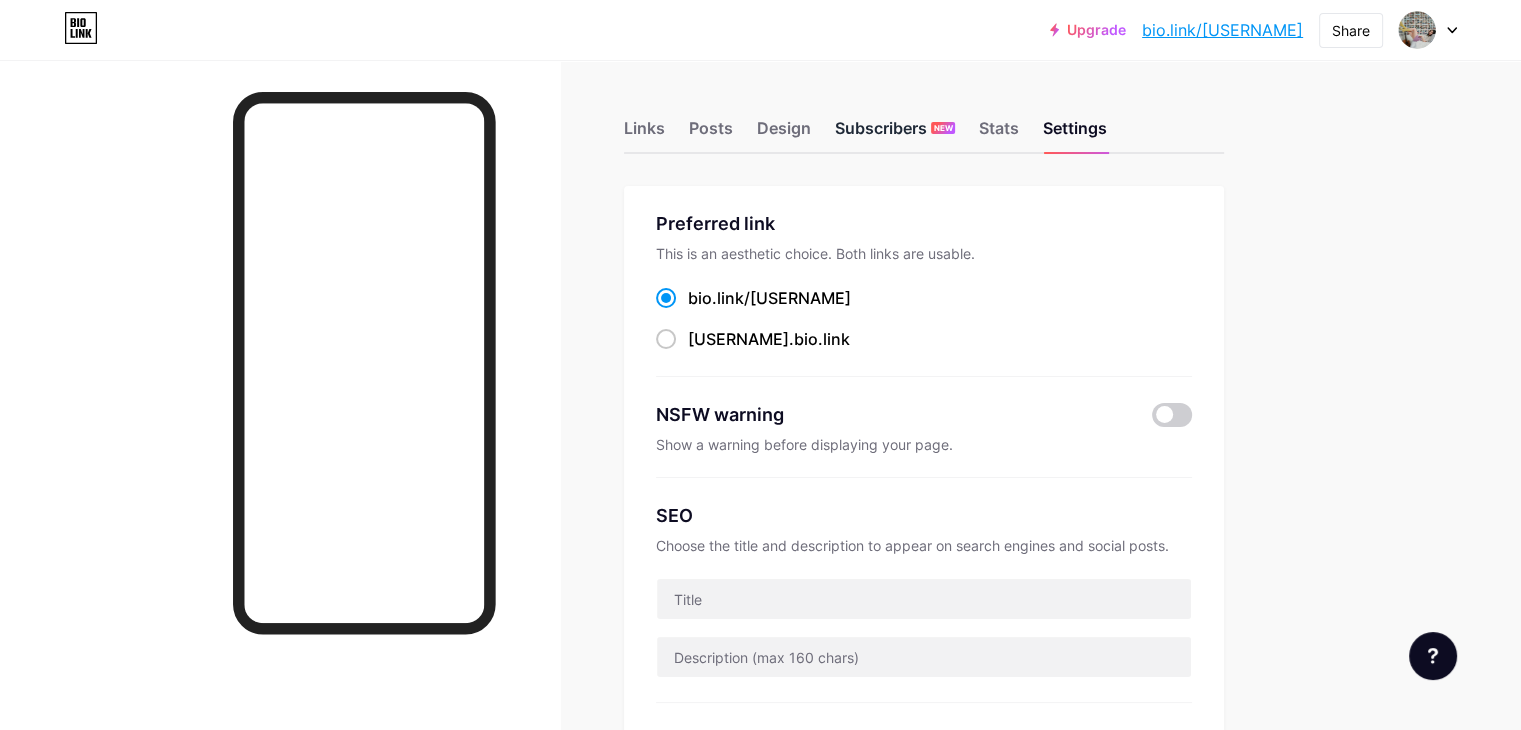 click on "Subscribers
NEW" at bounding box center (895, 134) 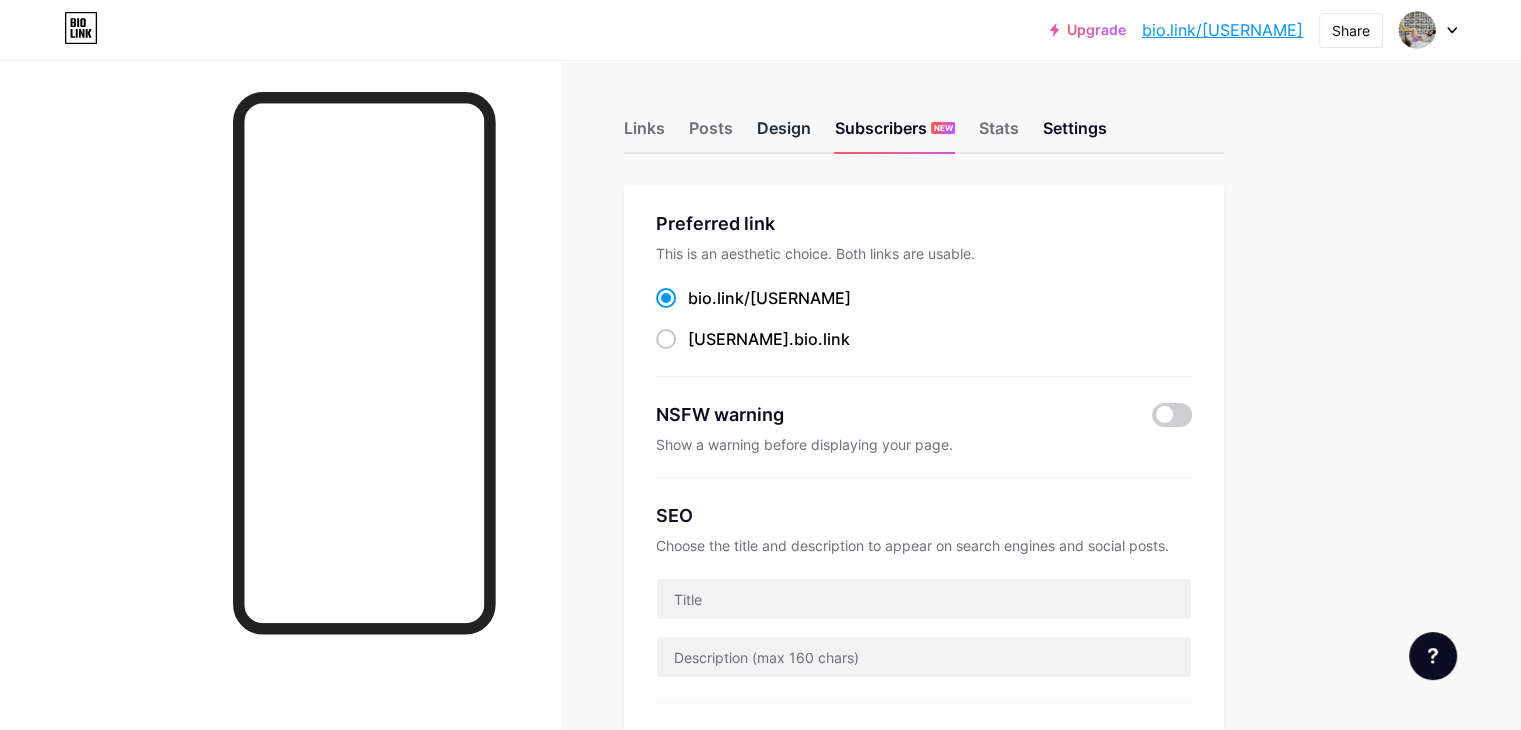 click on "Design" at bounding box center (784, 134) 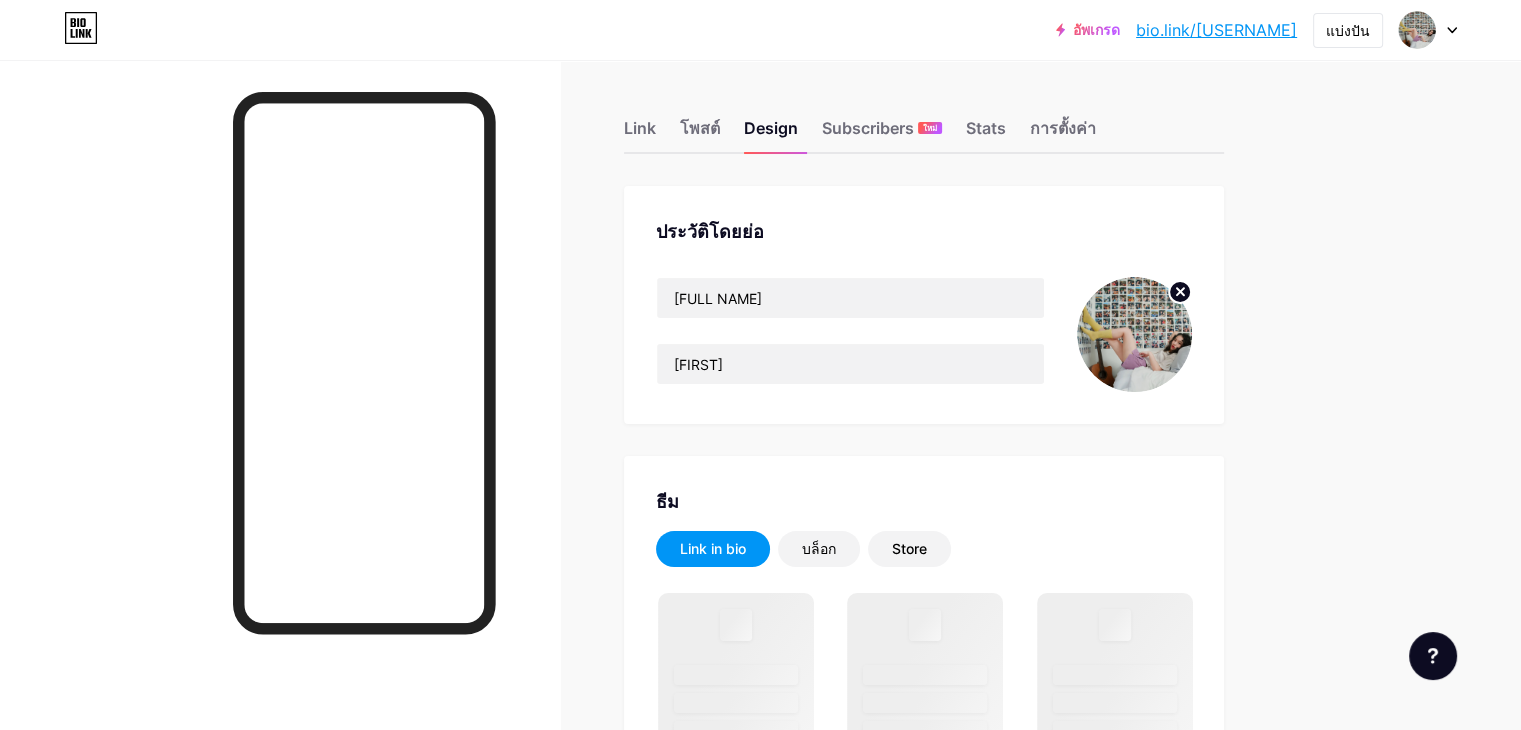 click at bounding box center [1134, 334] 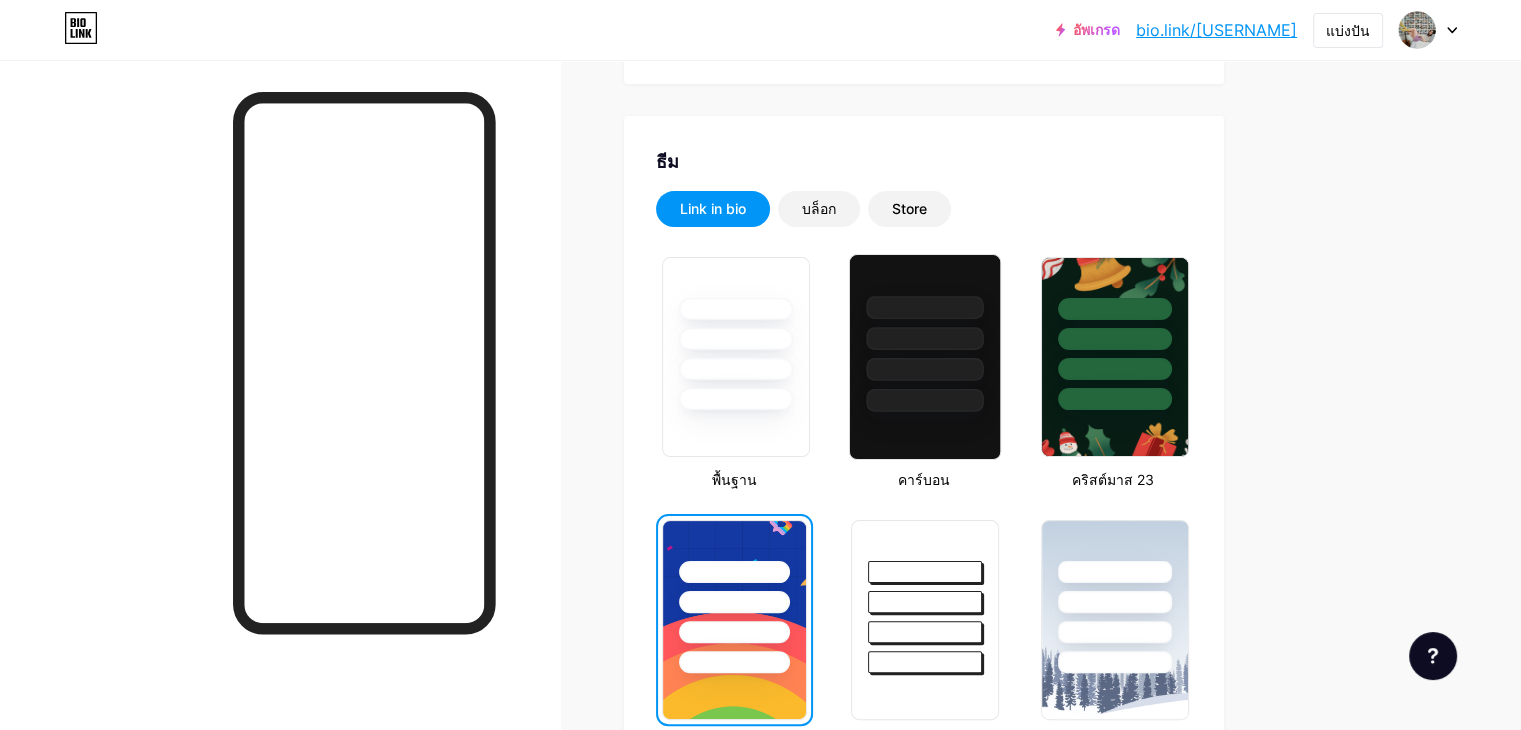 scroll, scrollTop: 300, scrollLeft: 0, axis: vertical 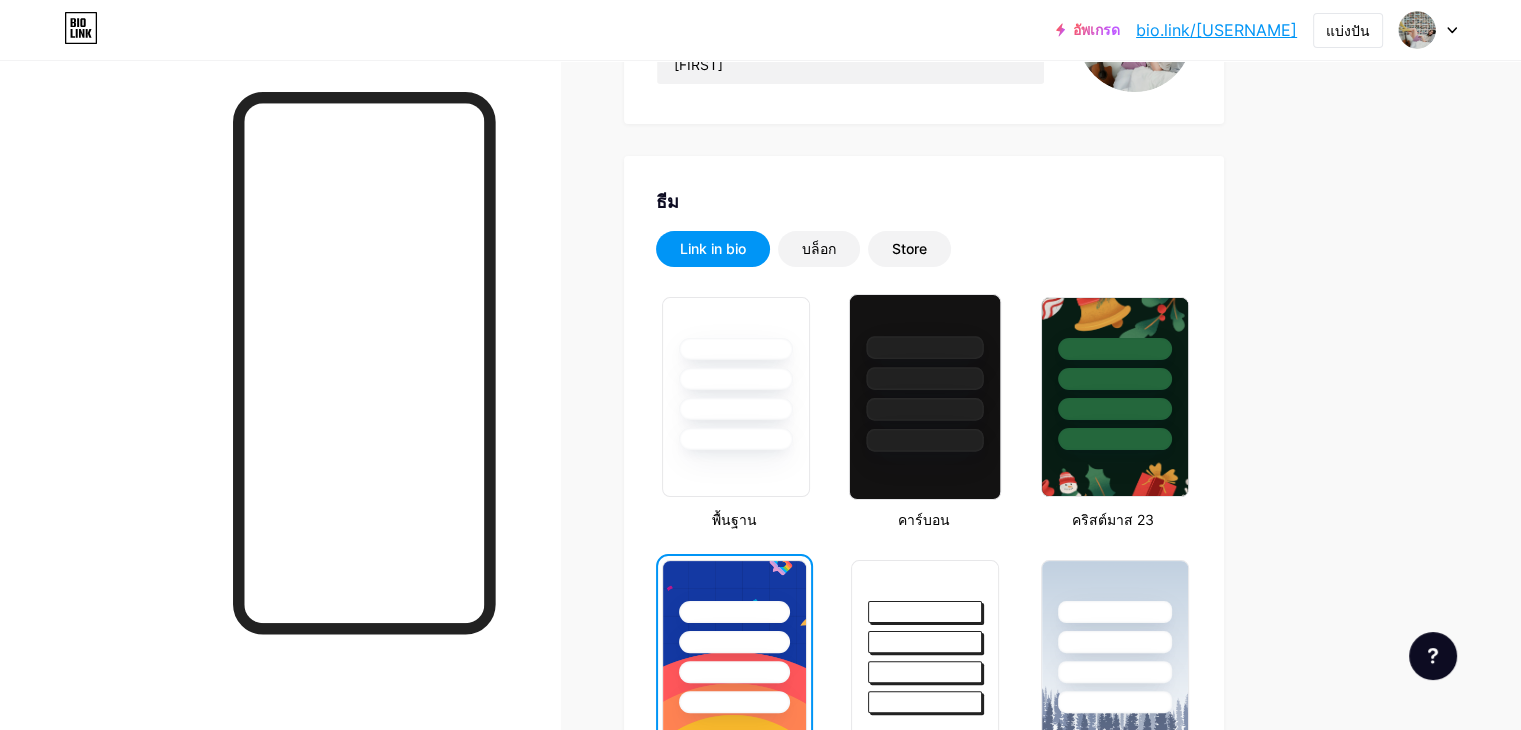 click at bounding box center (925, 440) 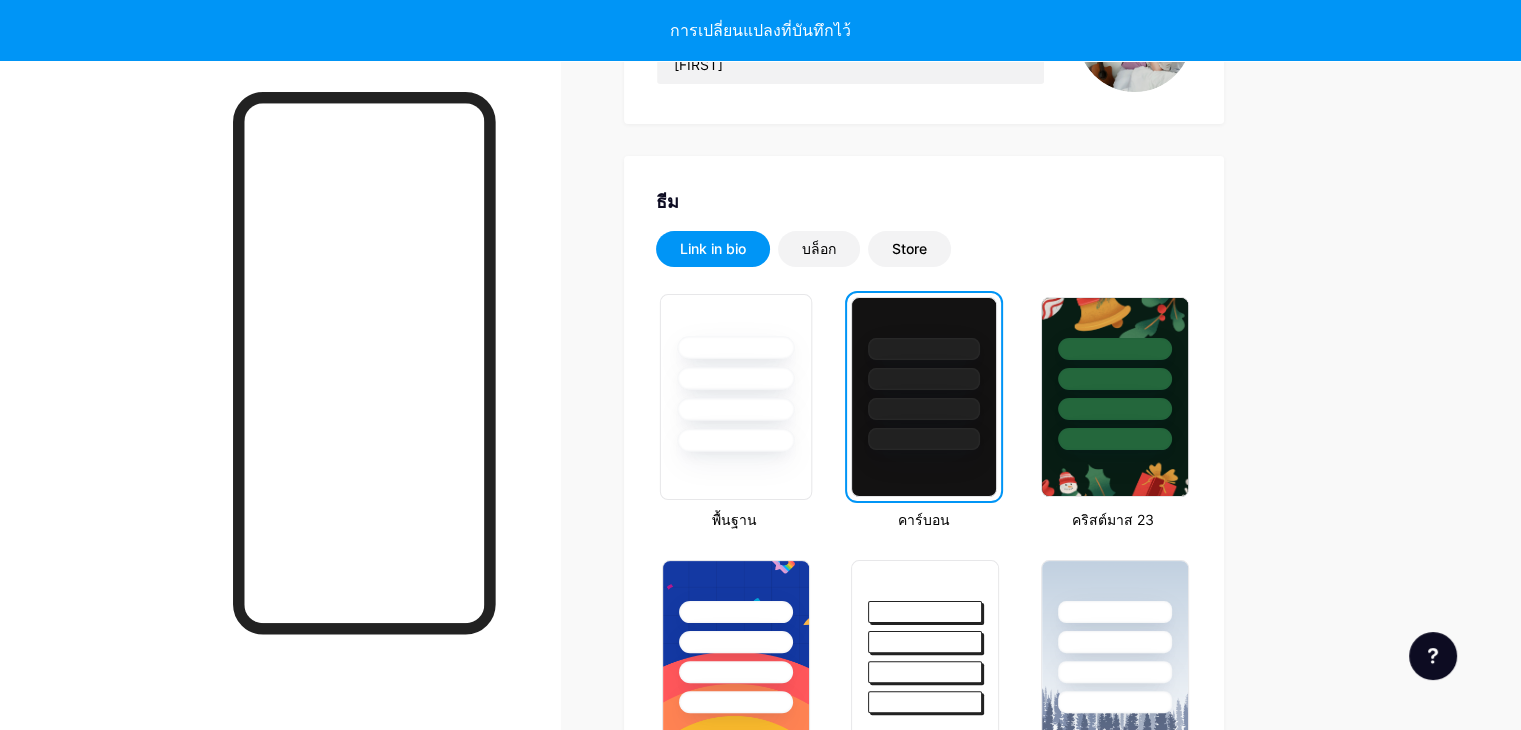 click at bounding box center [735, 409] 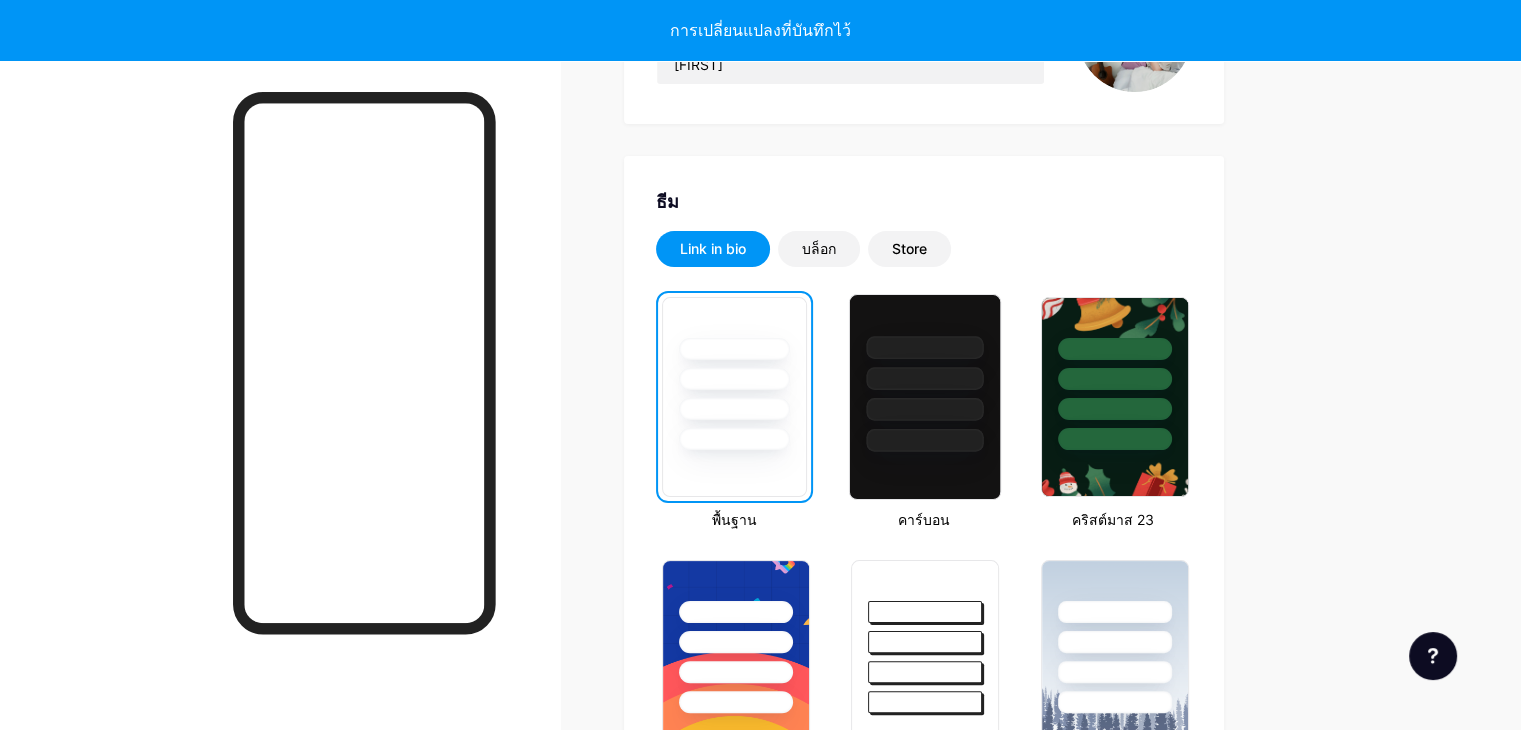 click at bounding box center (925, 378) 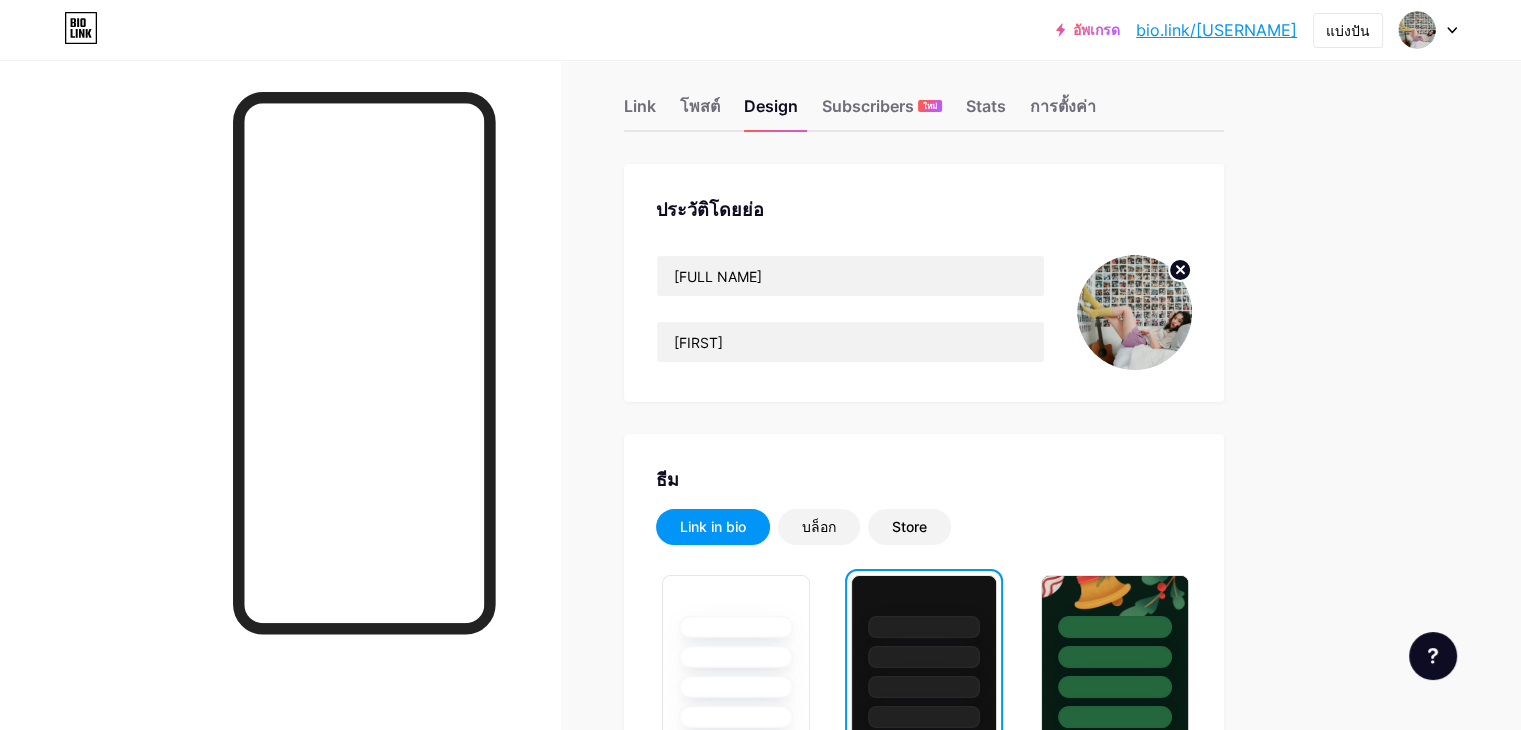 scroll, scrollTop: 0, scrollLeft: 0, axis: both 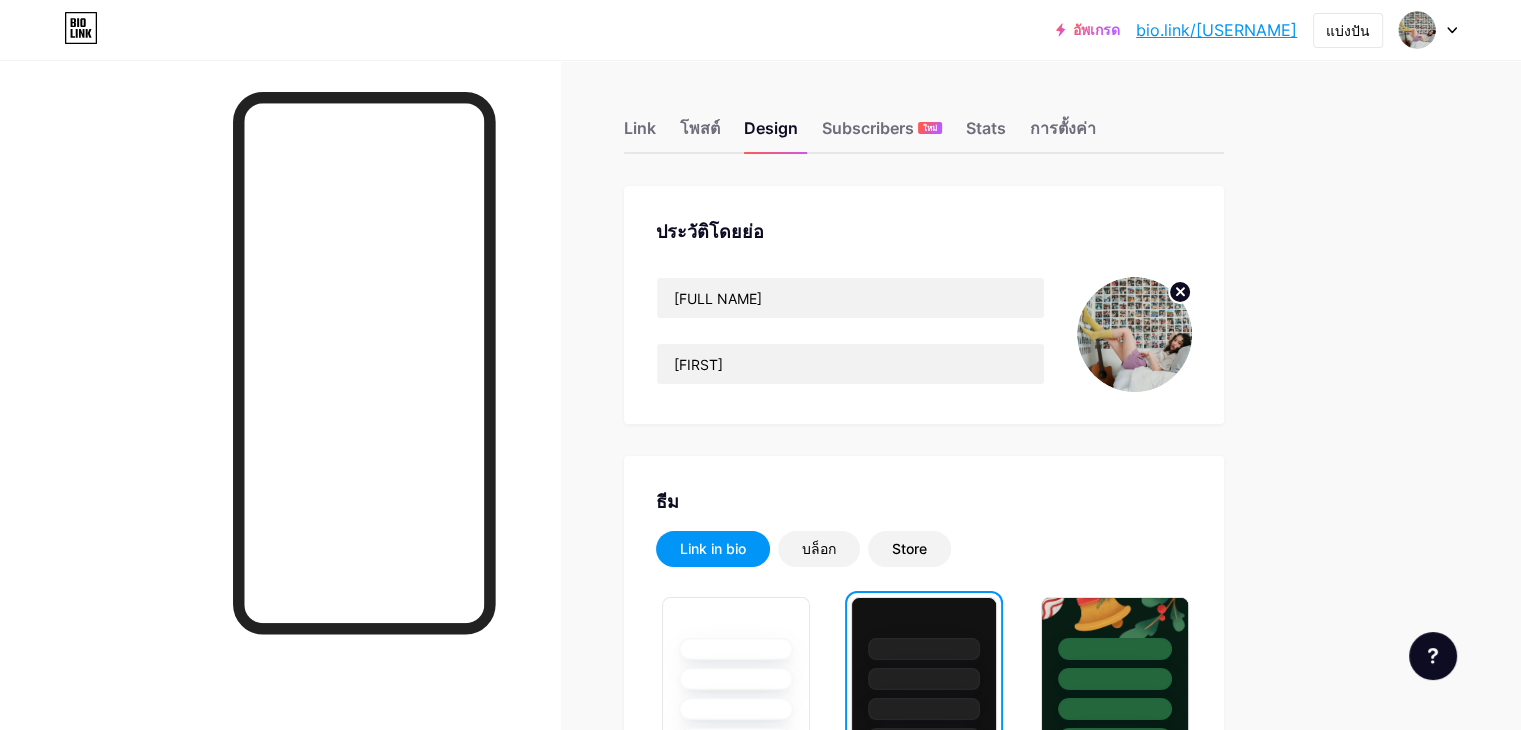 click 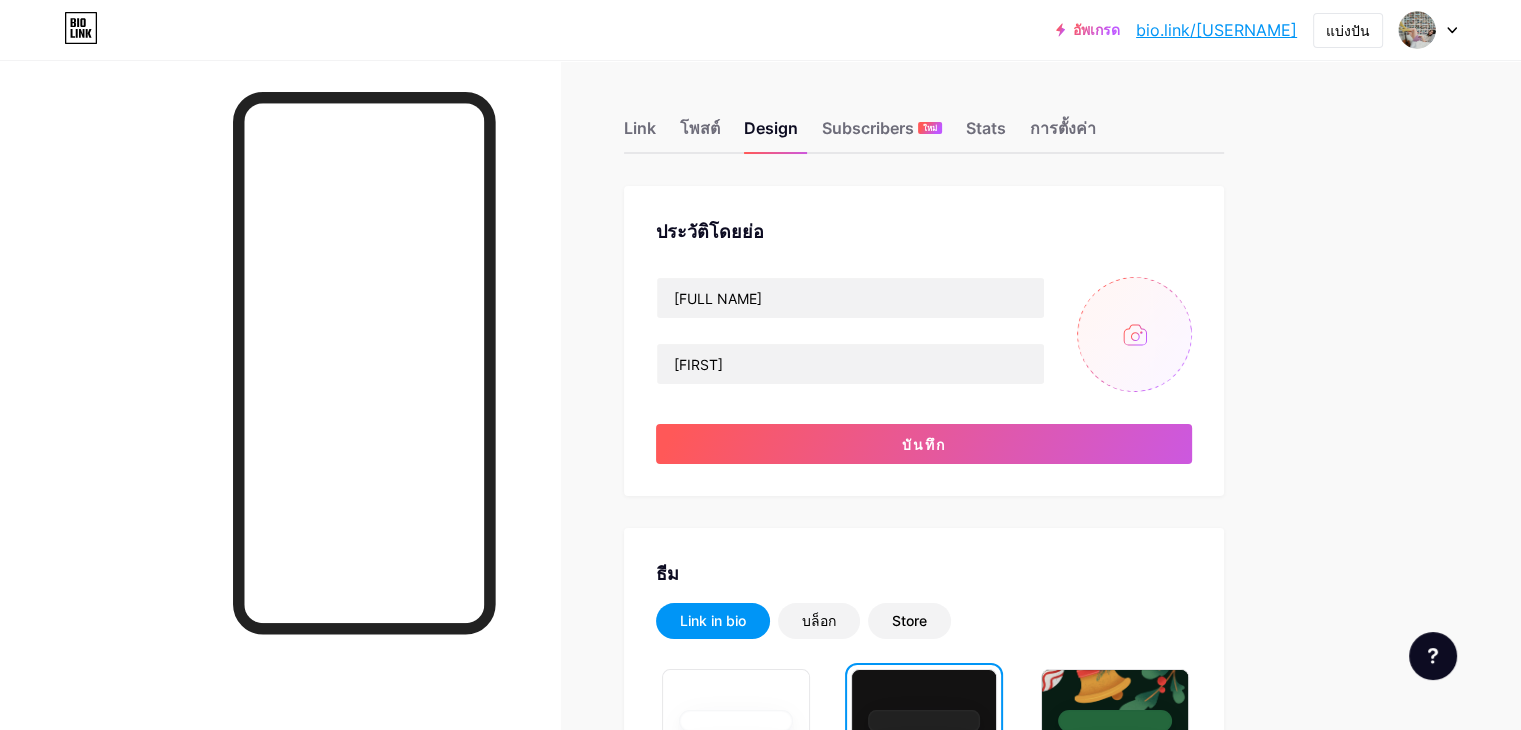 click at bounding box center (1134, 334) 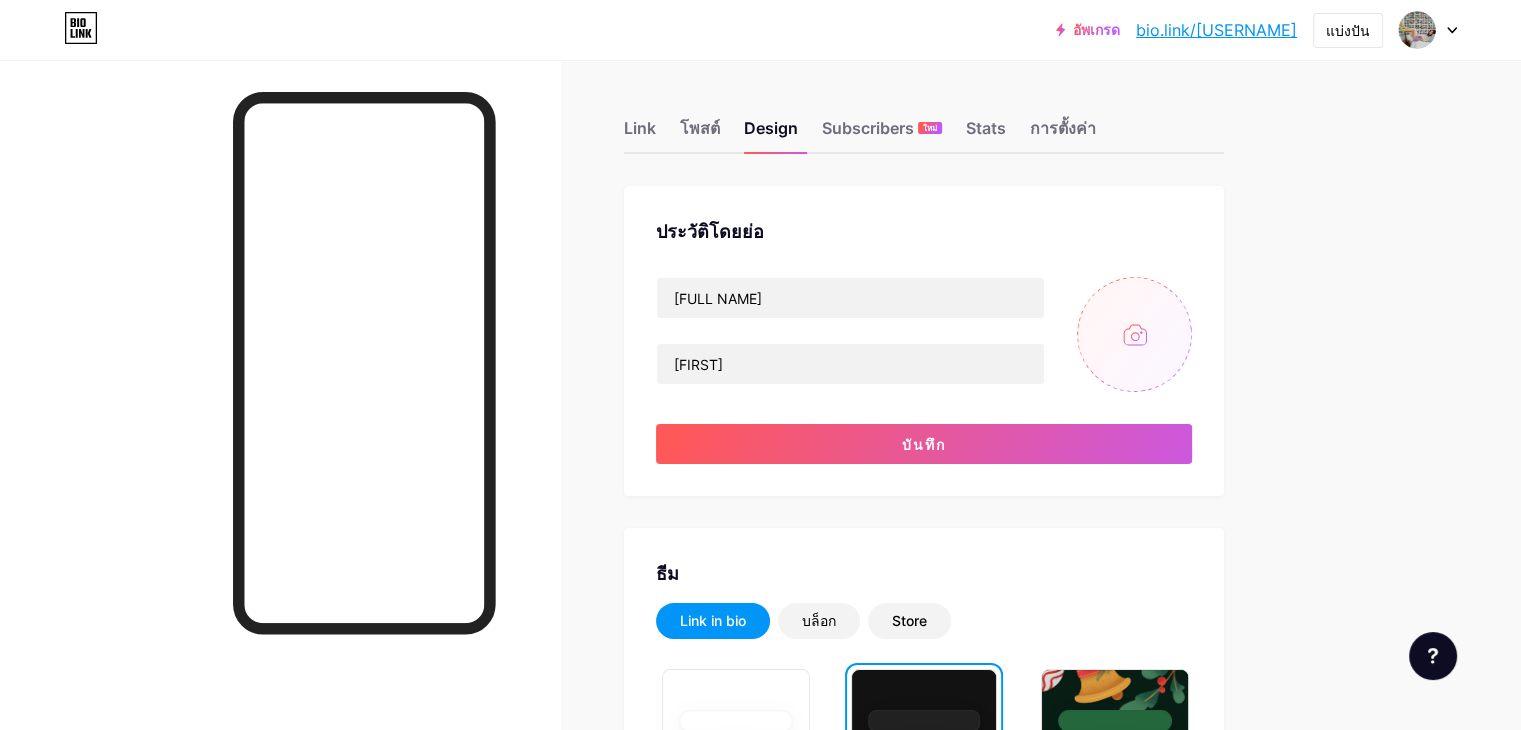 type on "C:\fakepath\[FILENAME].jpg" 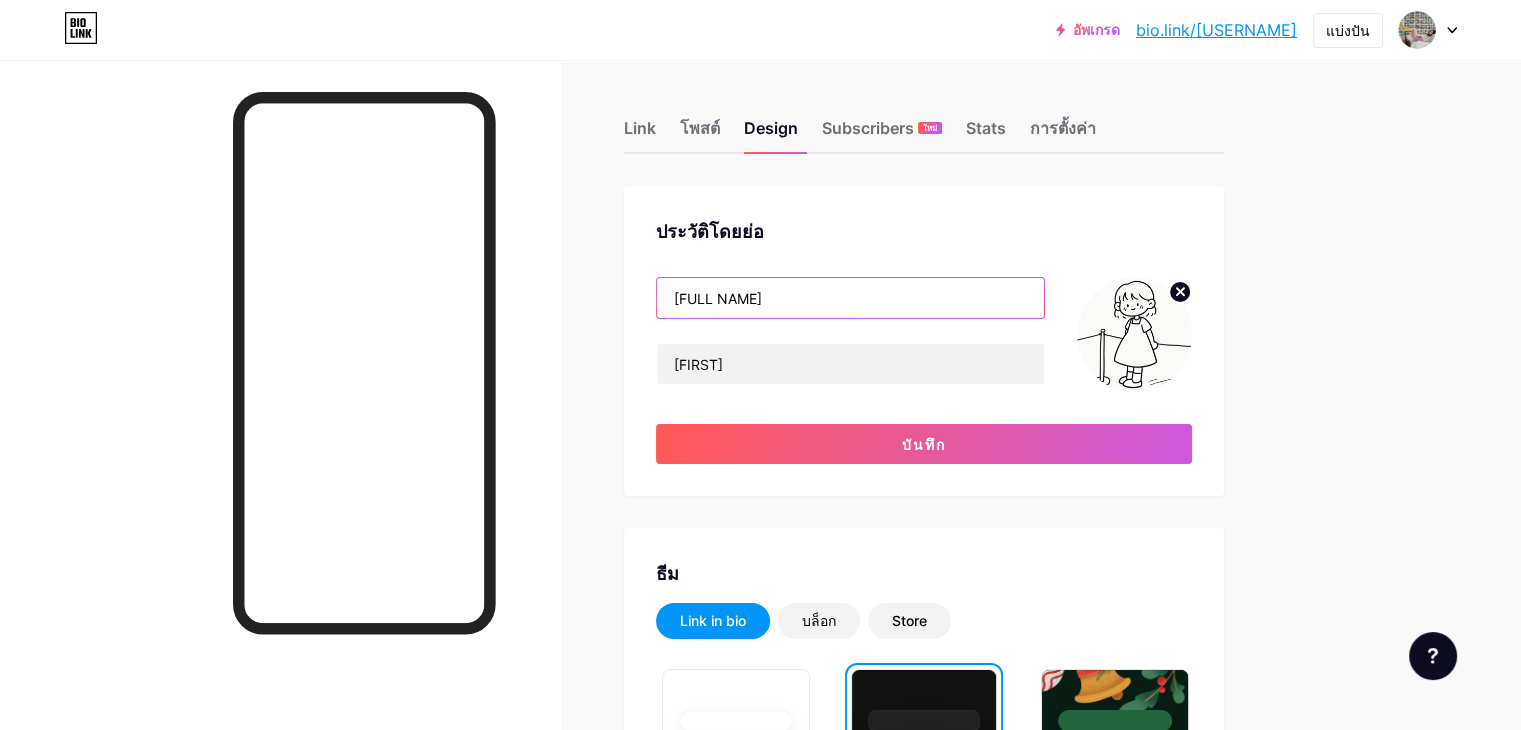 click on "[FULL NAME]" at bounding box center (850, 298) 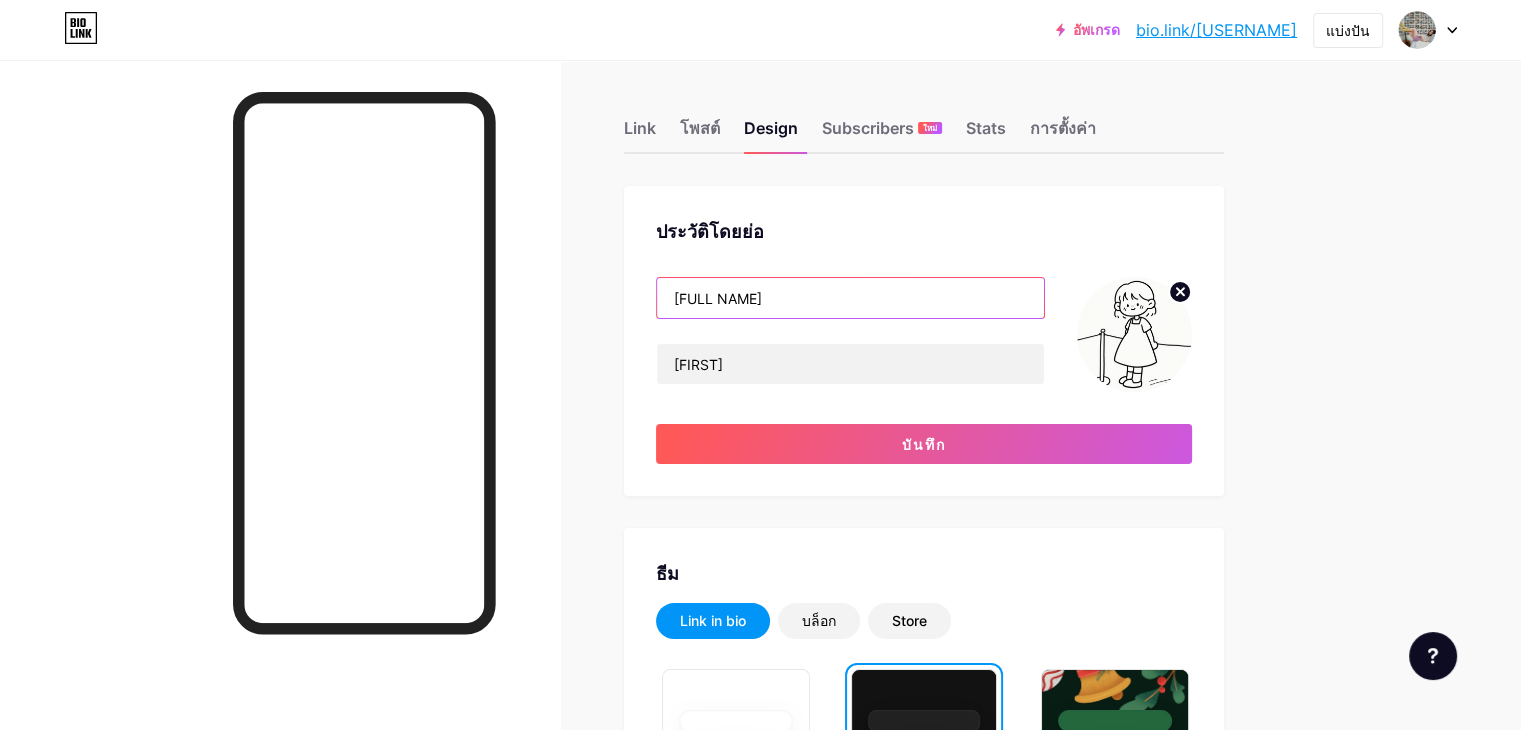 paste on "BunnyVibes" 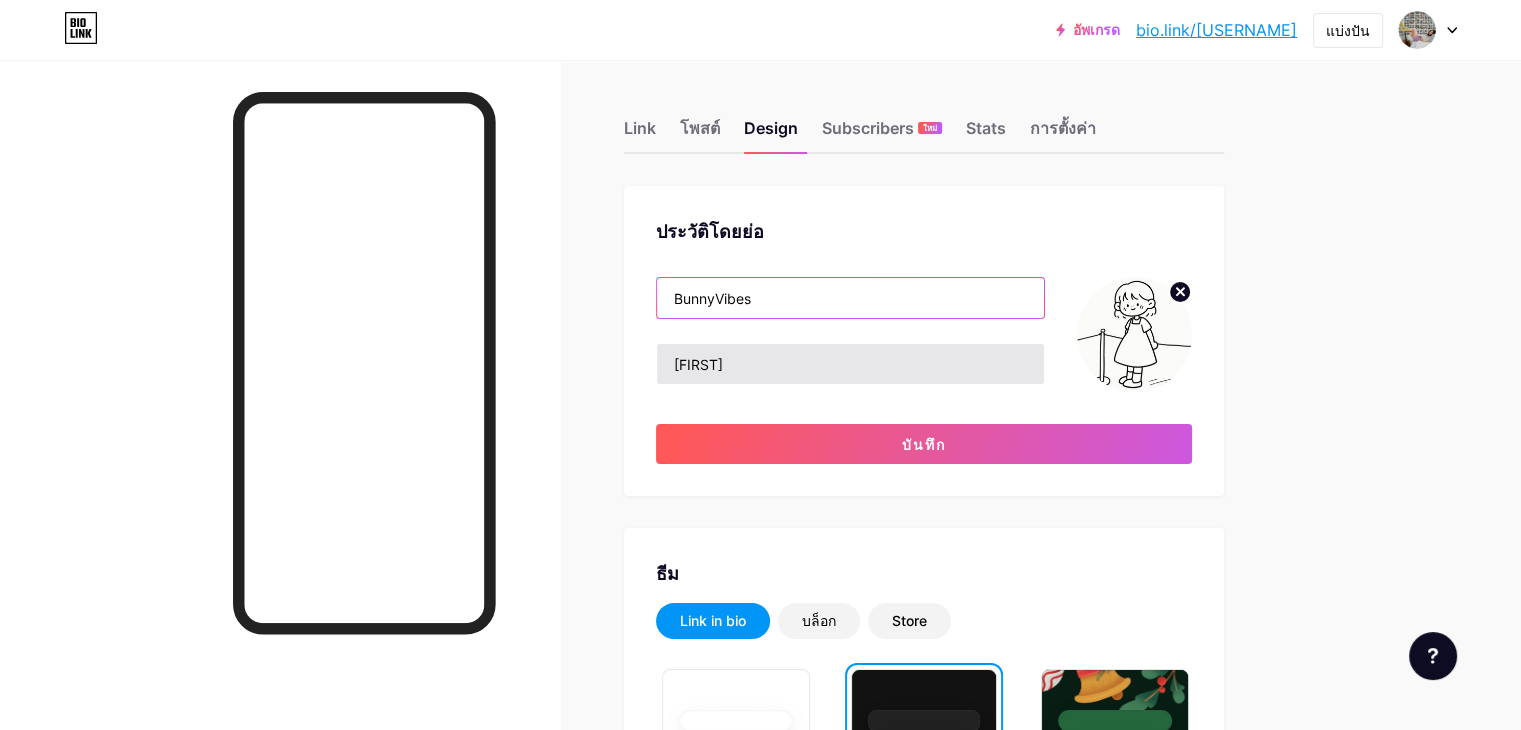 type on "BunnyVibes" 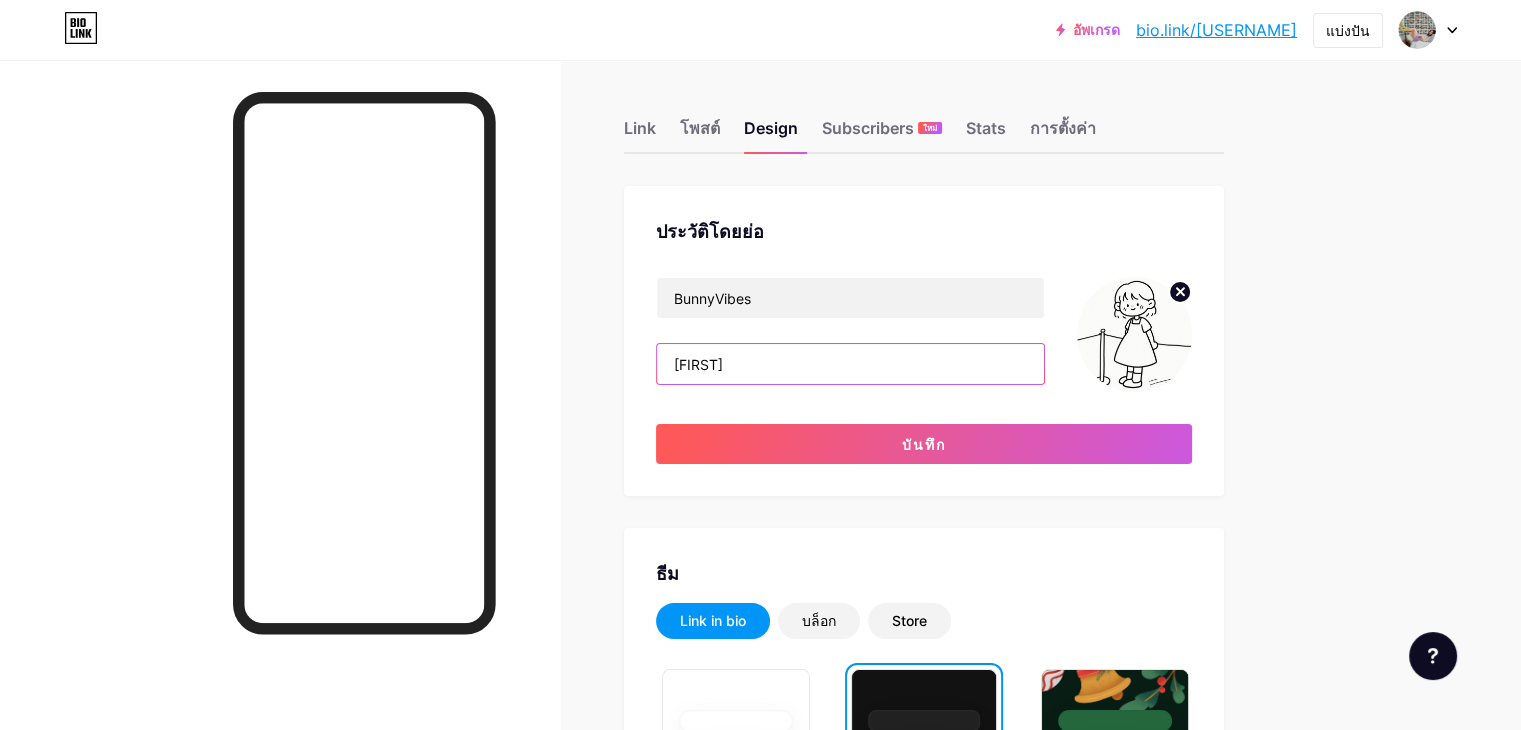 click on "[FIRST]" at bounding box center [850, 364] 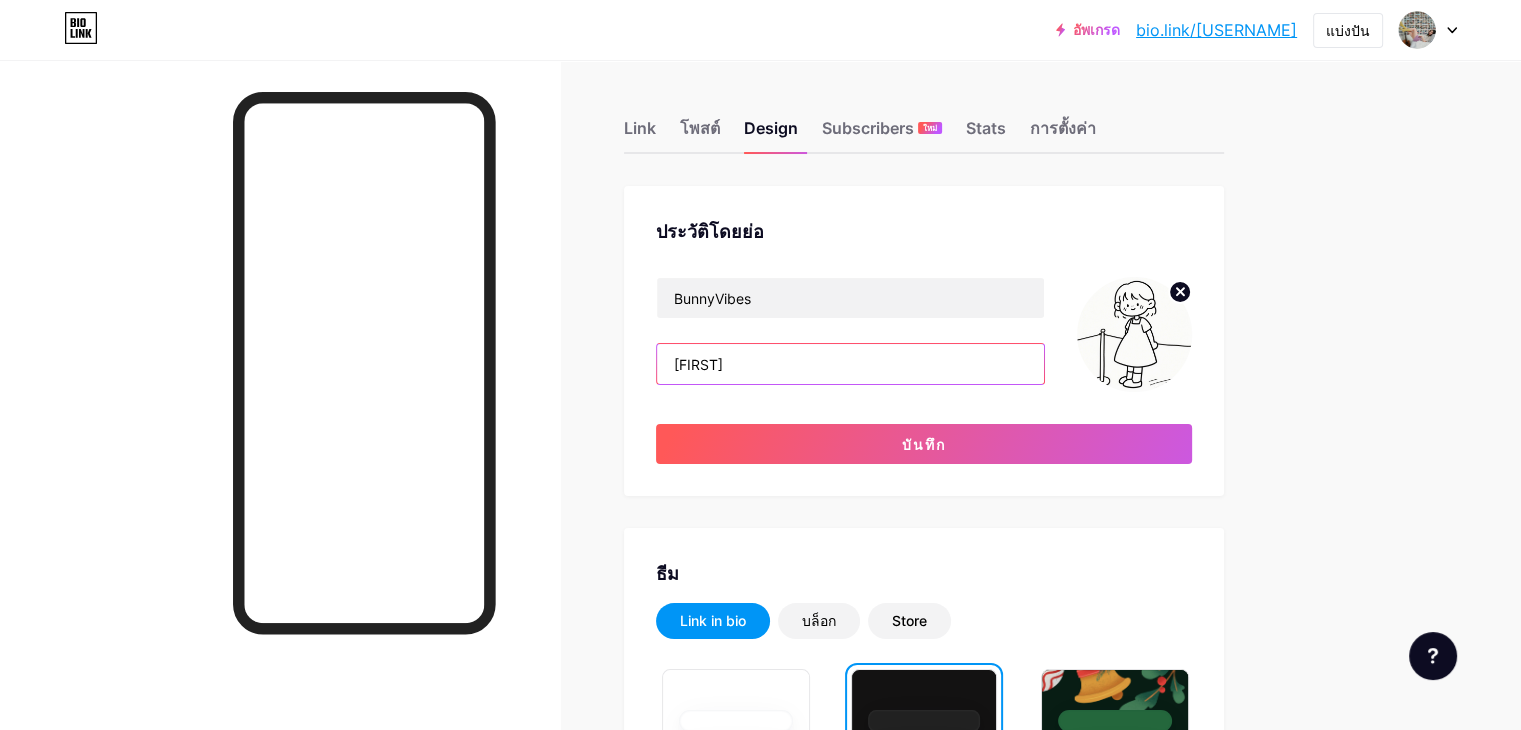 paste on "BunnyVibes" 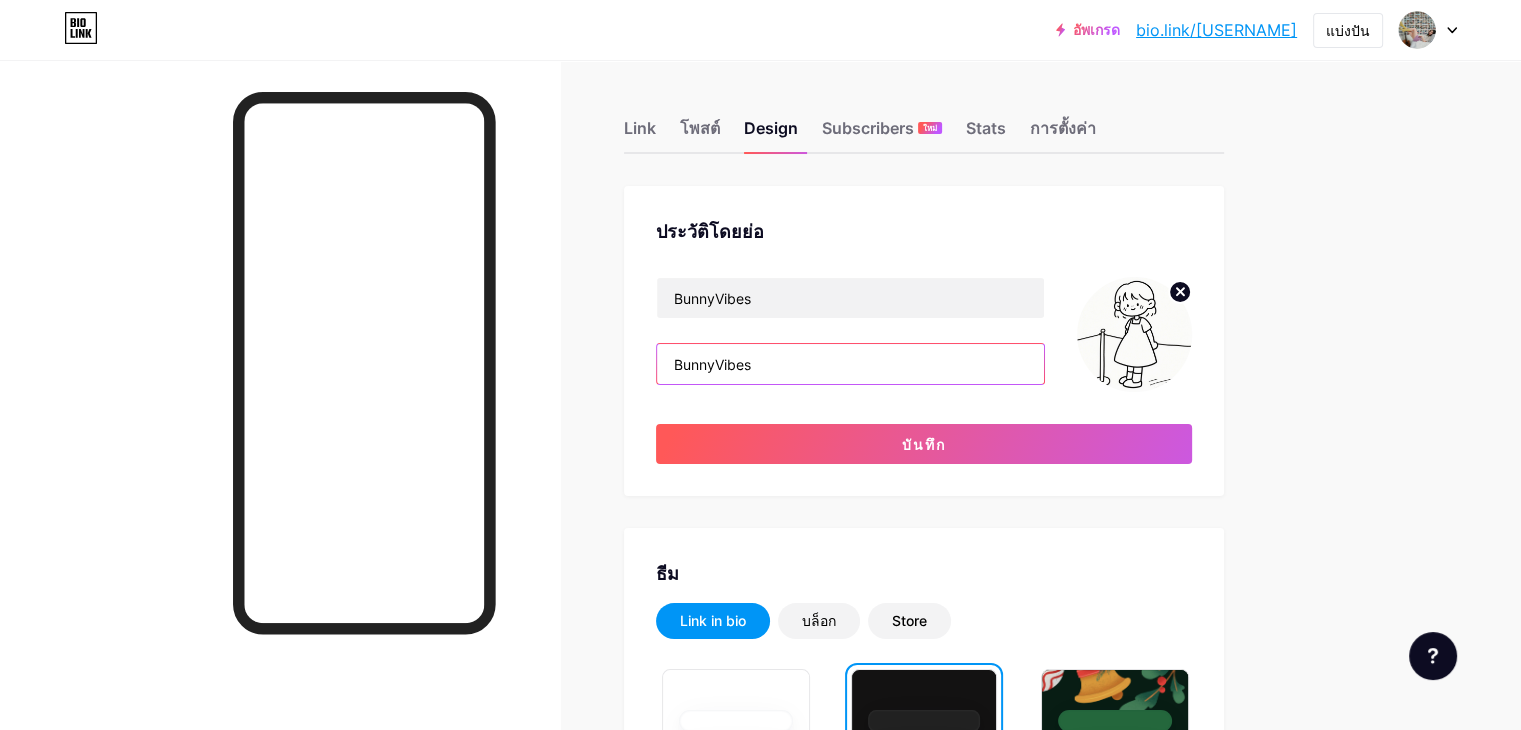 type on "BunnyVibes" 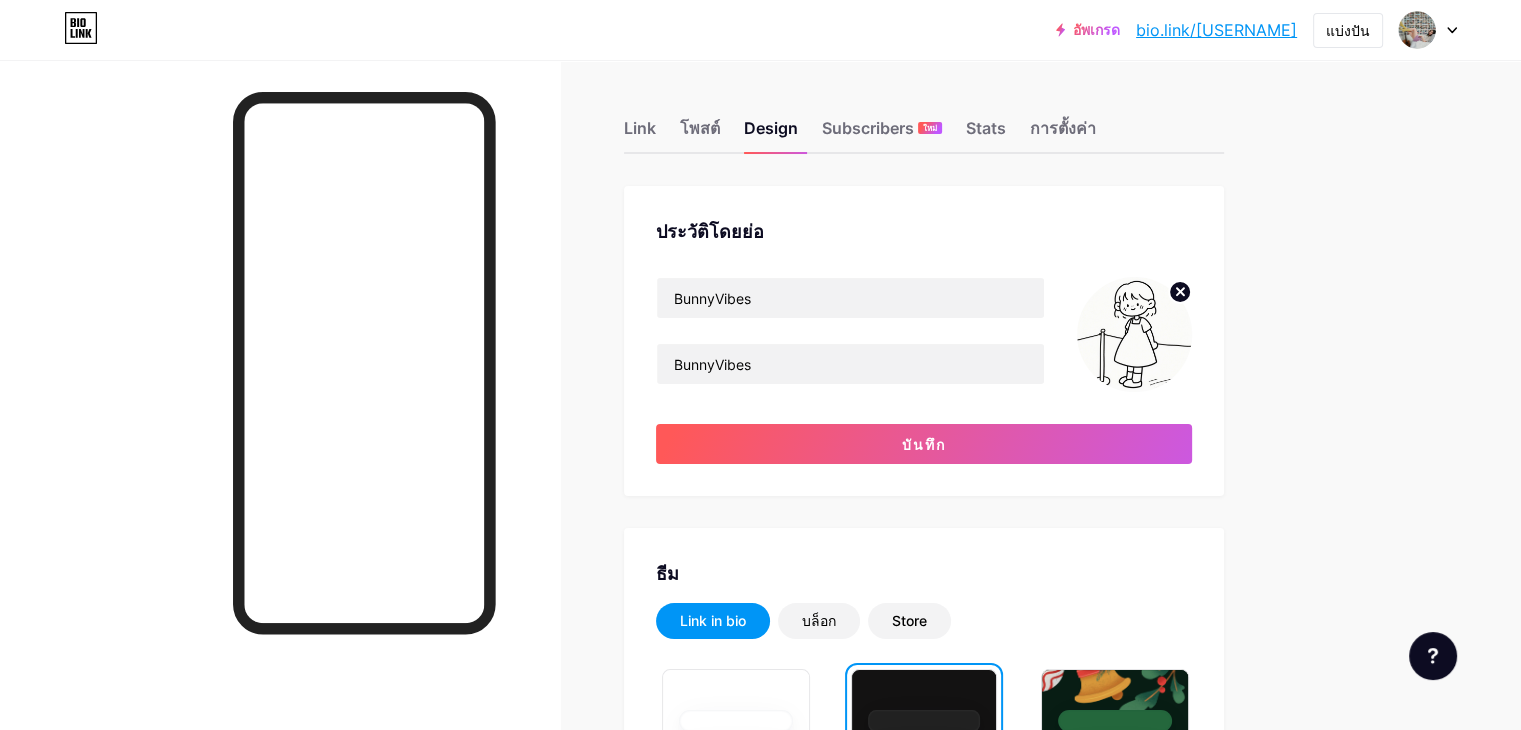 click on "BunnyVibes BunnyVibes Save" at bounding box center (924, 370) 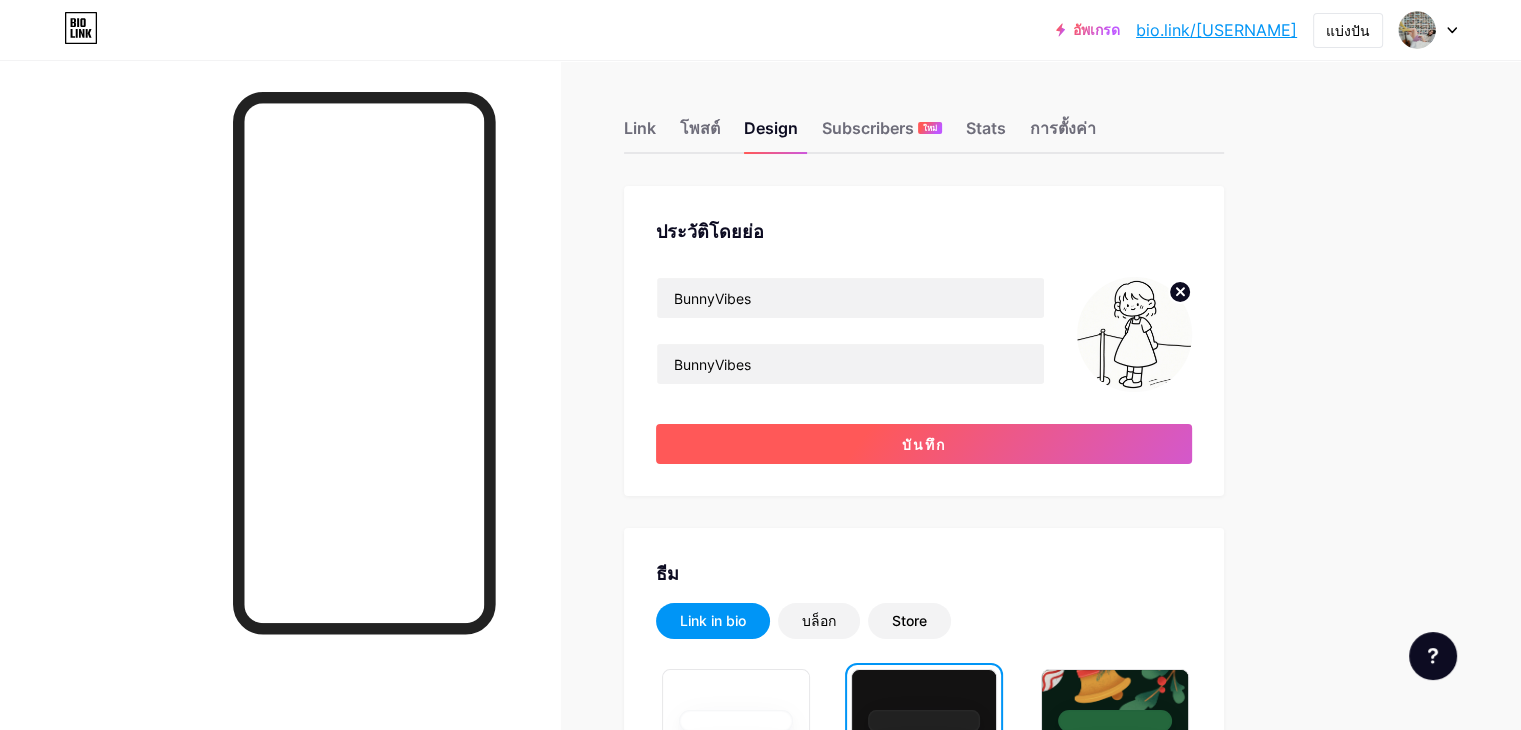 click on "บันทึก" at bounding box center [924, 444] 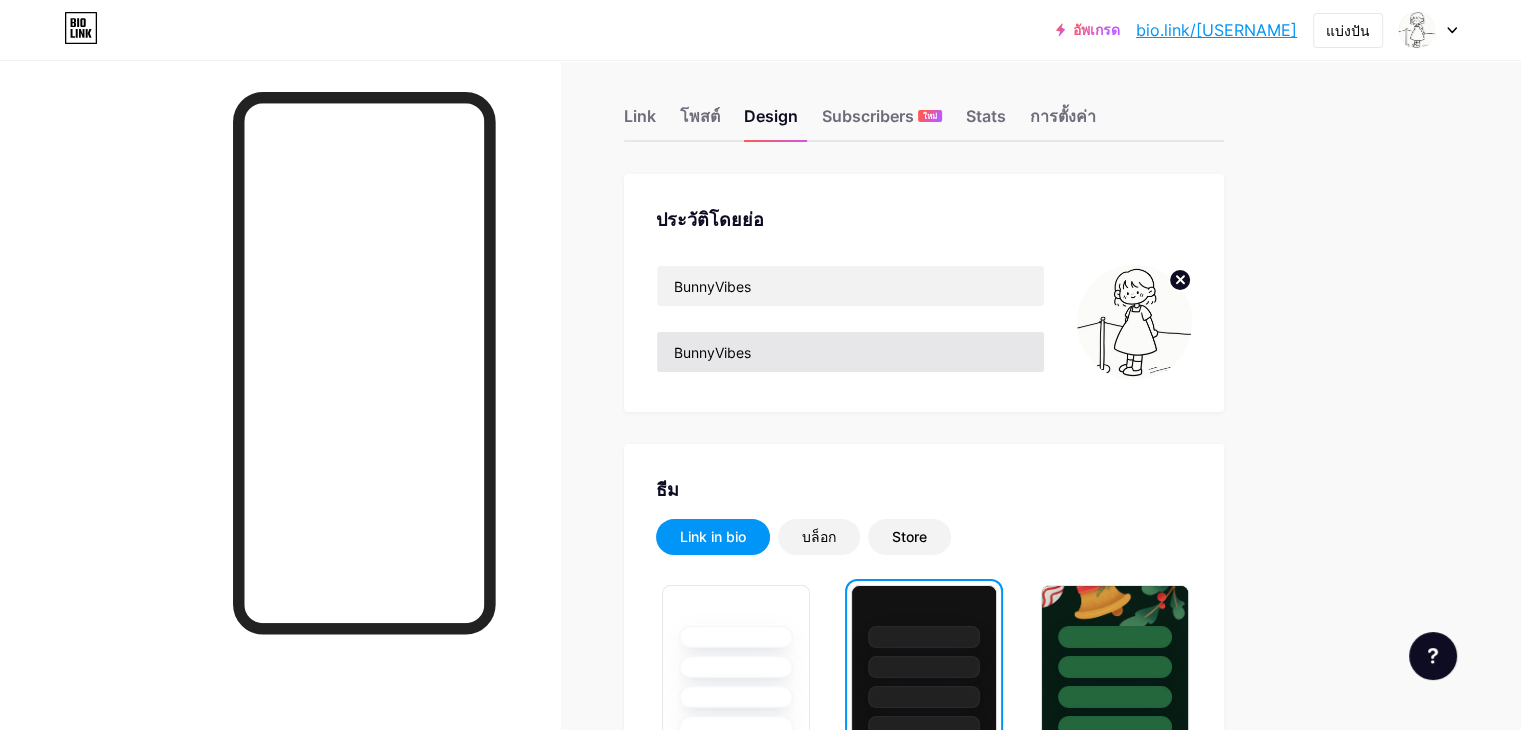 scroll, scrollTop: 0, scrollLeft: 0, axis: both 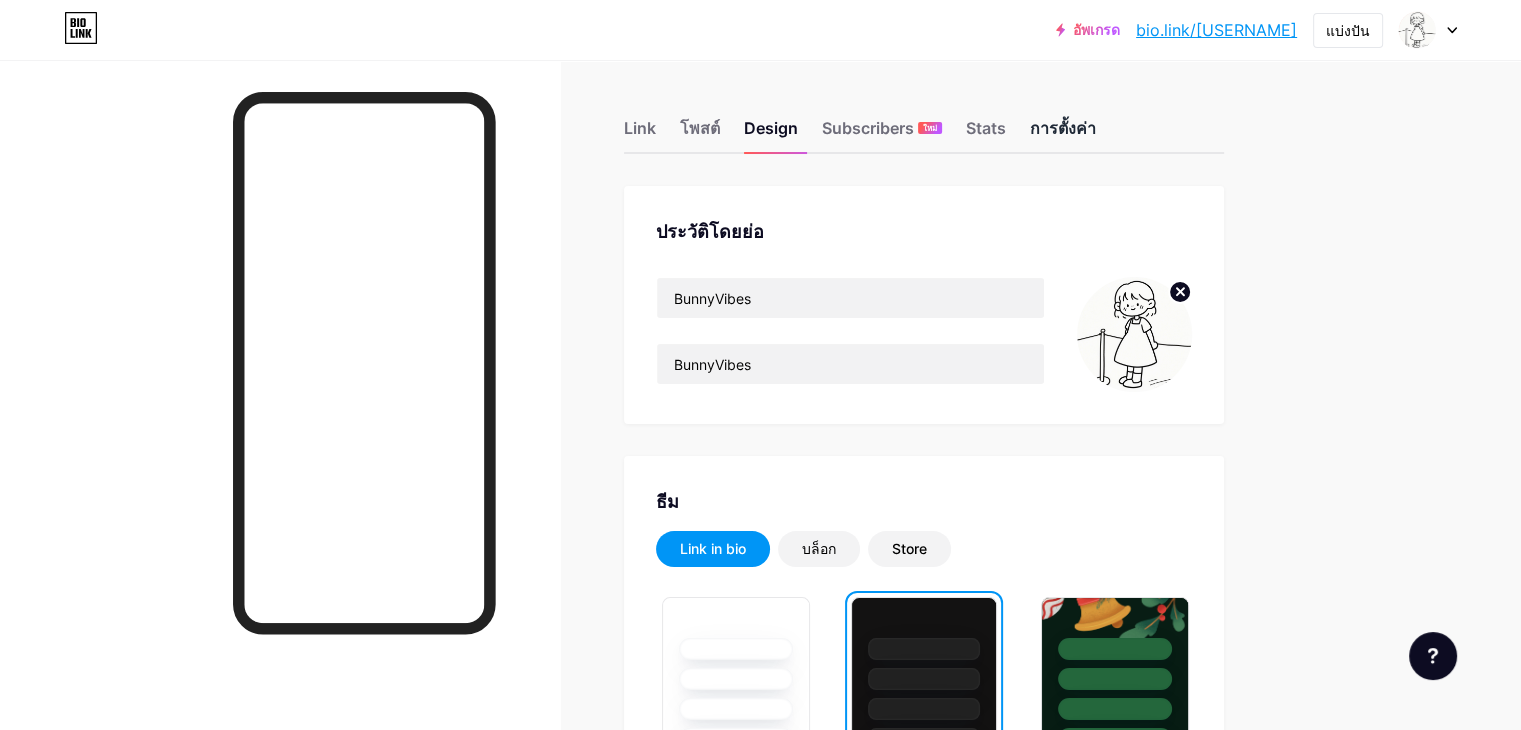 click on "การตั้งค่า" at bounding box center (1063, 134) 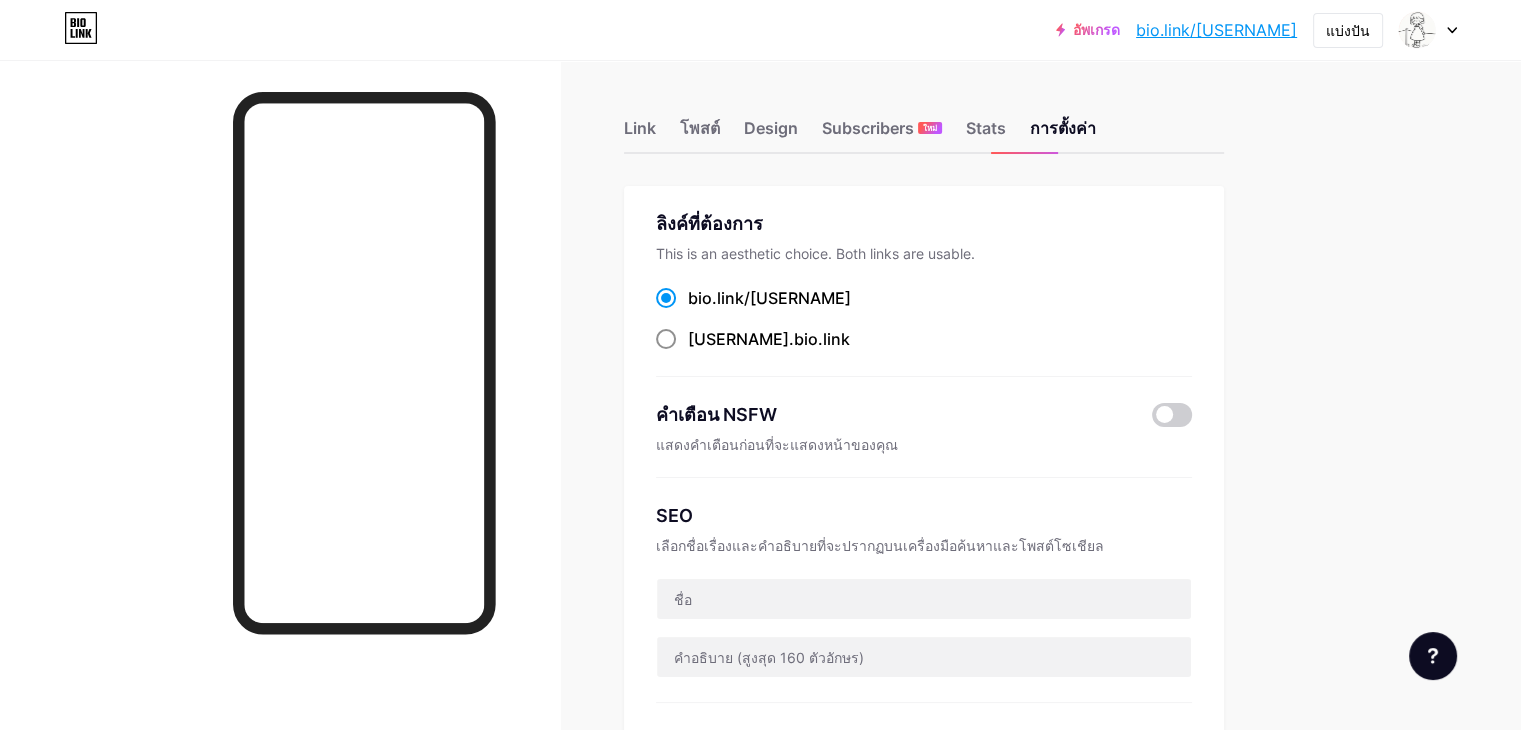 click on "[USERNAME]" at bounding box center (738, 339) 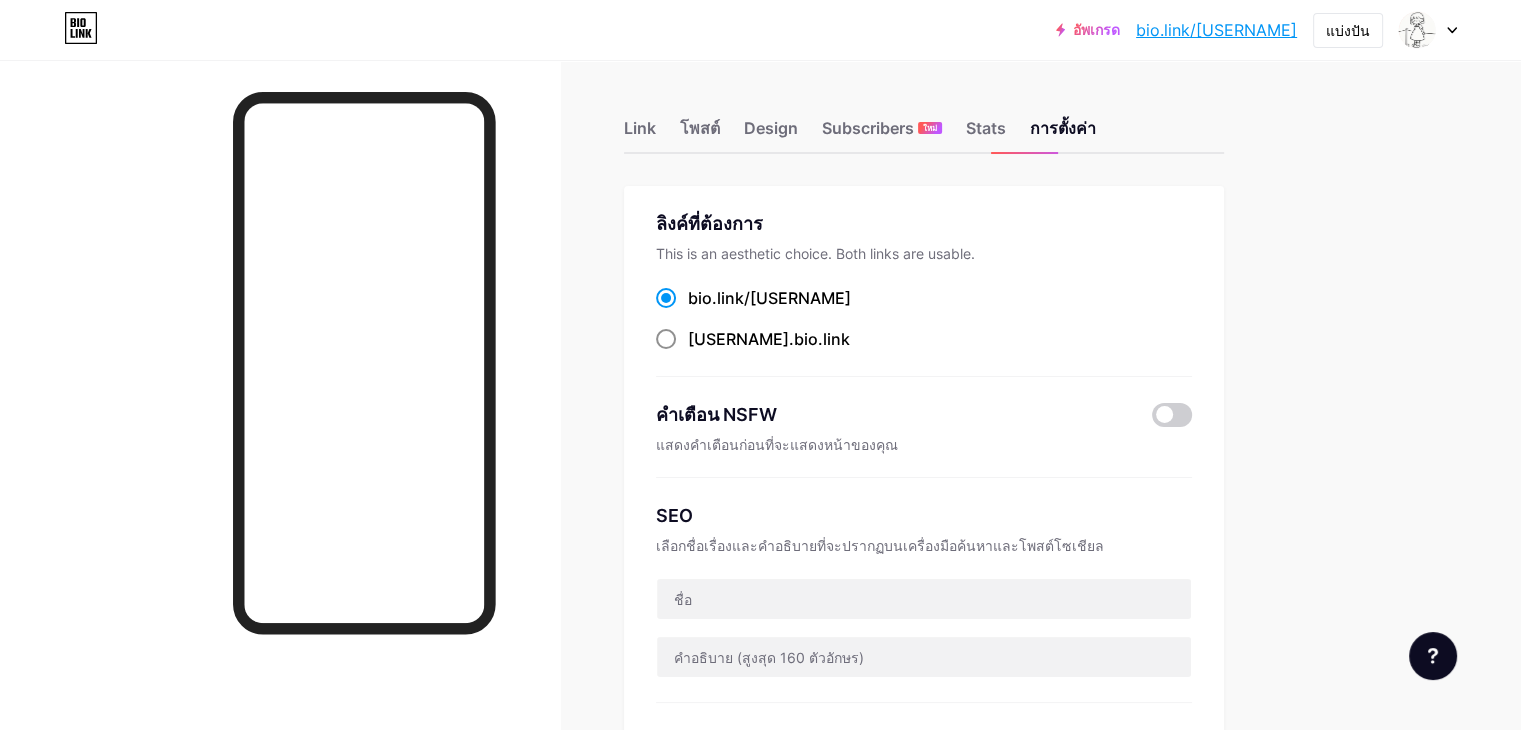 click on "[USERNAME].bio.link" at bounding box center (694, 357) 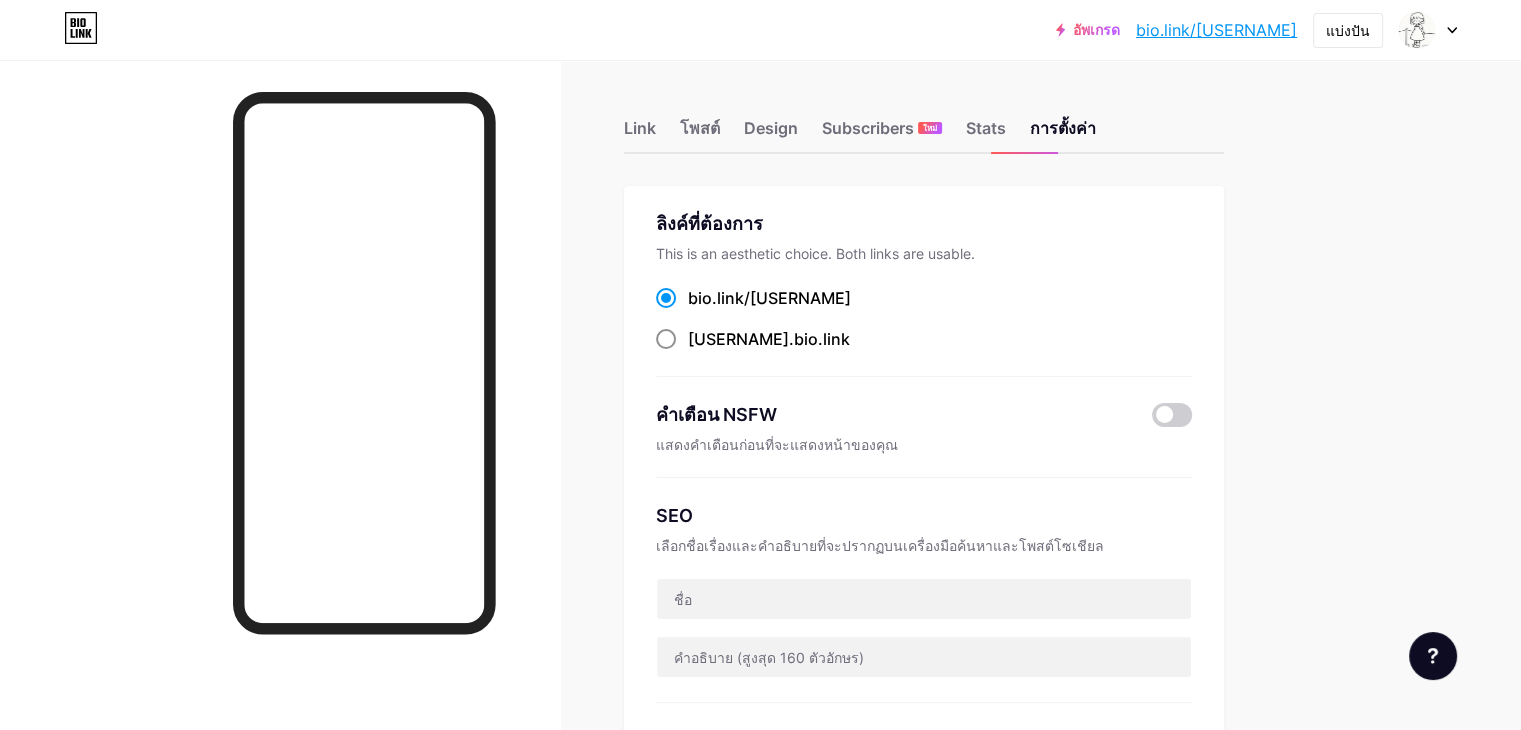 radio on "true" 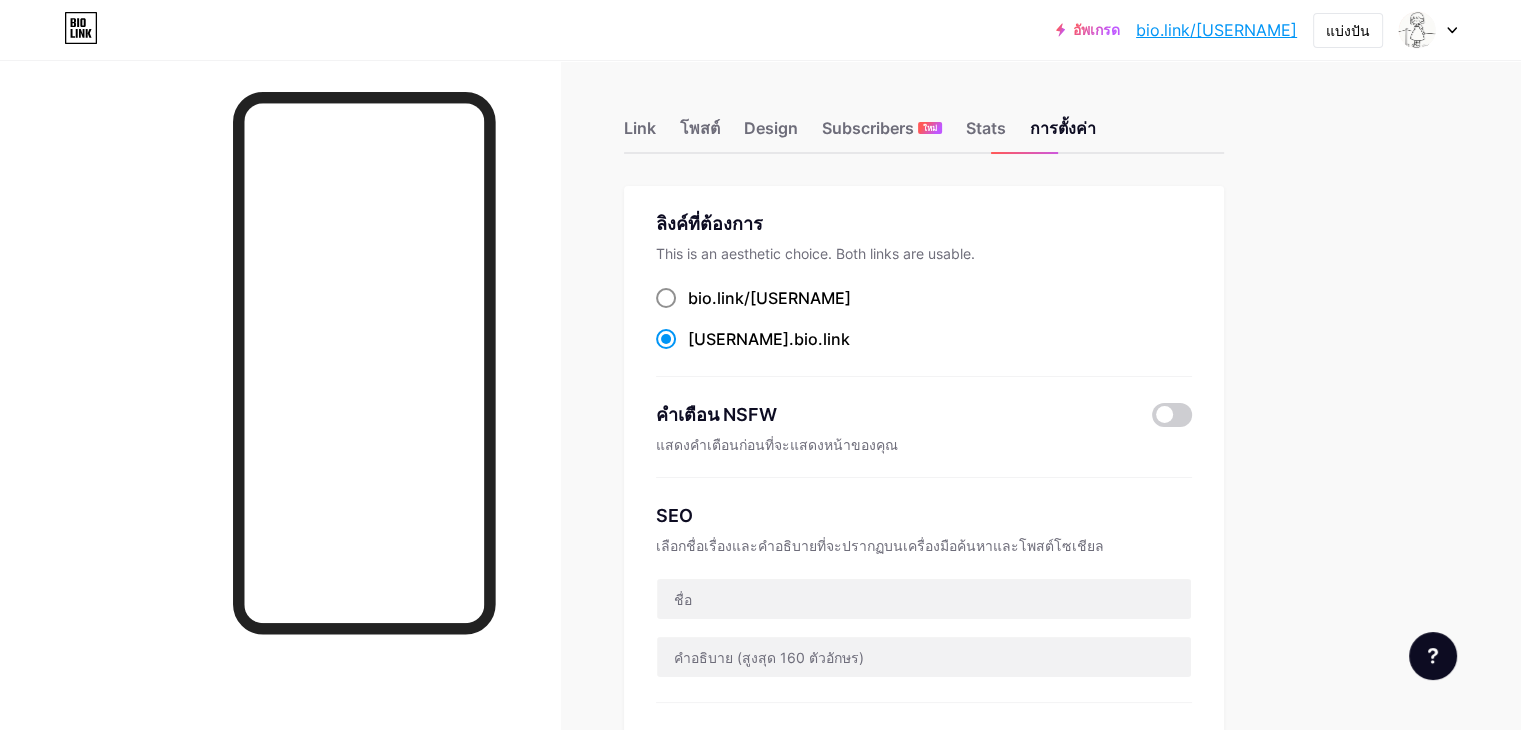 click on "bio.link/" at bounding box center (719, 298) 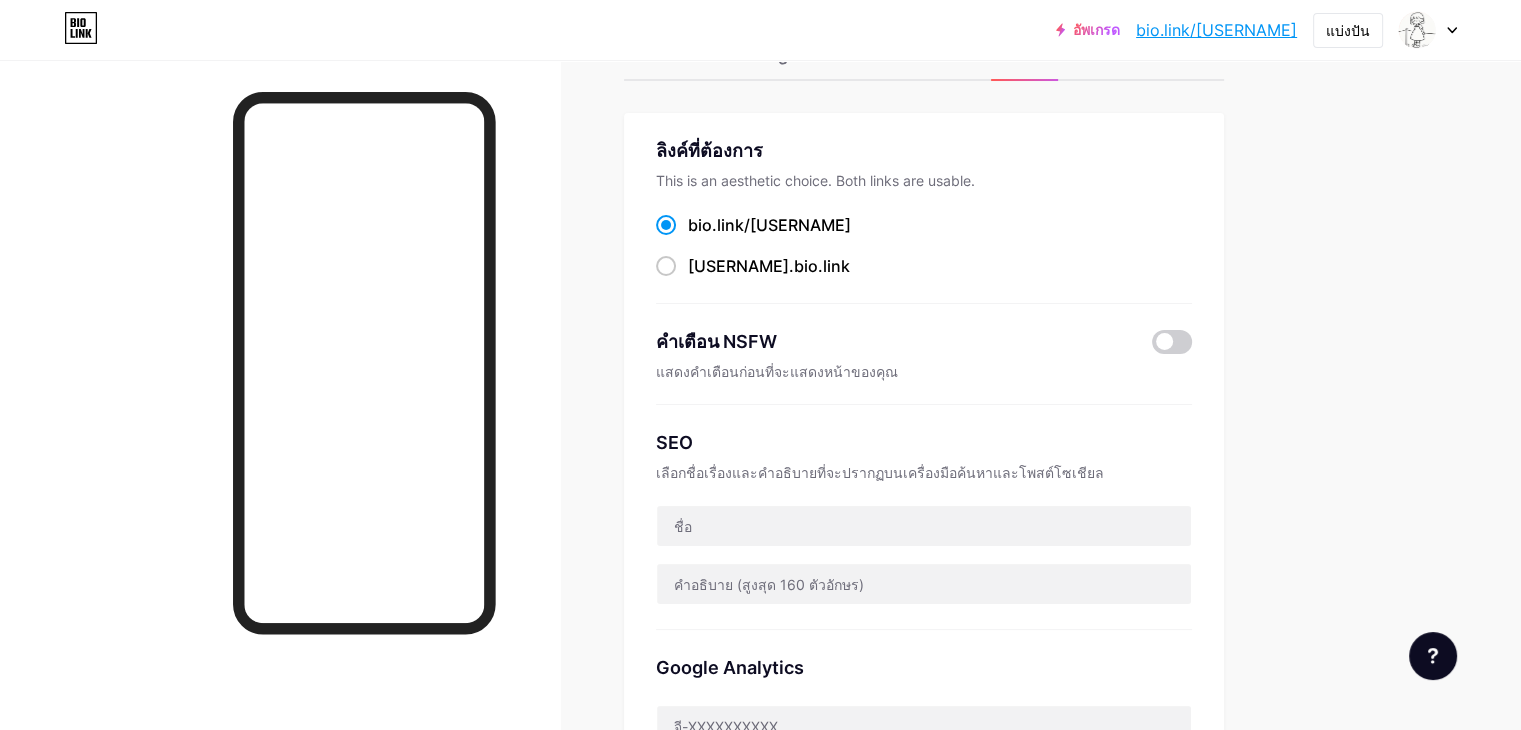 scroll, scrollTop: 400, scrollLeft: 0, axis: vertical 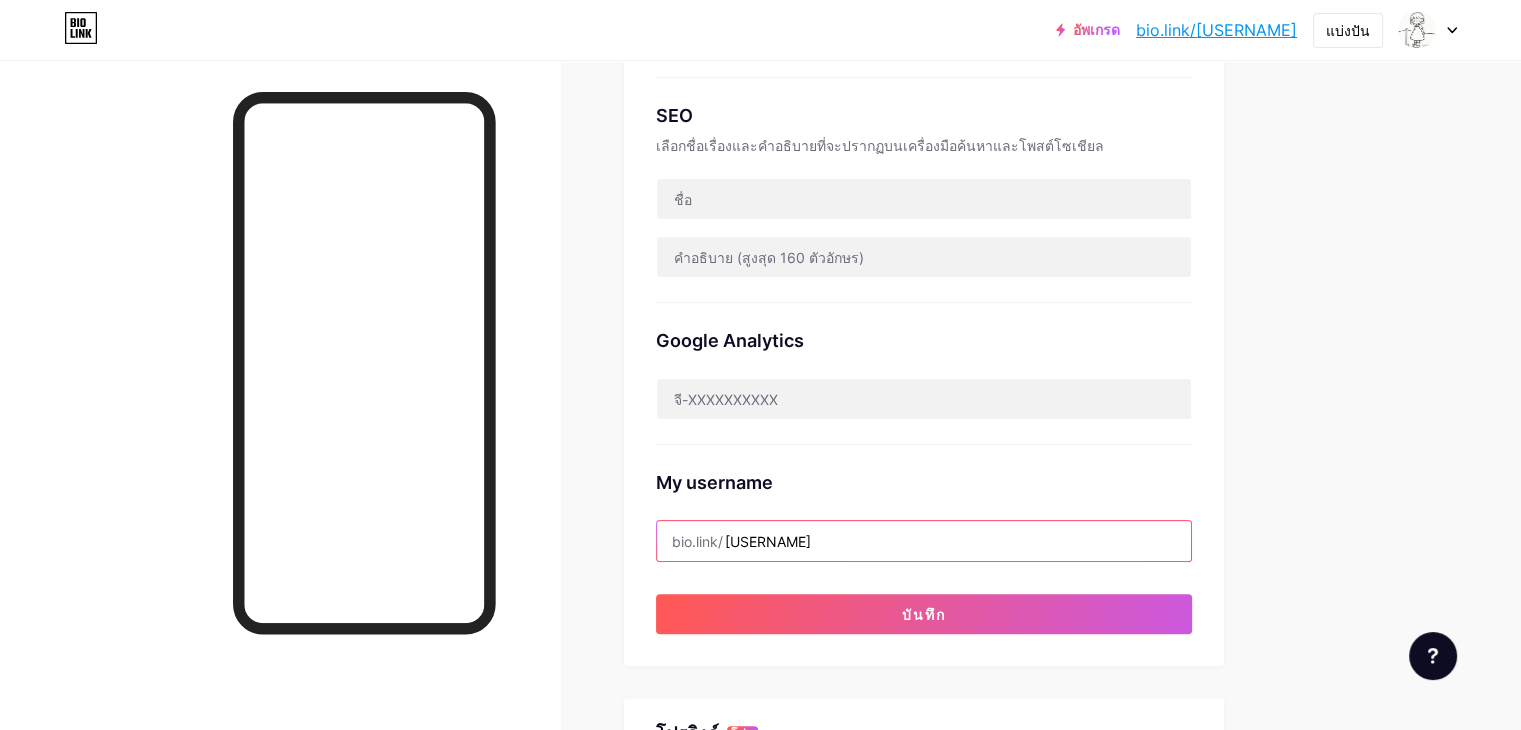 click on "[USERNAME]" at bounding box center (924, 541) 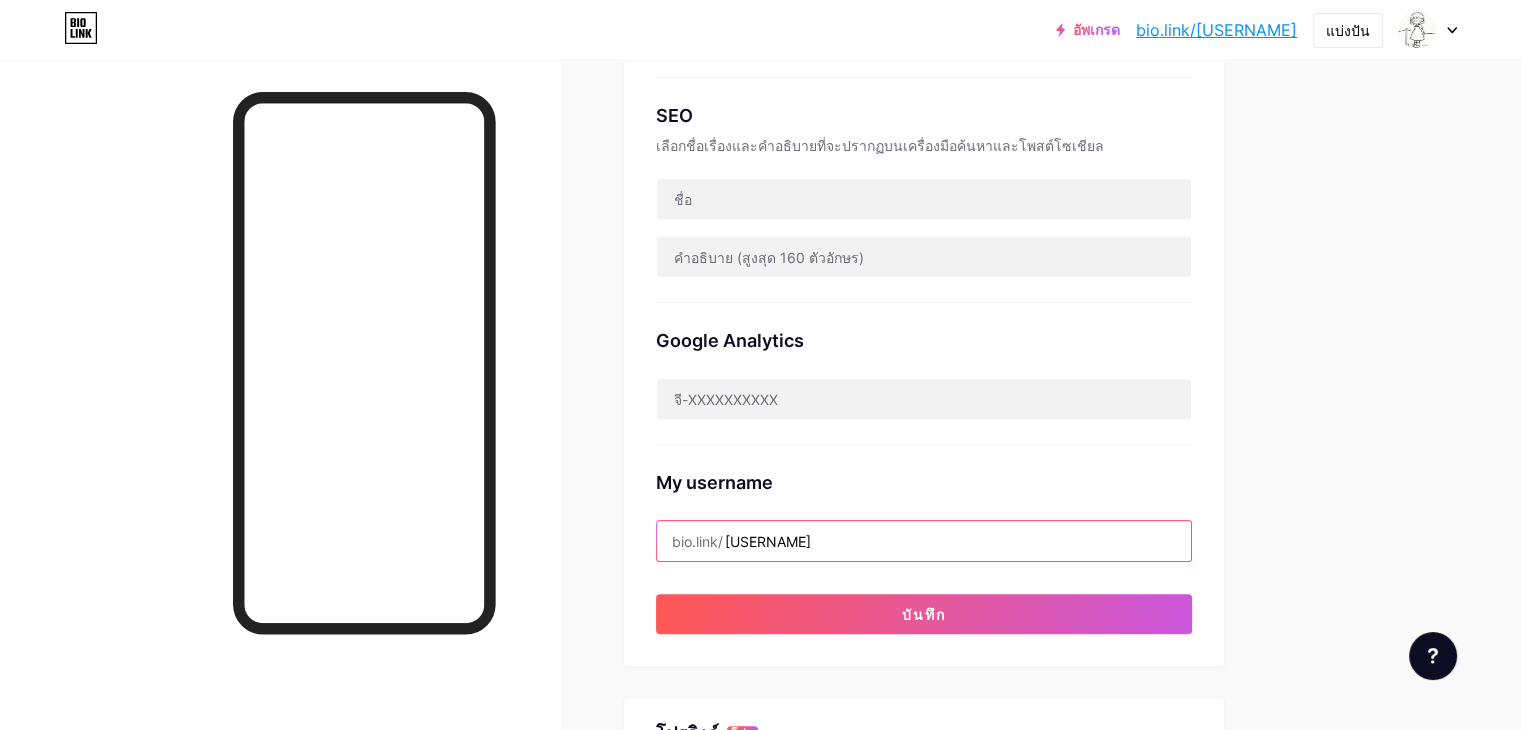 click on "[USERNAME]" at bounding box center [924, 541] 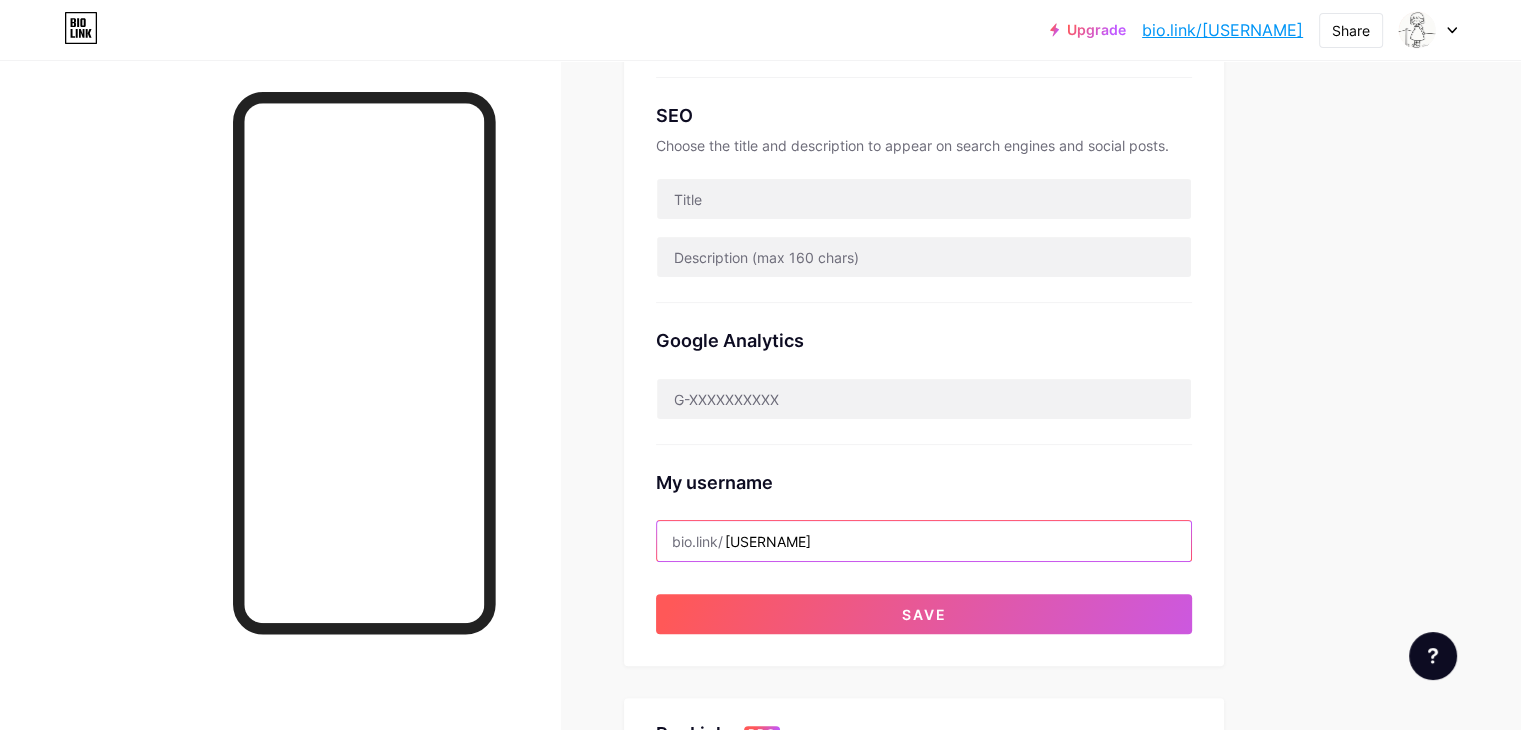 click on "[USERNAME]" at bounding box center (924, 541) 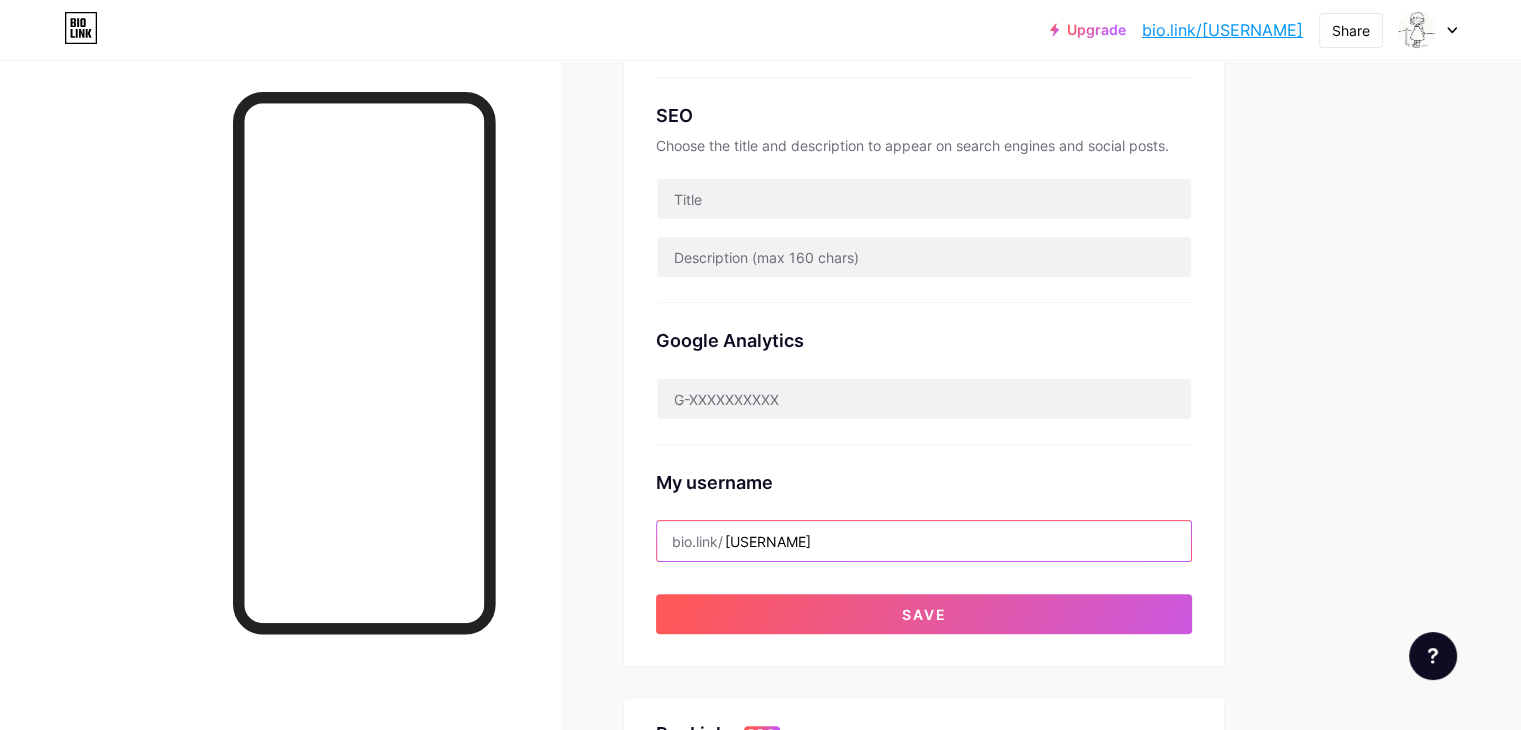 click on "[USERNAME]" at bounding box center [924, 541] 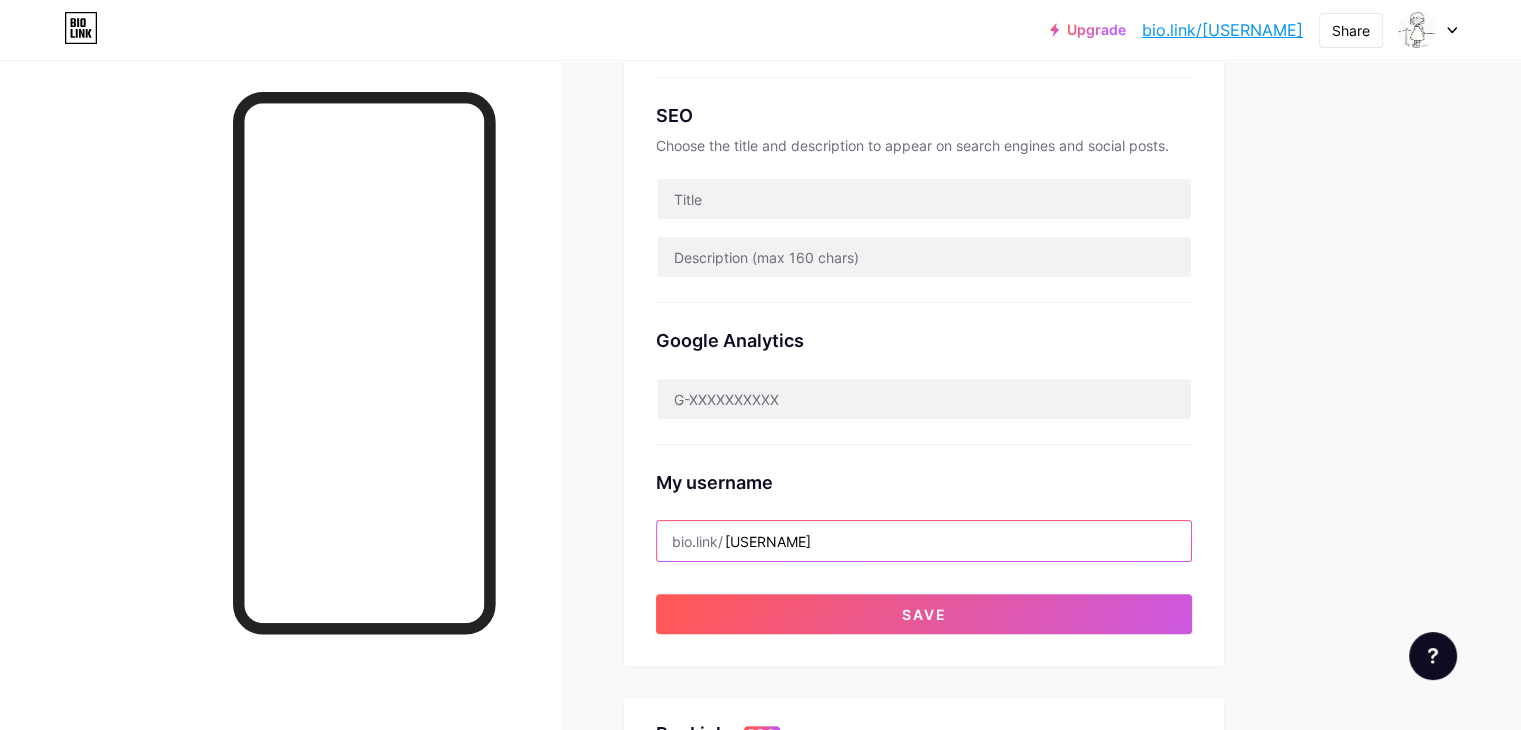 paste on "[USERNAME]" 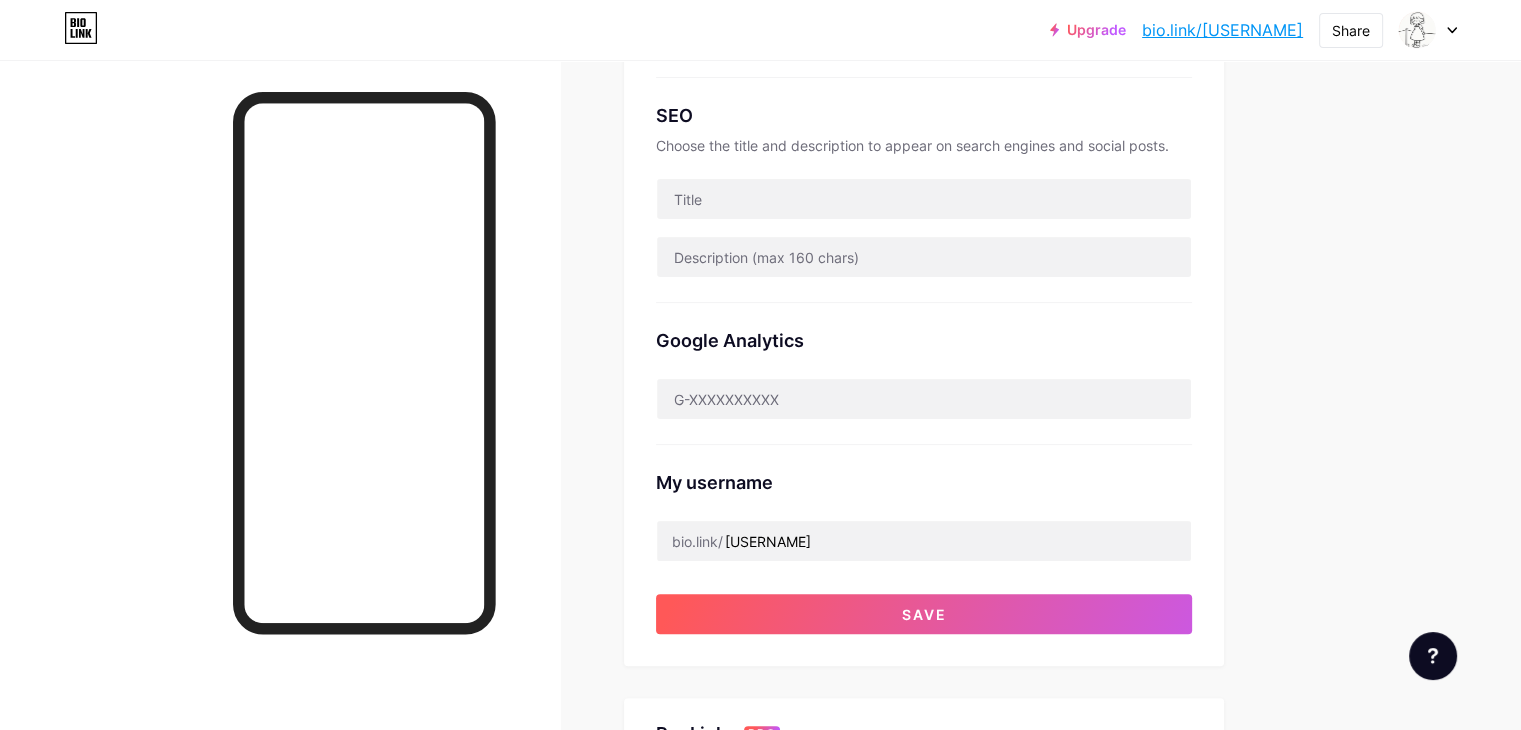 click on "Links Posts Design Subscribers NEW Stats Settings Preferred link This is an aesthetic choice. Both links are usable. bio.link/ [USERNAME] [USERNAME] .bio.link NSFW warning Show a warning before displaying your page. SEO Choose the title and description to appear on search engines and social posts. Google Analytics My username bio.link/ [USERNAME] Save Pro Links PRO Custom Domain Try your own custom domain eg: [USERNAME].com Set up domain Emoji link Add emojis to your link eg: bio.link/😄😭🥵 Create Go to Help Center to learn more or to contact support. Changes saved Feature requests Help center Contact support" at bounding box center (654, 449) 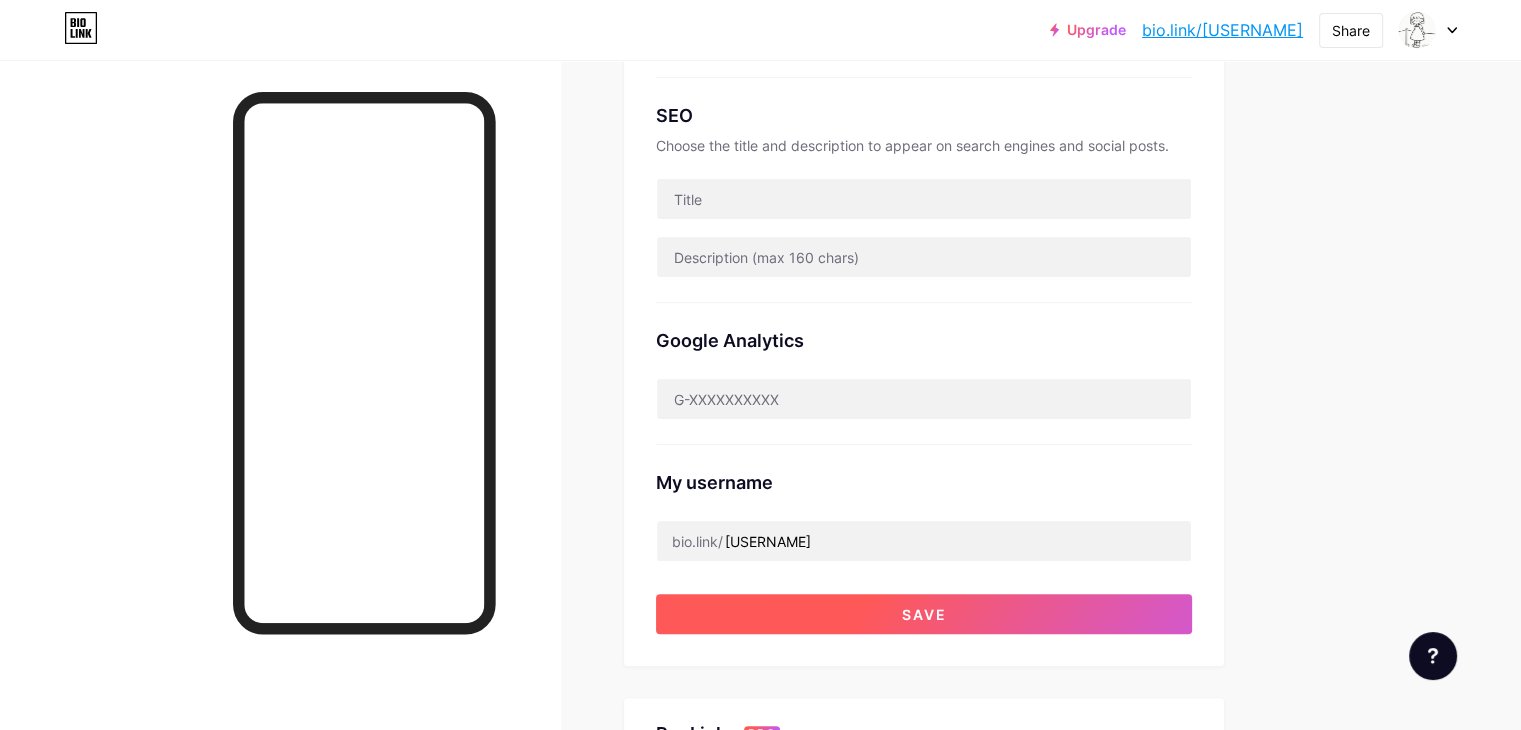 click on "Save" at bounding box center (924, 614) 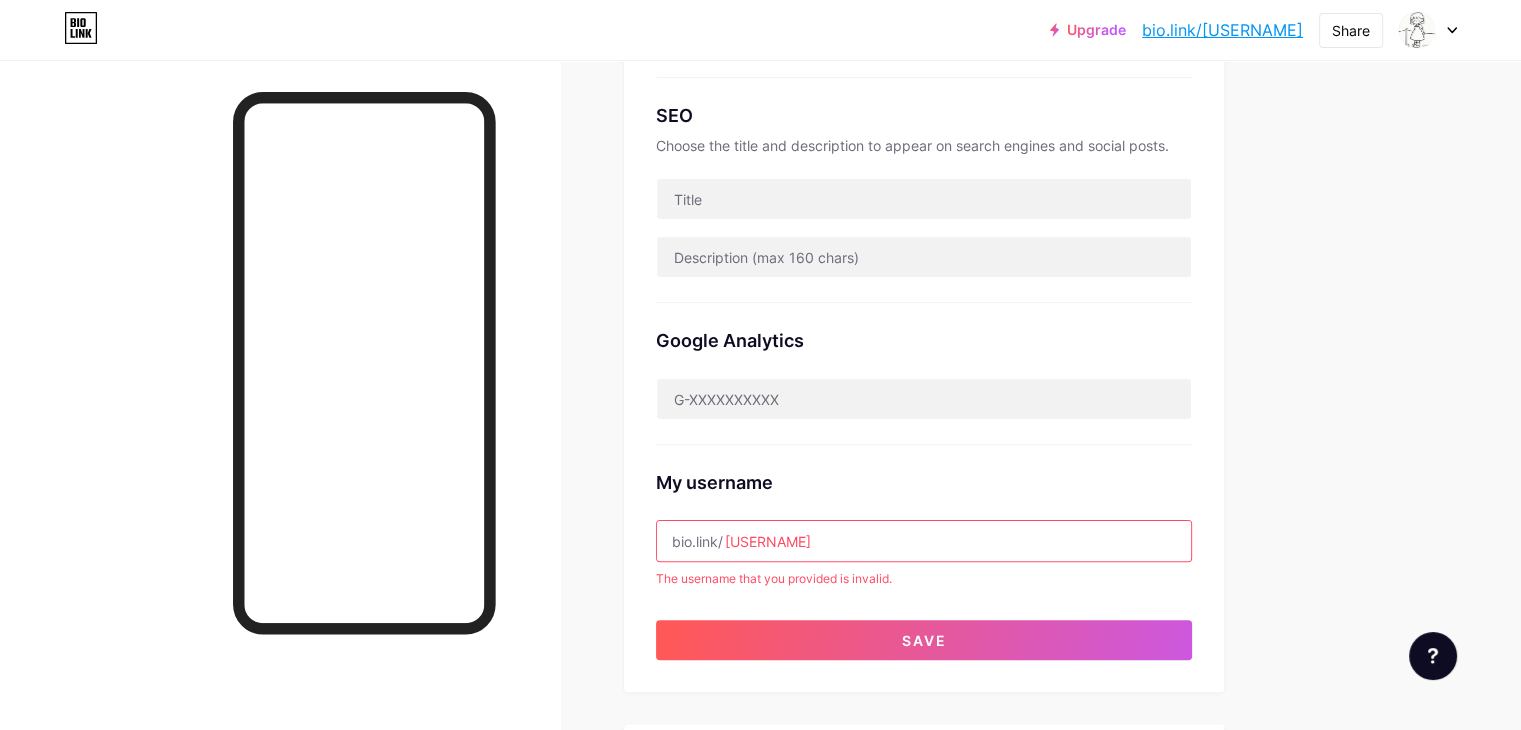 click on "[USERNAME]" at bounding box center (924, 541) 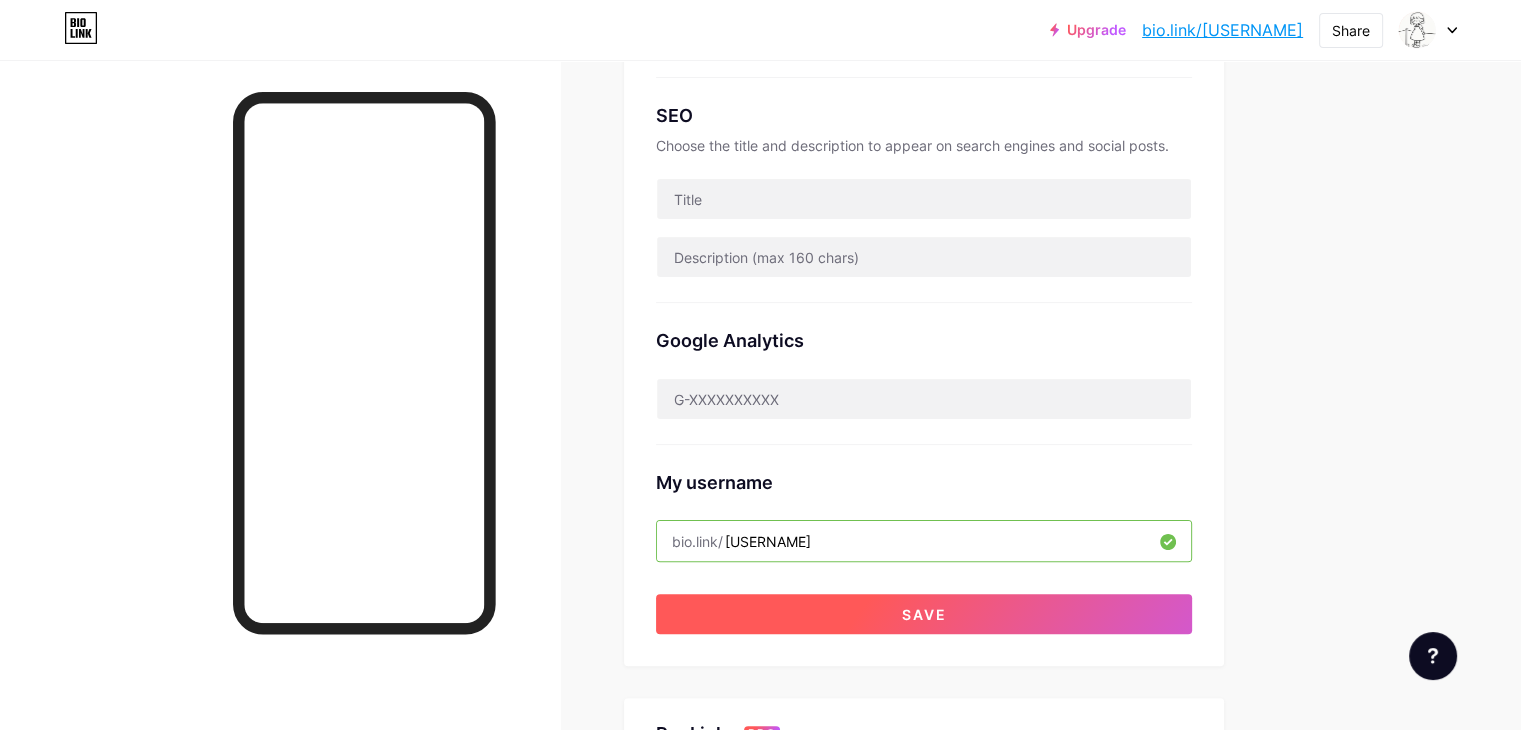 type on "[USERNAME]" 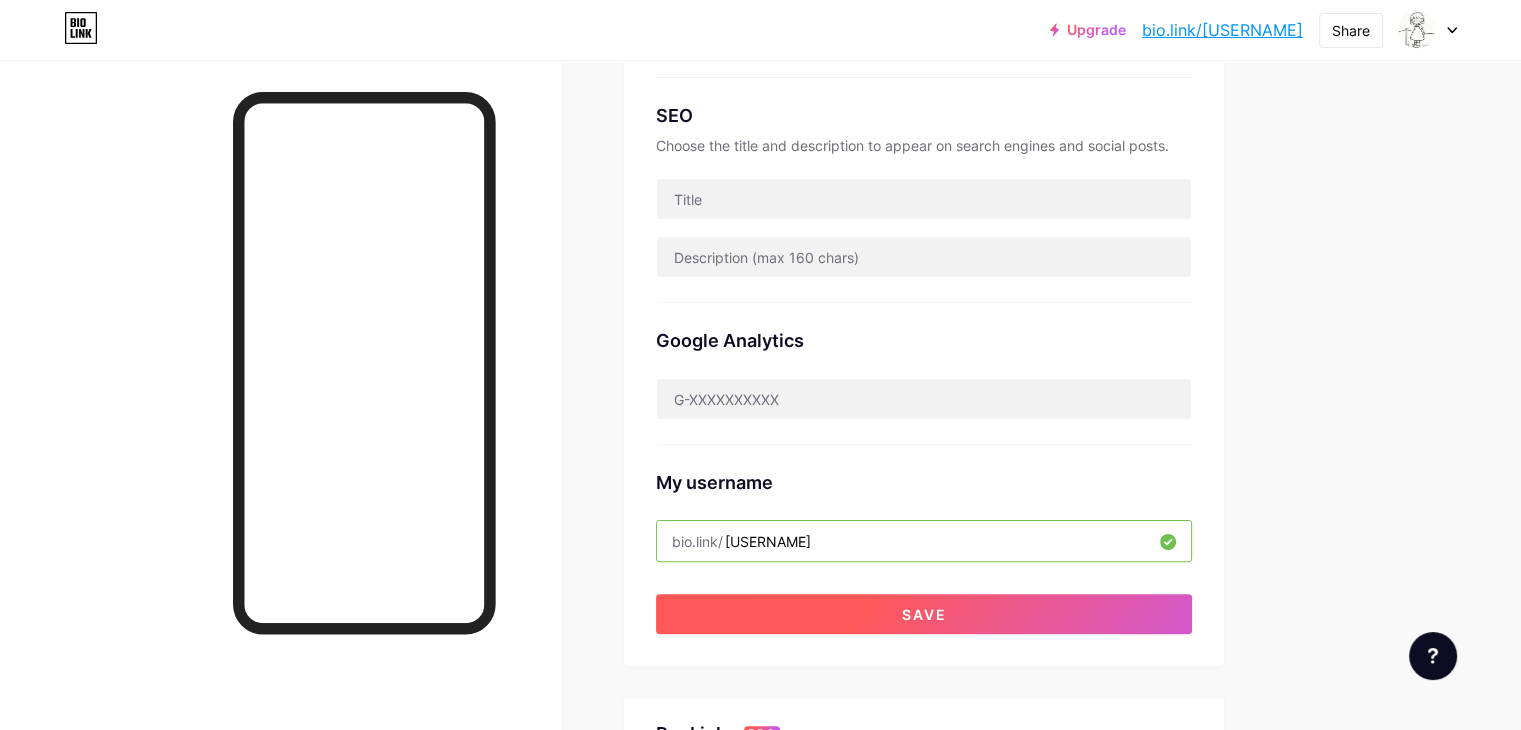 click on "Save" at bounding box center [924, 614] 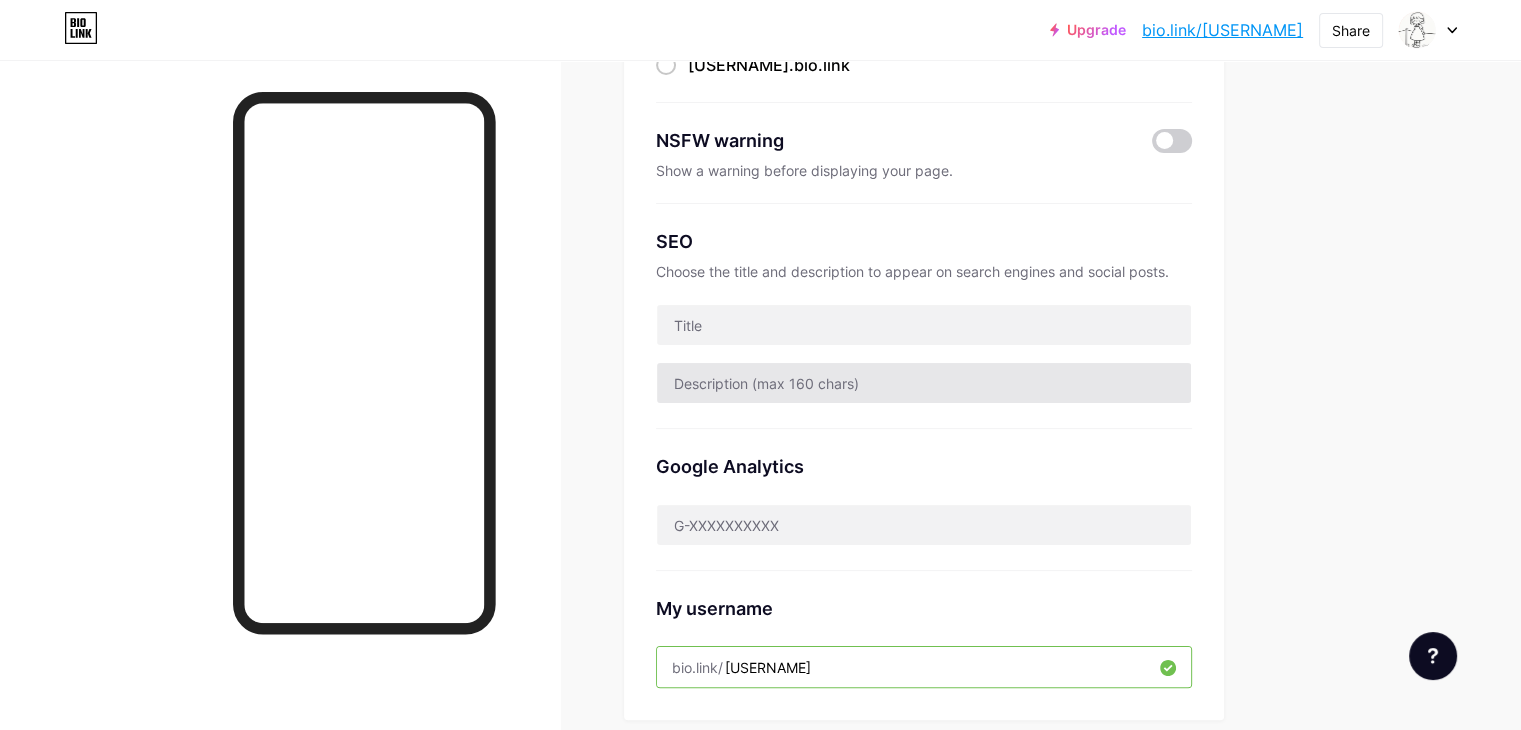 scroll, scrollTop: 0, scrollLeft: 0, axis: both 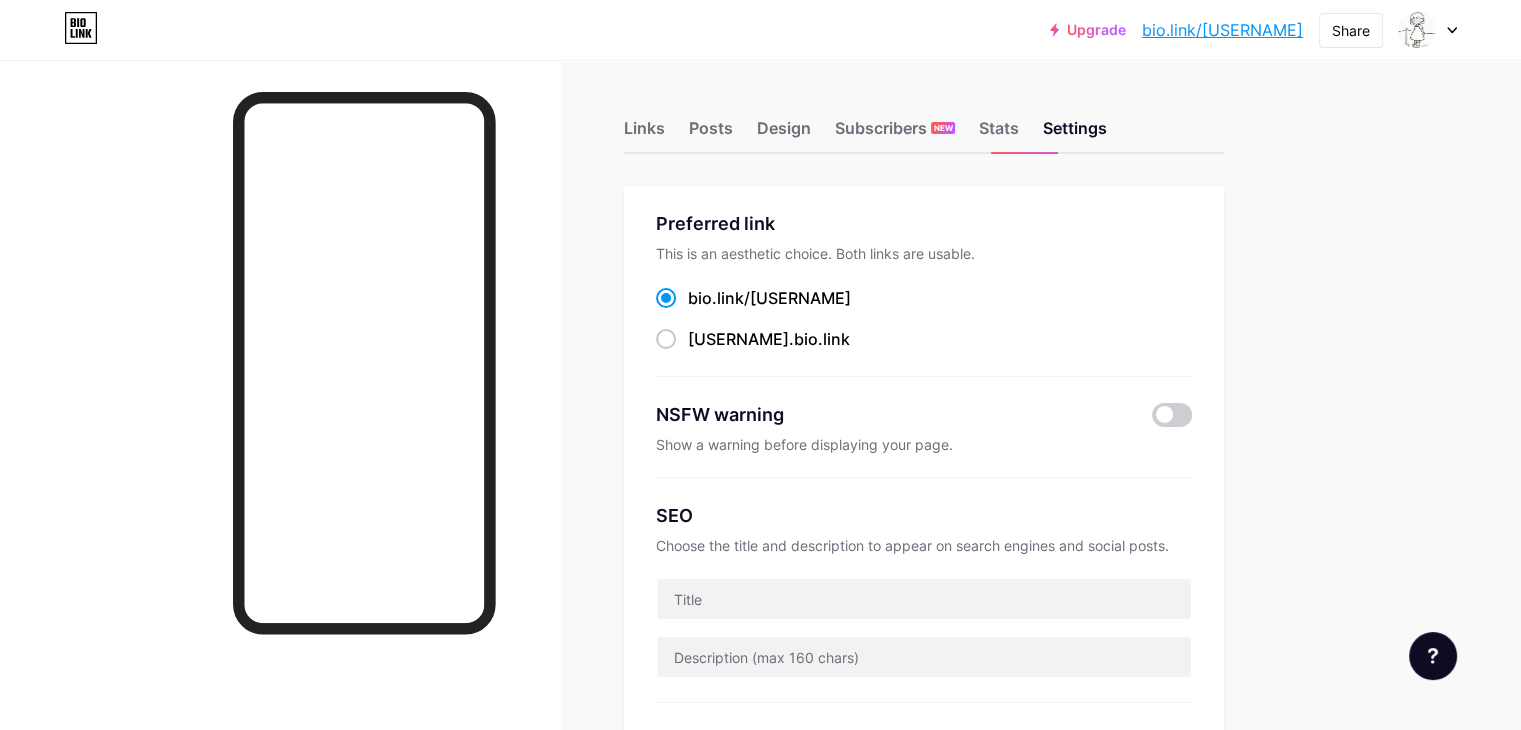 click on "bio.link/[USERNAME]" at bounding box center [1222, 30] 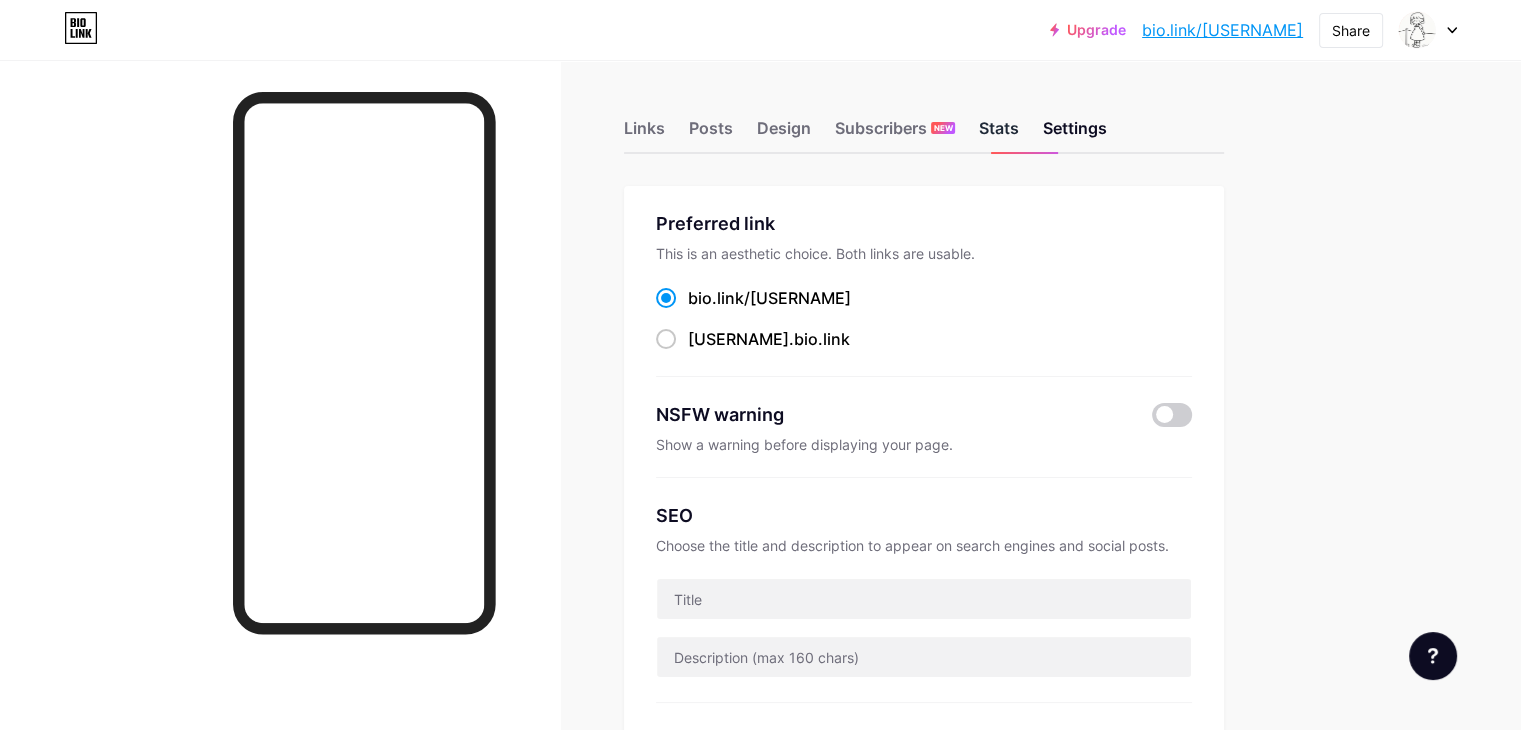 scroll, scrollTop: 0, scrollLeft: 0, axis: both 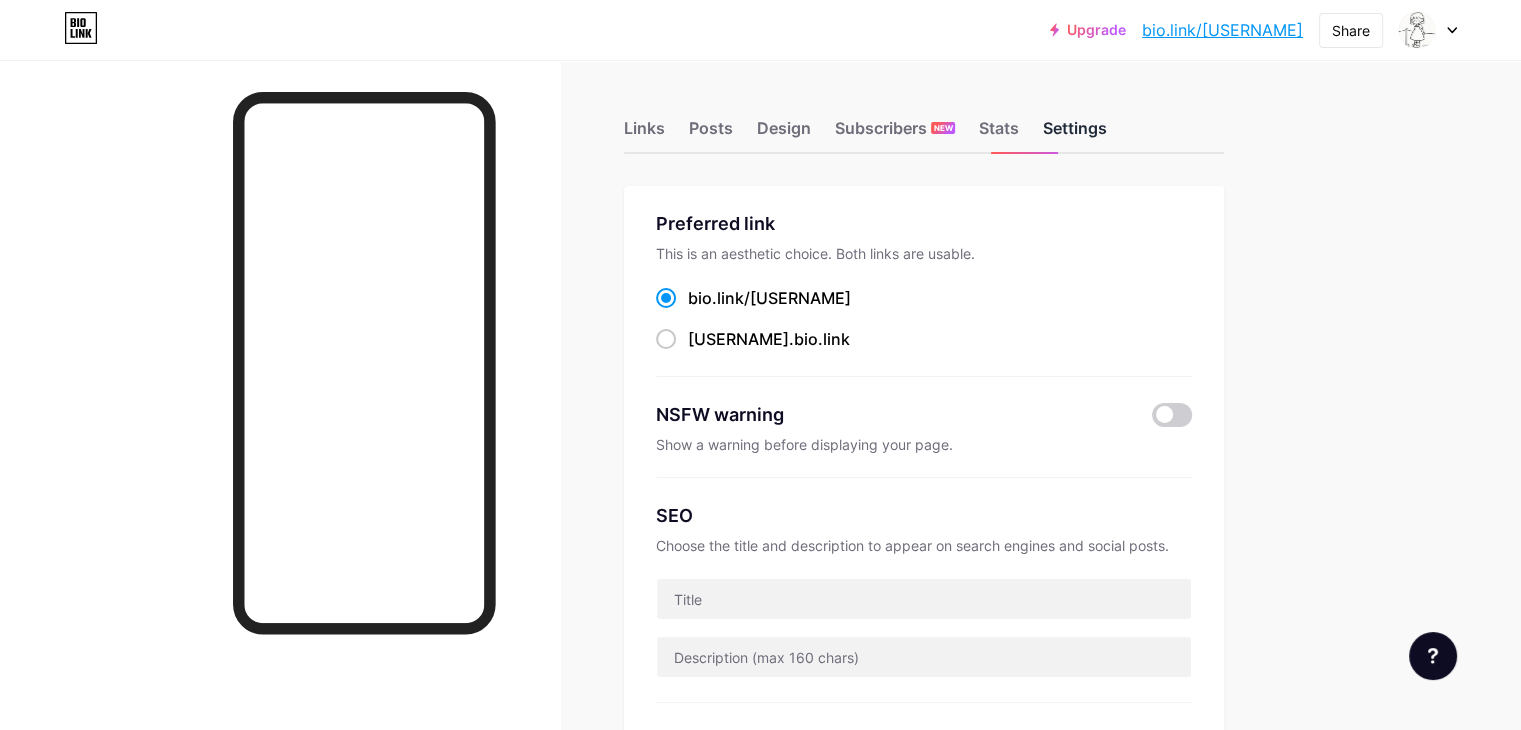 click on "Links
Posts
Design
Subscribers
NEW
Stats
Settings" at bounding box center (924, 119) 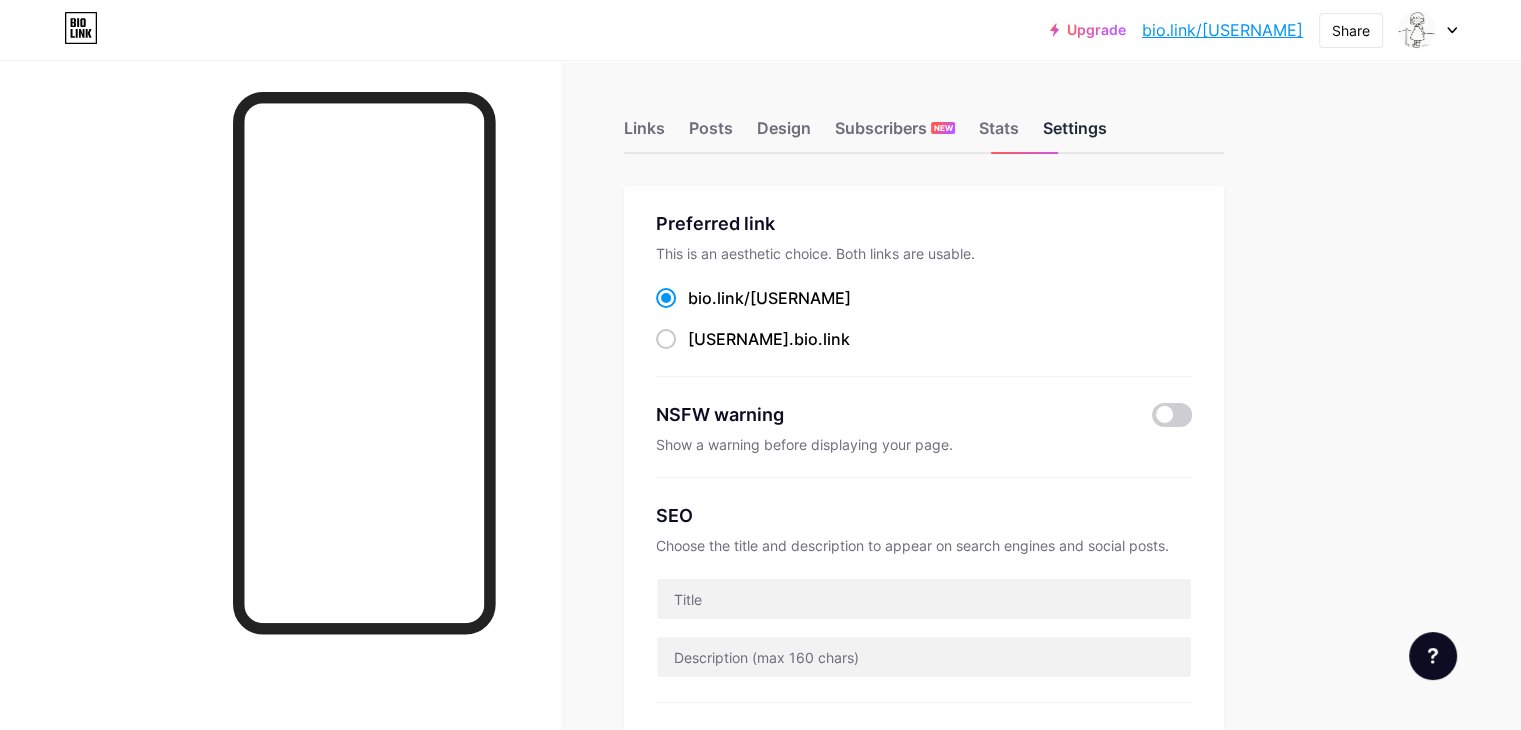 click on "Settings" at bounding box center (1075, 134) 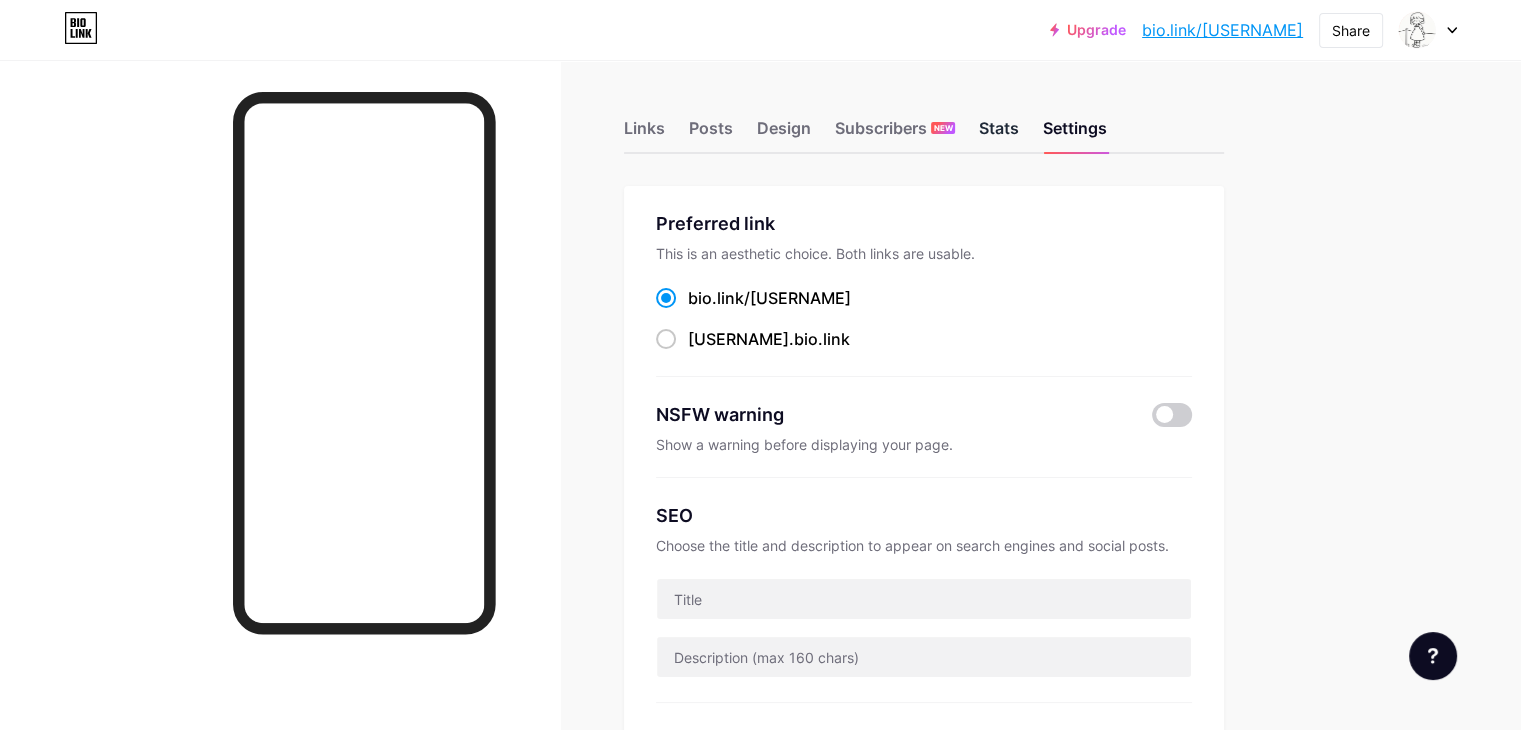 click on "Stats" at bounding box center [999, 134] 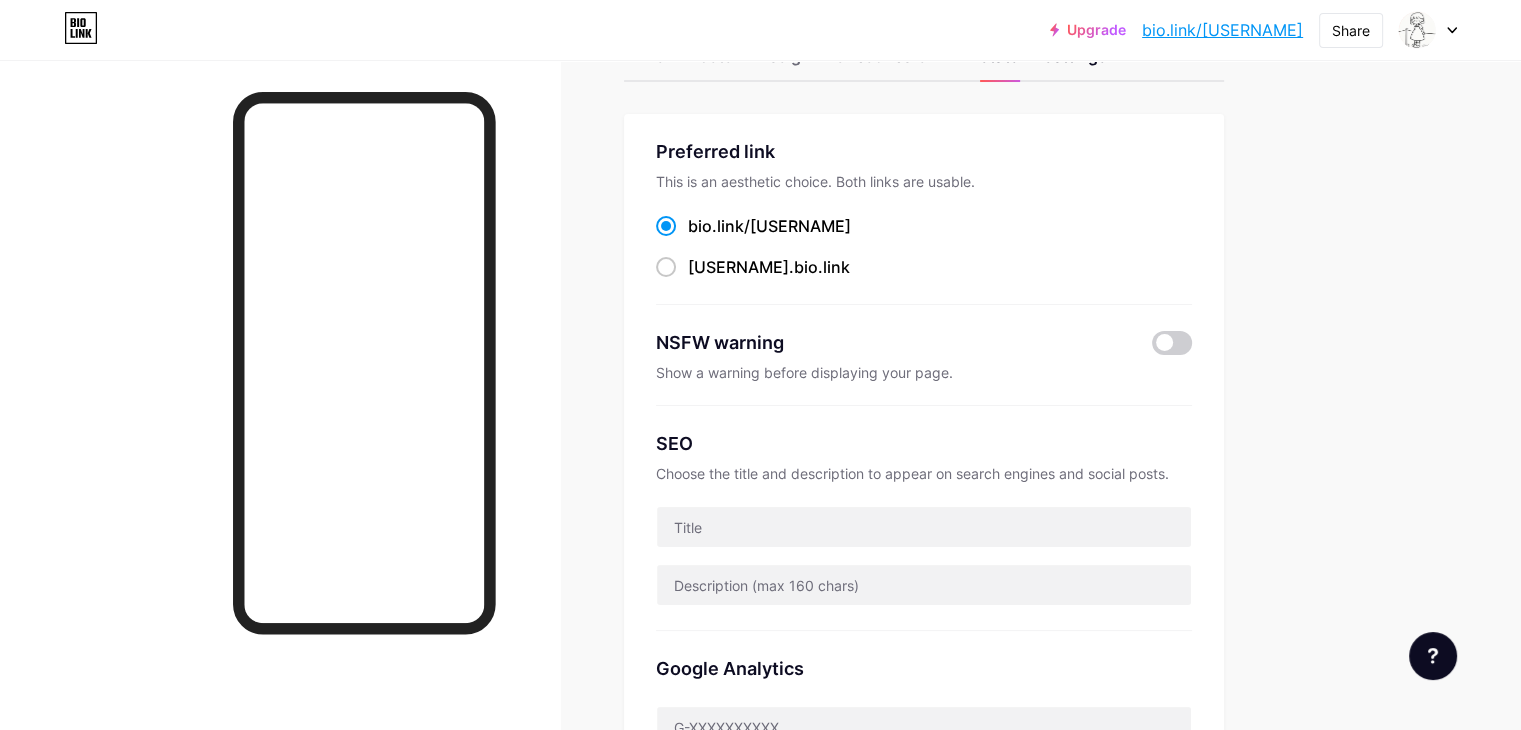 scroll, scrollTop: 74, scrollLeft: 0, axis: vertical 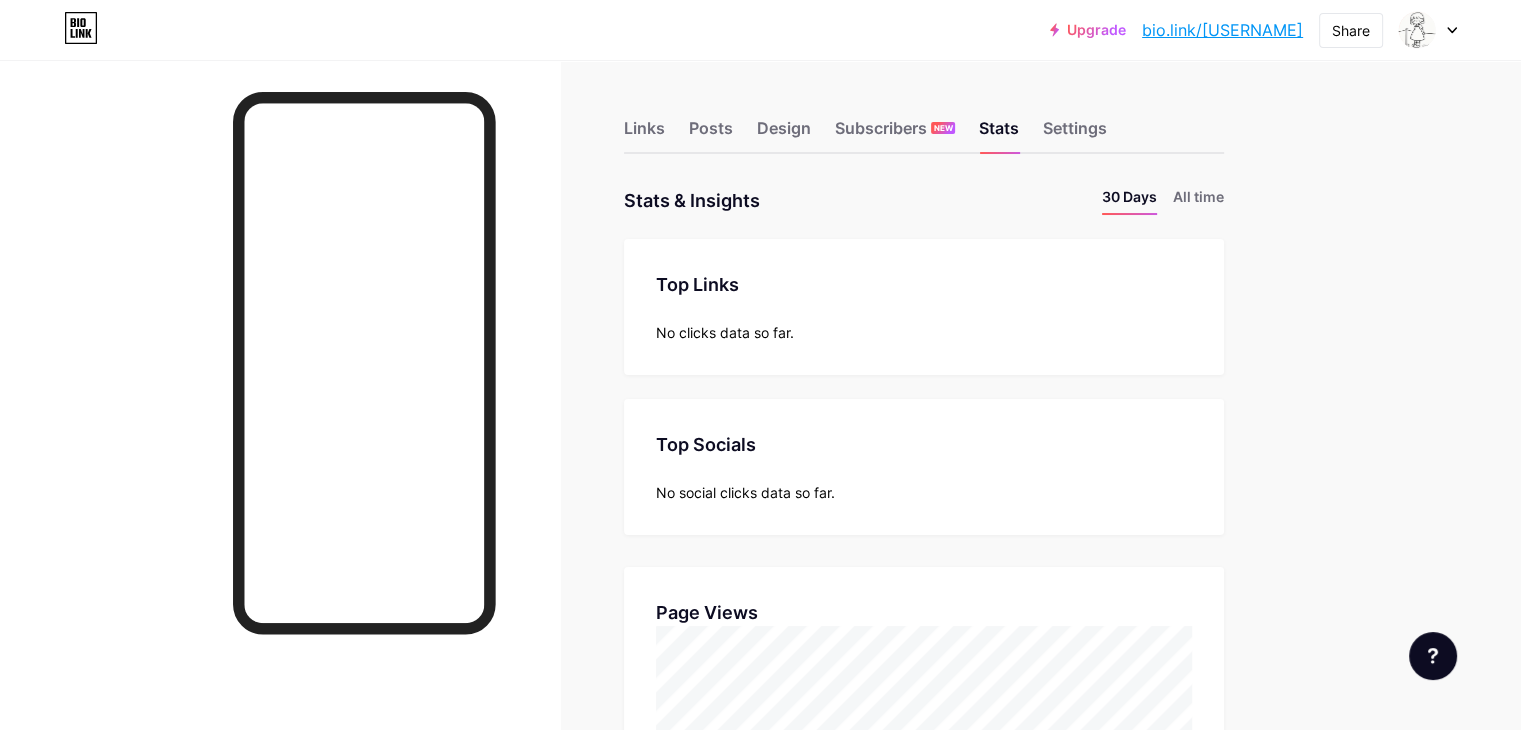 click on "bio.link/[USERNAME]" at bounding box center (1222, 30) 